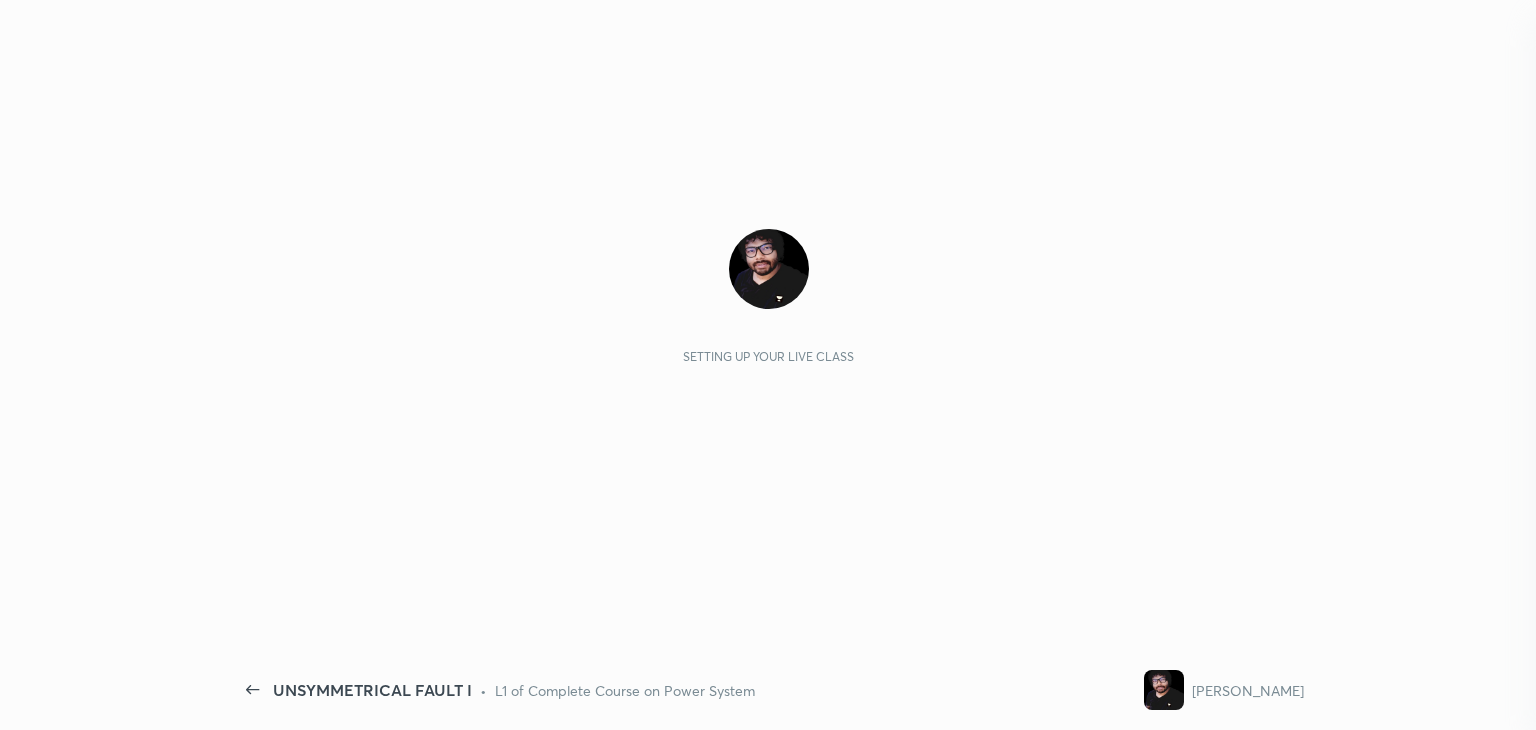 scroll, scrollTop: 0, scrollLeft: 0, axis: both 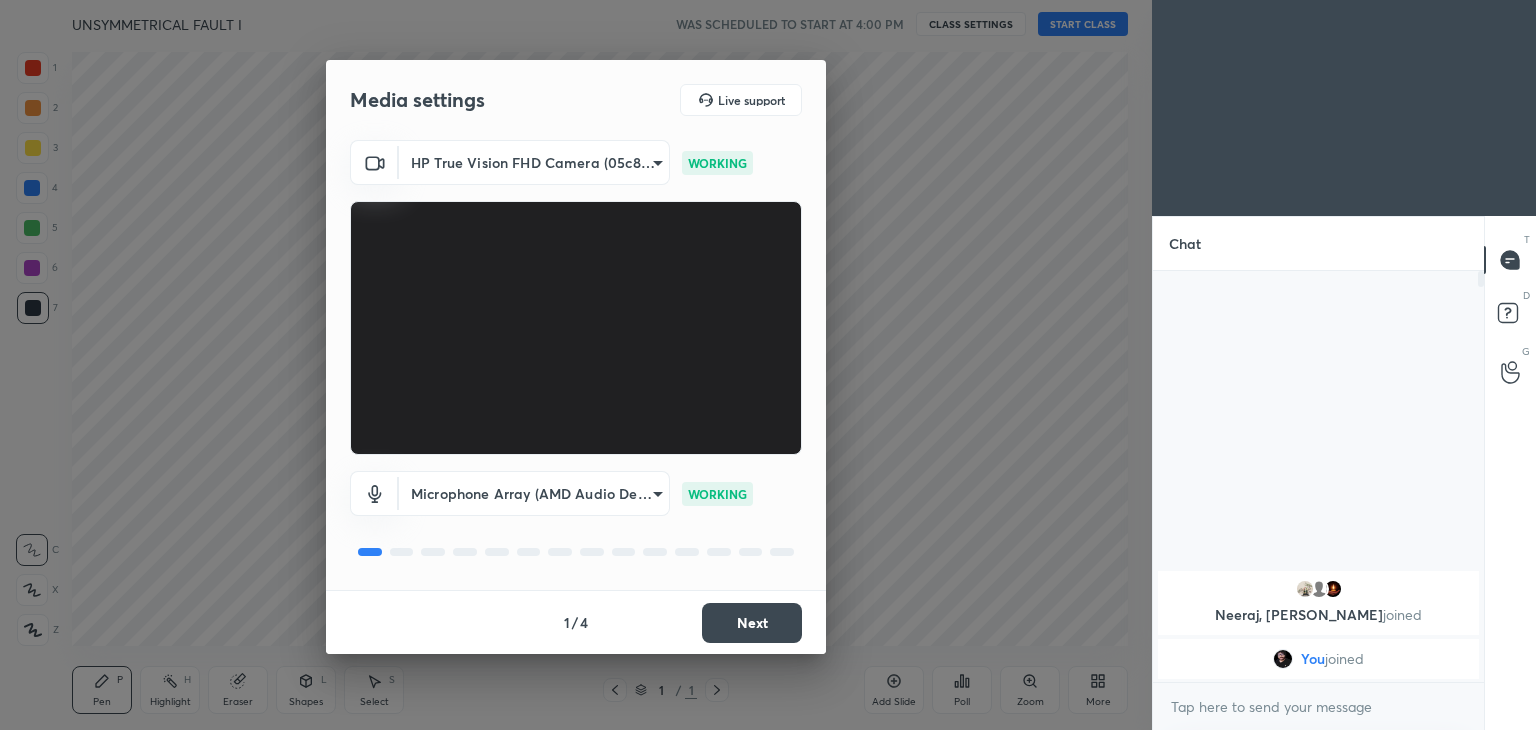 click on "Next" at bounding box center (752, 623) 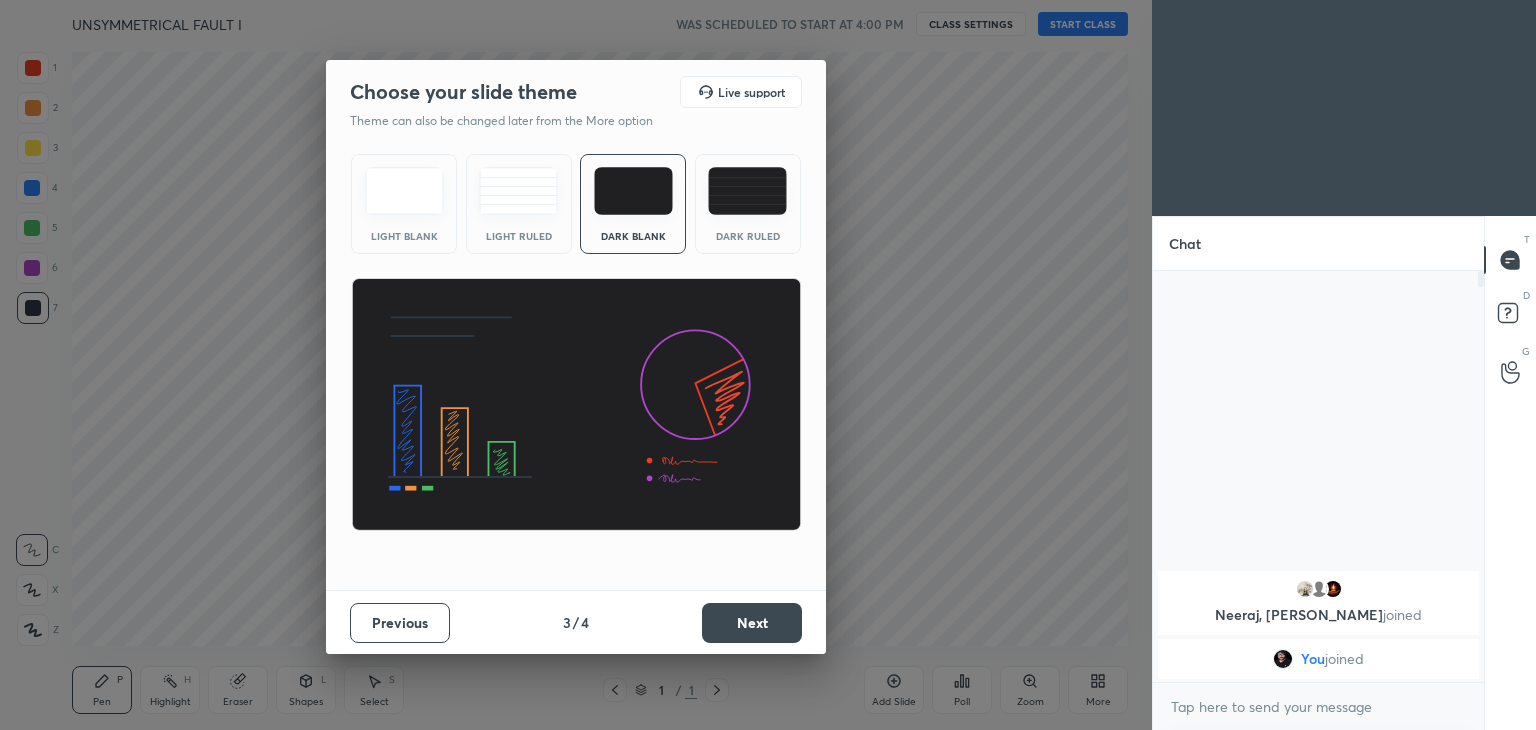 click on "Next" at bounding box center (752, 623) 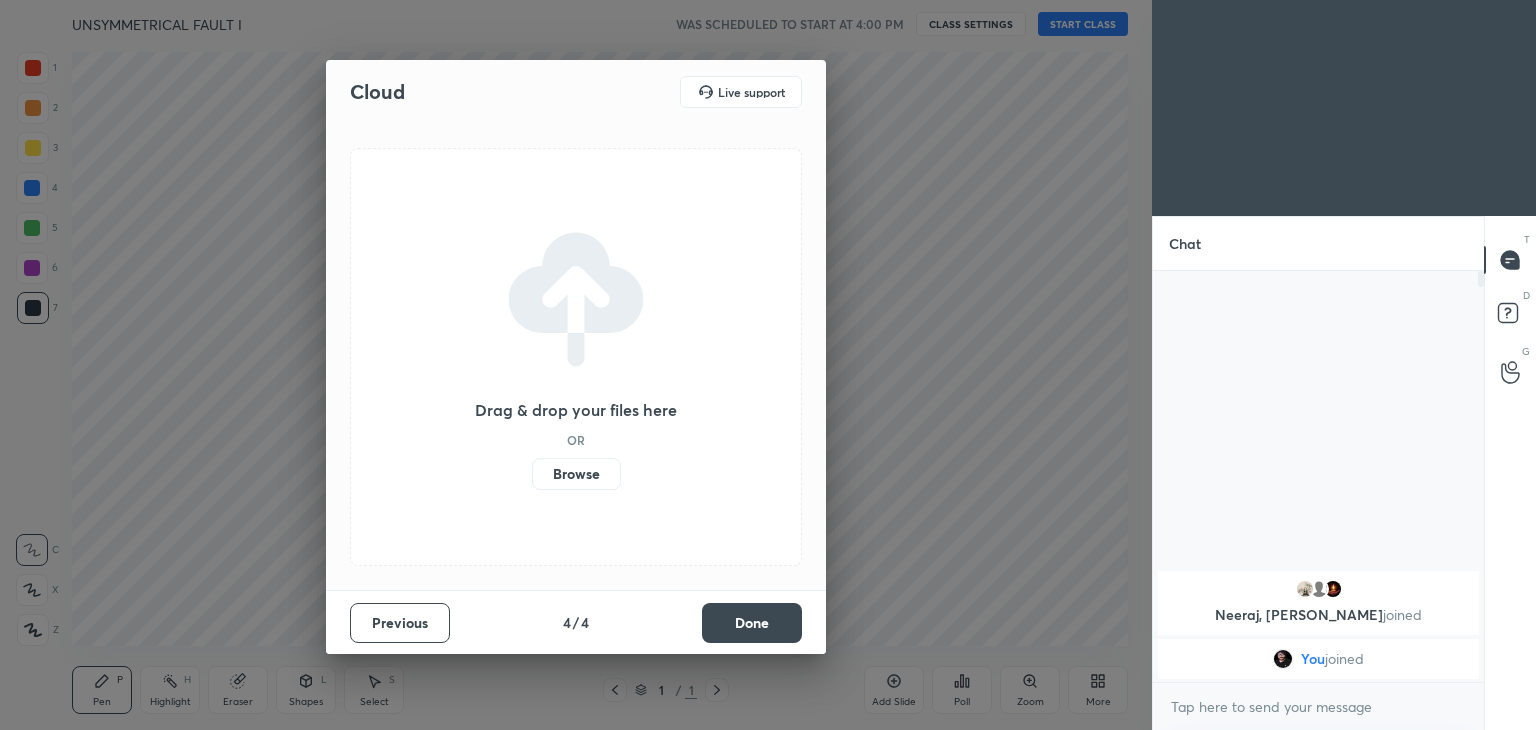 click on "Done" at bounding box center [752, 623] 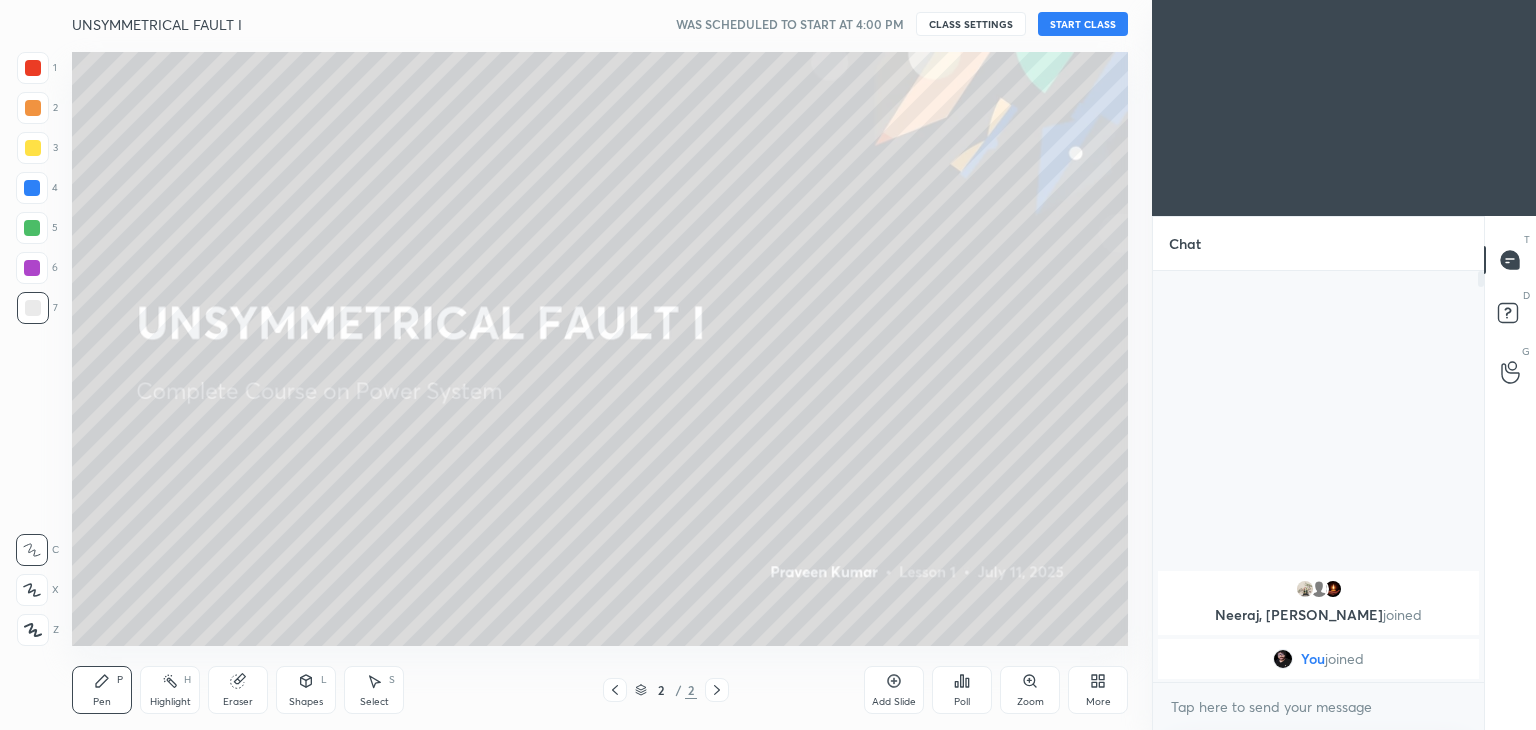 click on "START CLASS" at bounding box center (1083, 24) 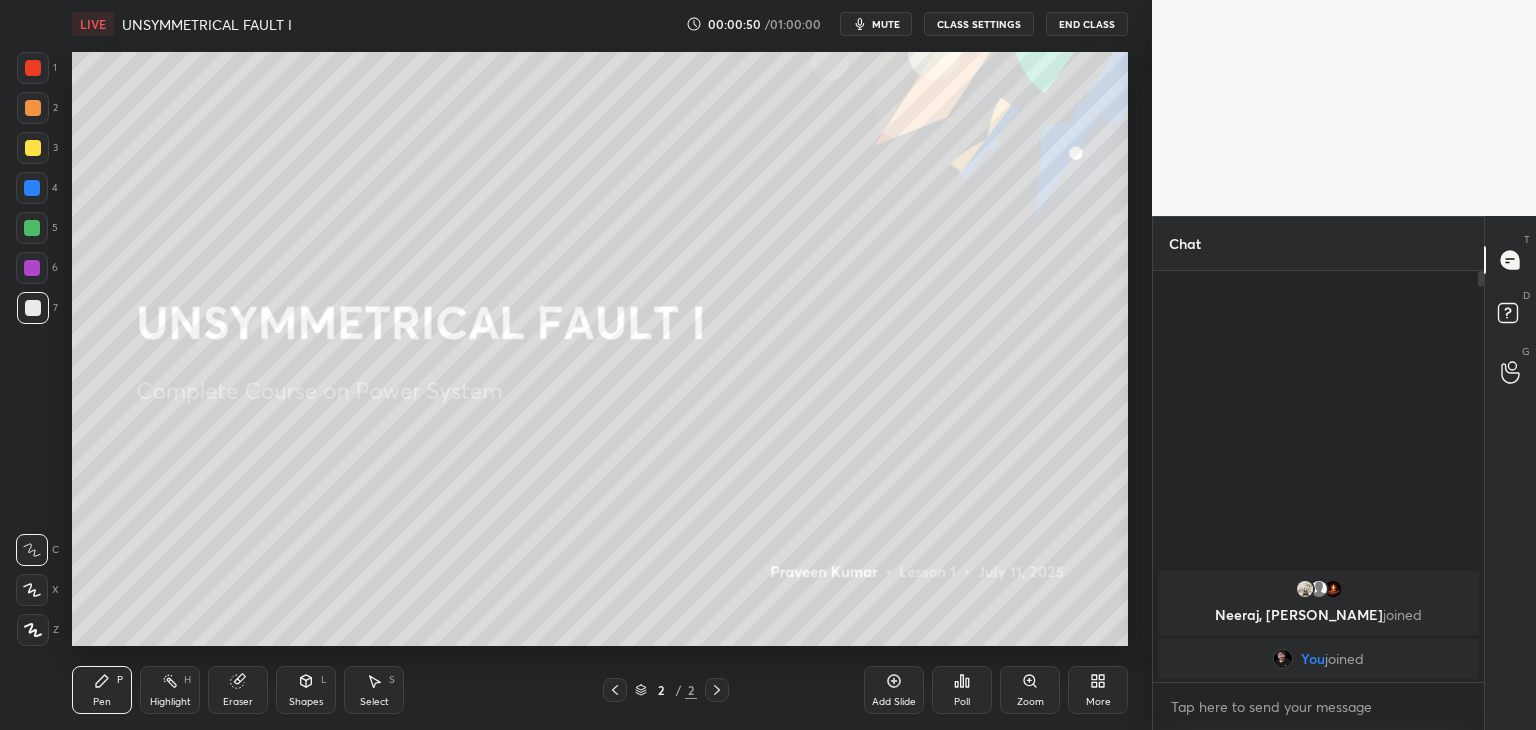 click at bounding box center [33, 148] 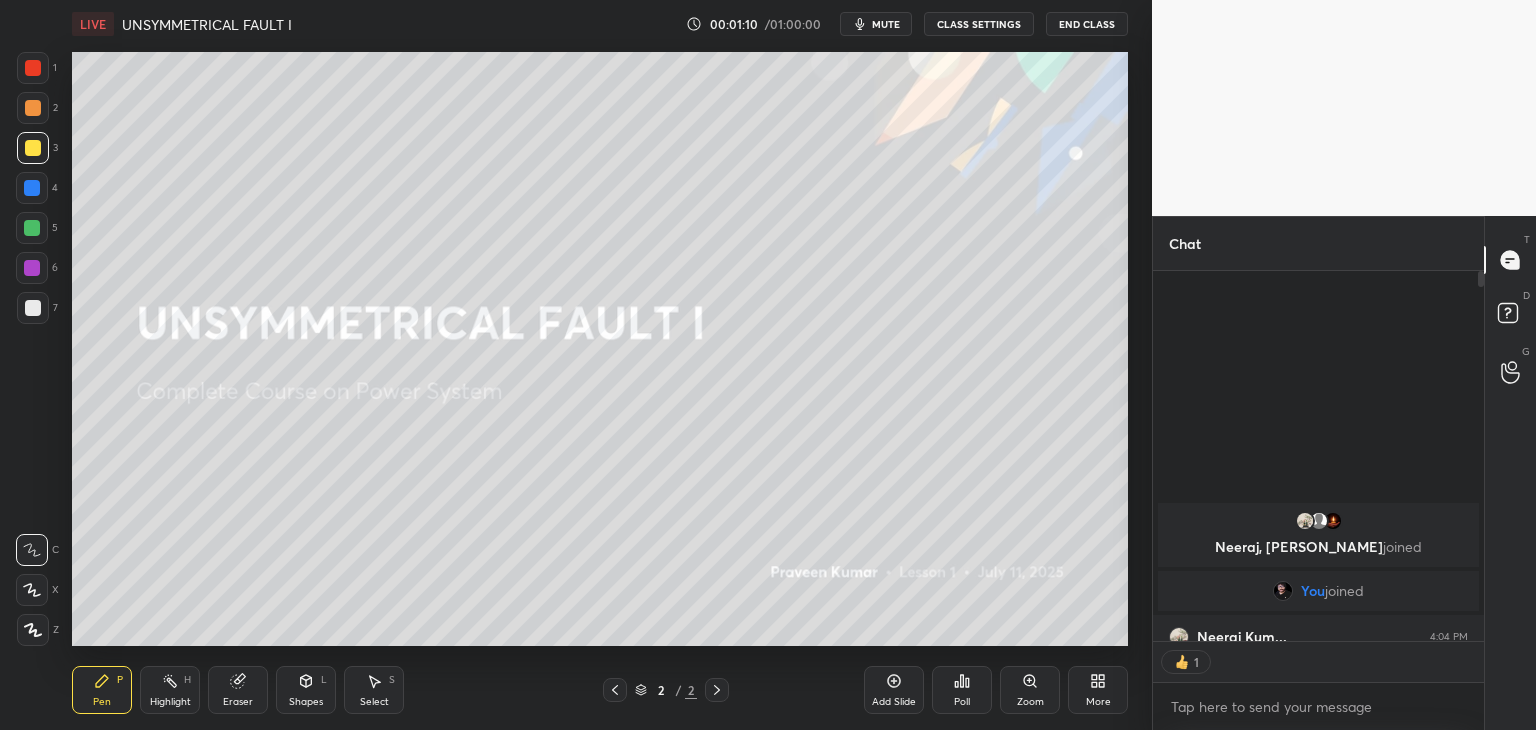 scroll, scrollTop: 365, scrollLeft: 325, axis: both 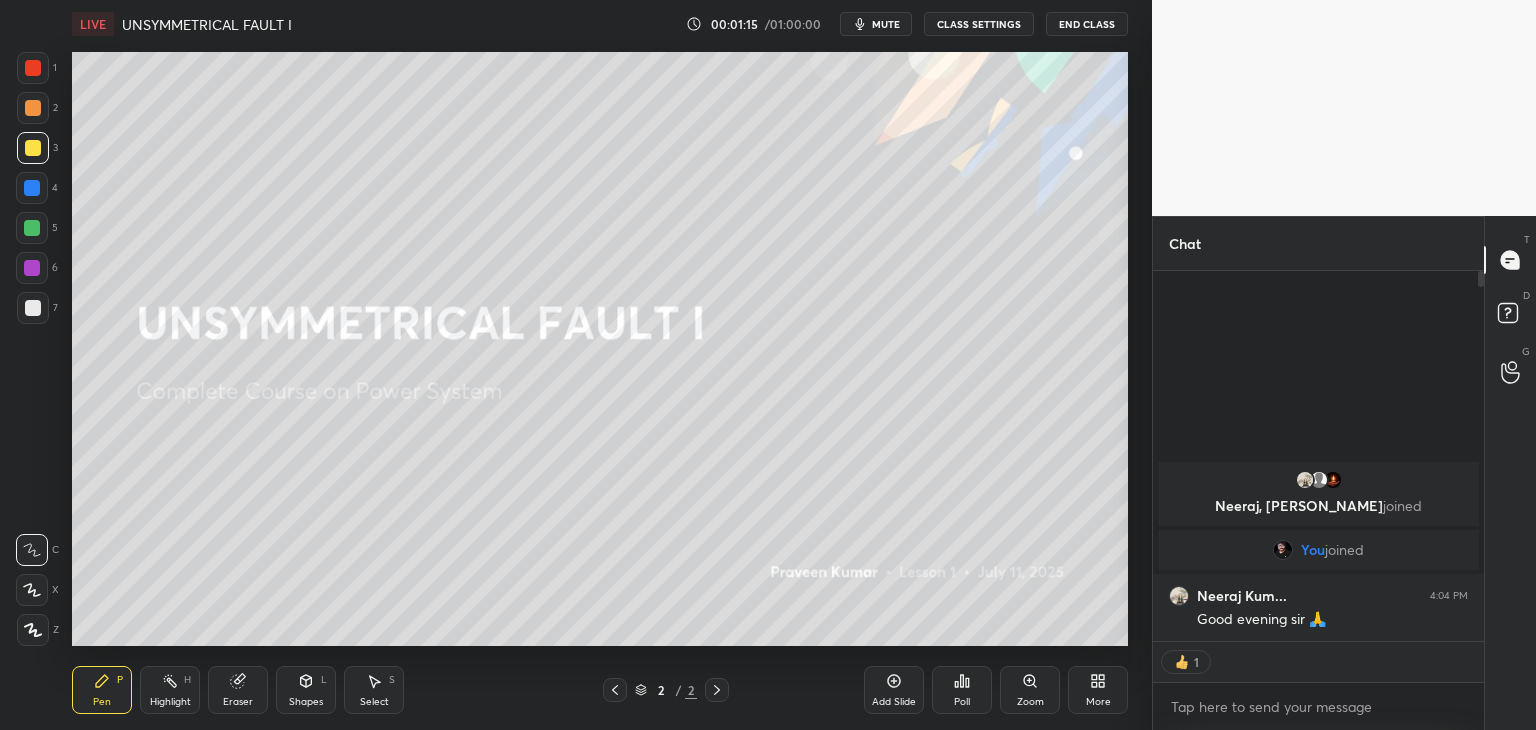 click at bounding box center [32, 228] 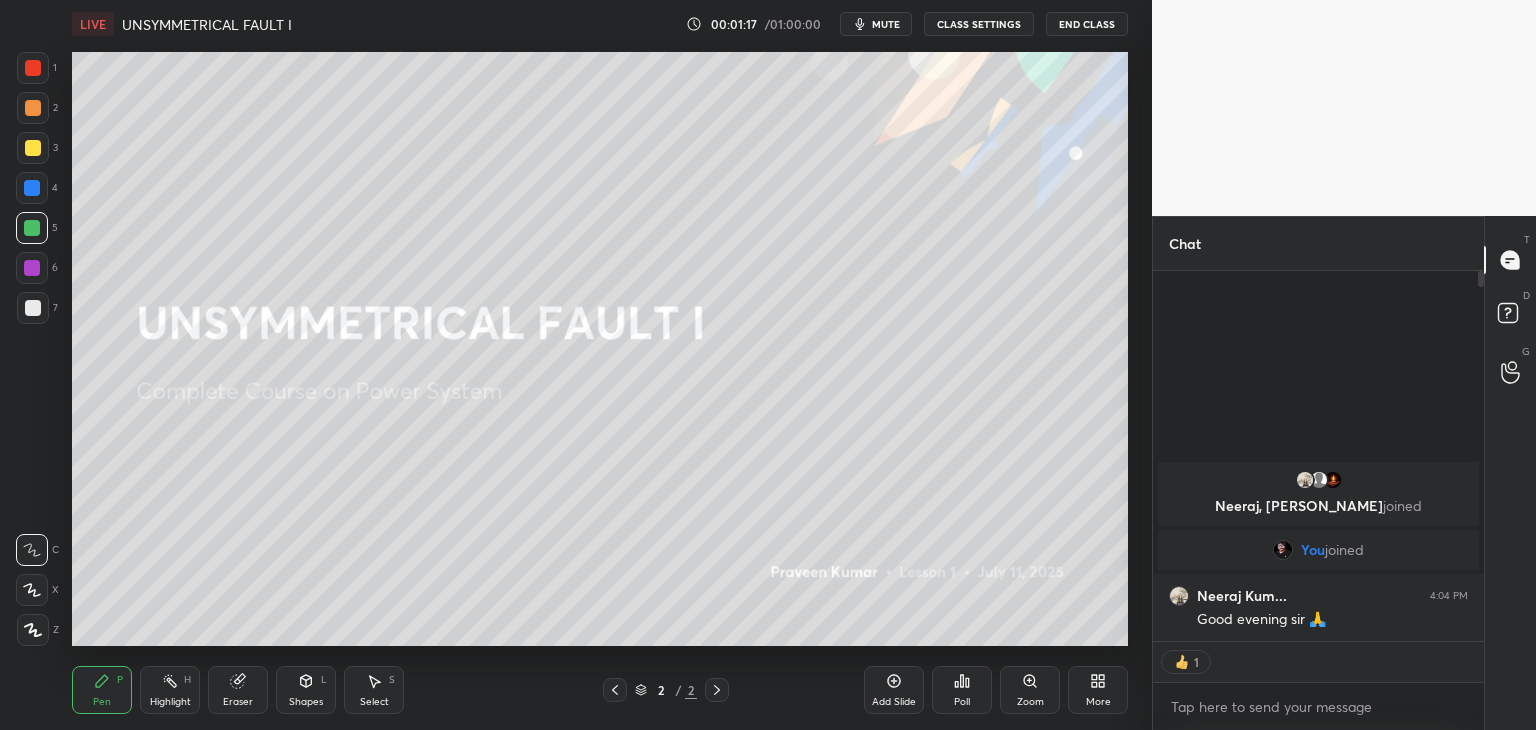 drag, startPoint x: 28, startPoint y: 627, endPoint x: 120, endPoint y: 686, distance: 109.29318 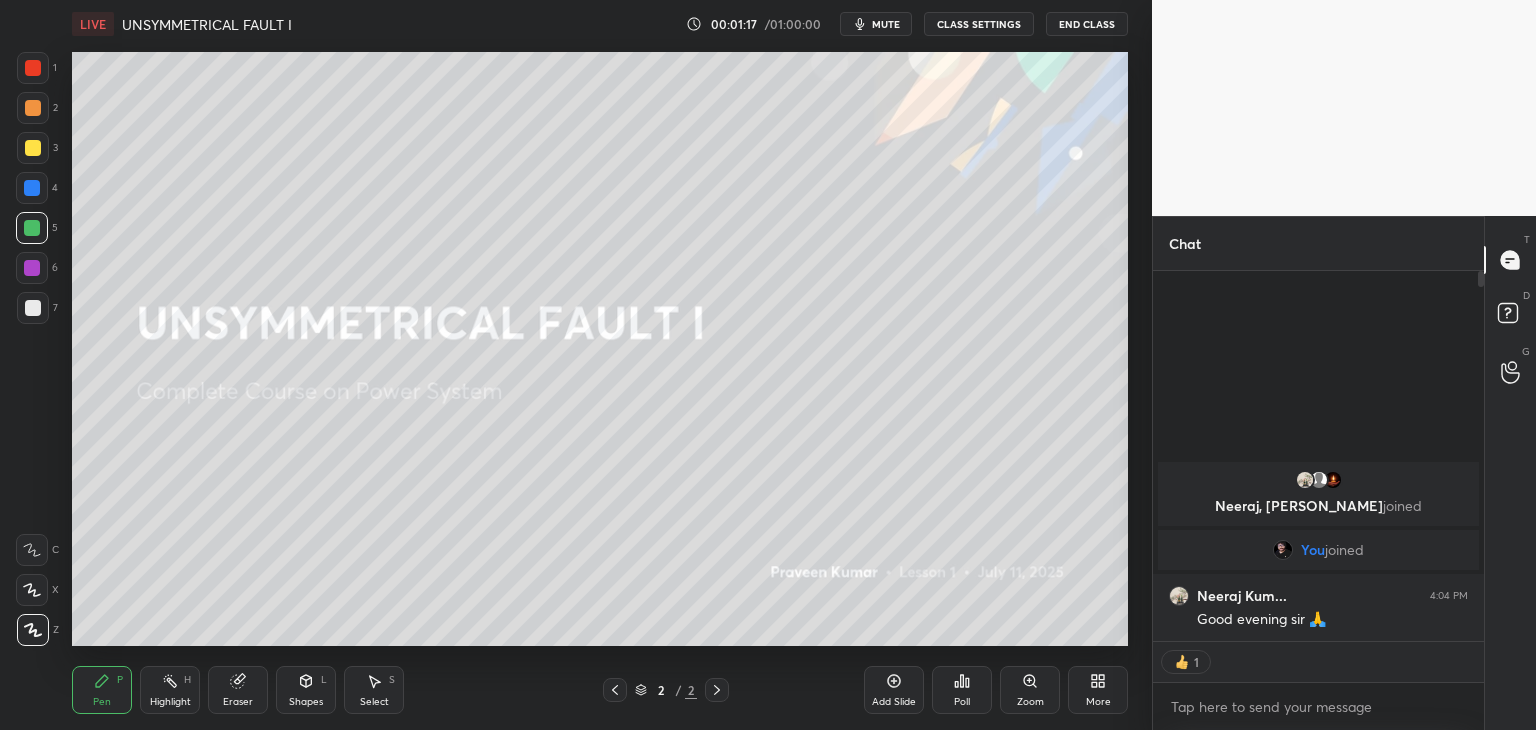 click on "Pen P" at bounding box center [102, 690] 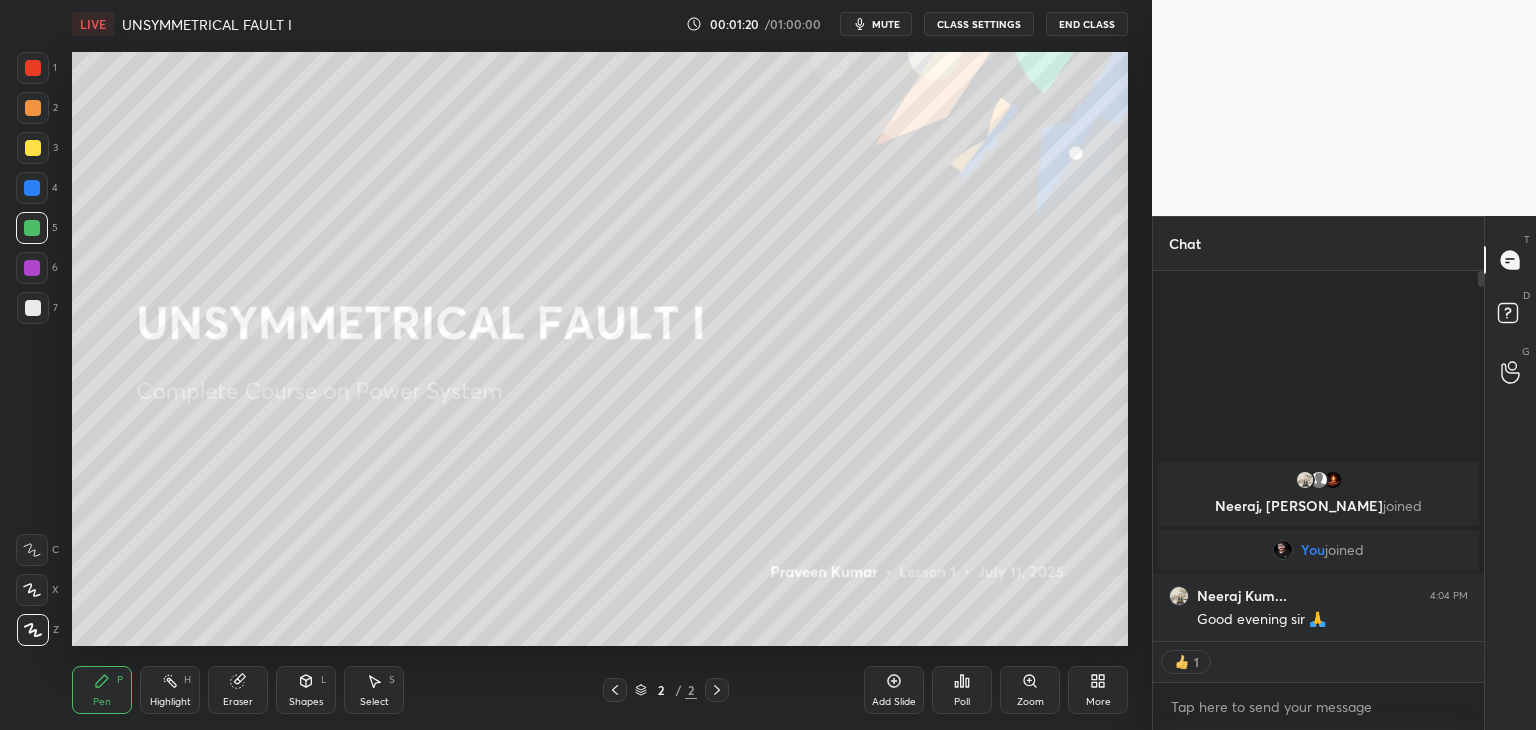scroll, scrollTop: 6, scrollLeft: 6, axis: both 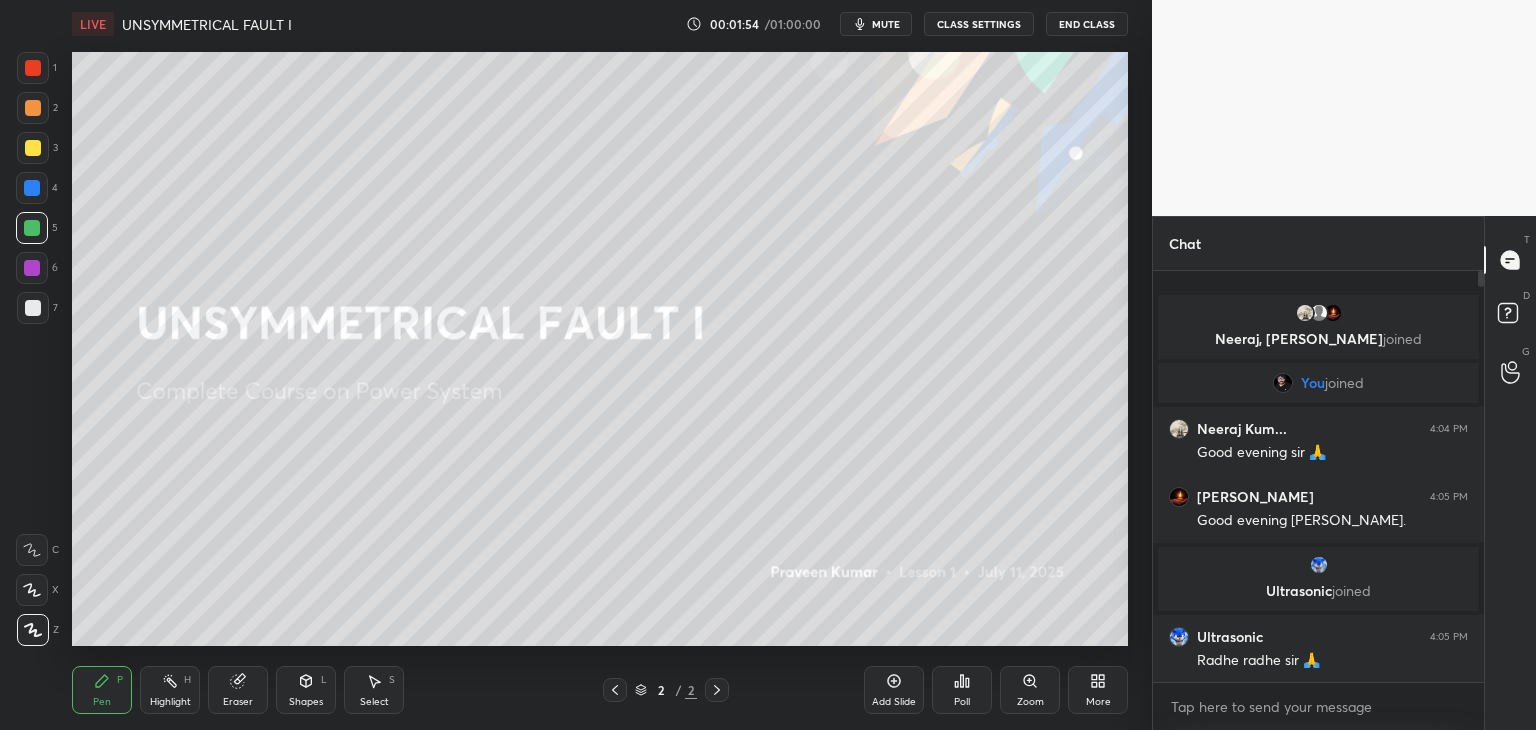 click at bounding box center (33, 148) 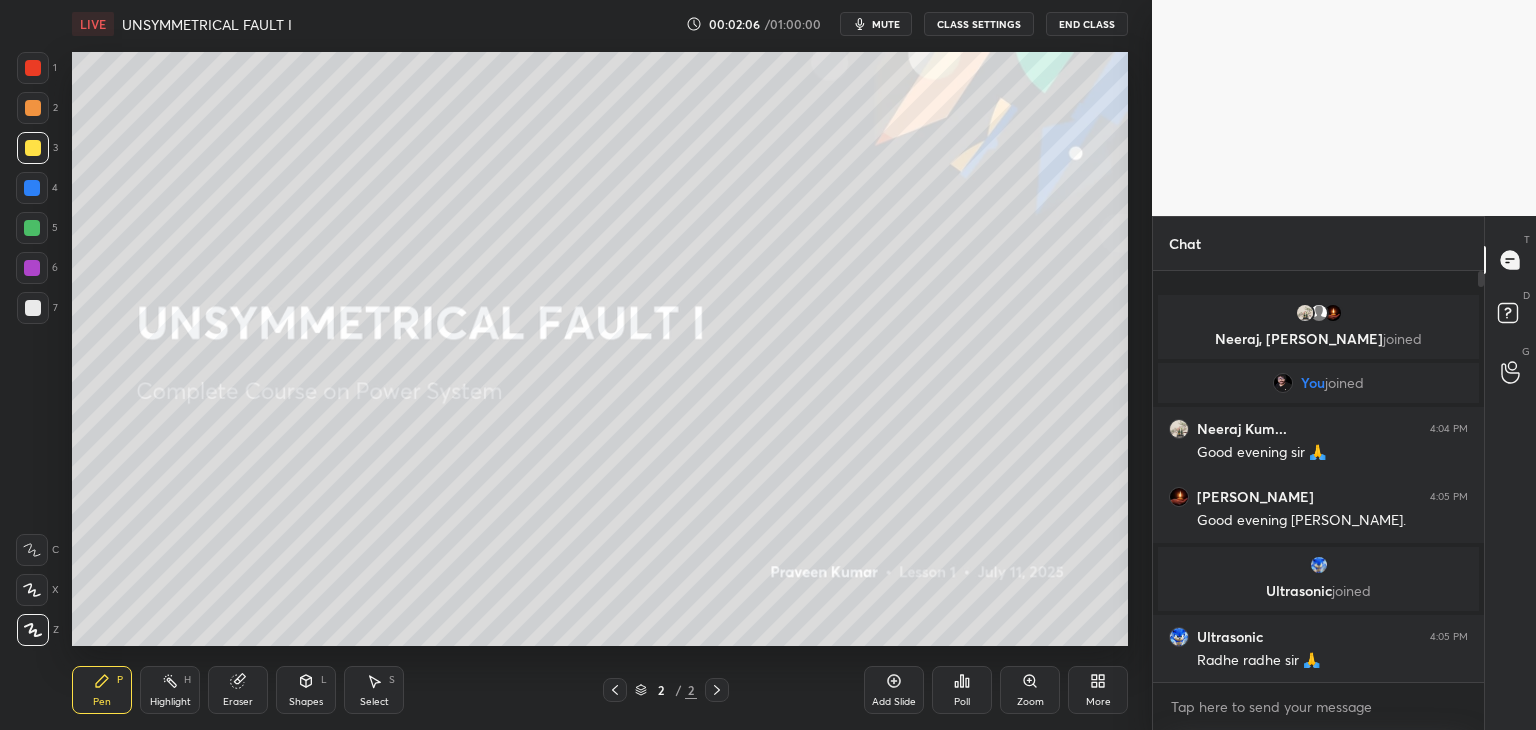 click at bounding box center [33, 68] 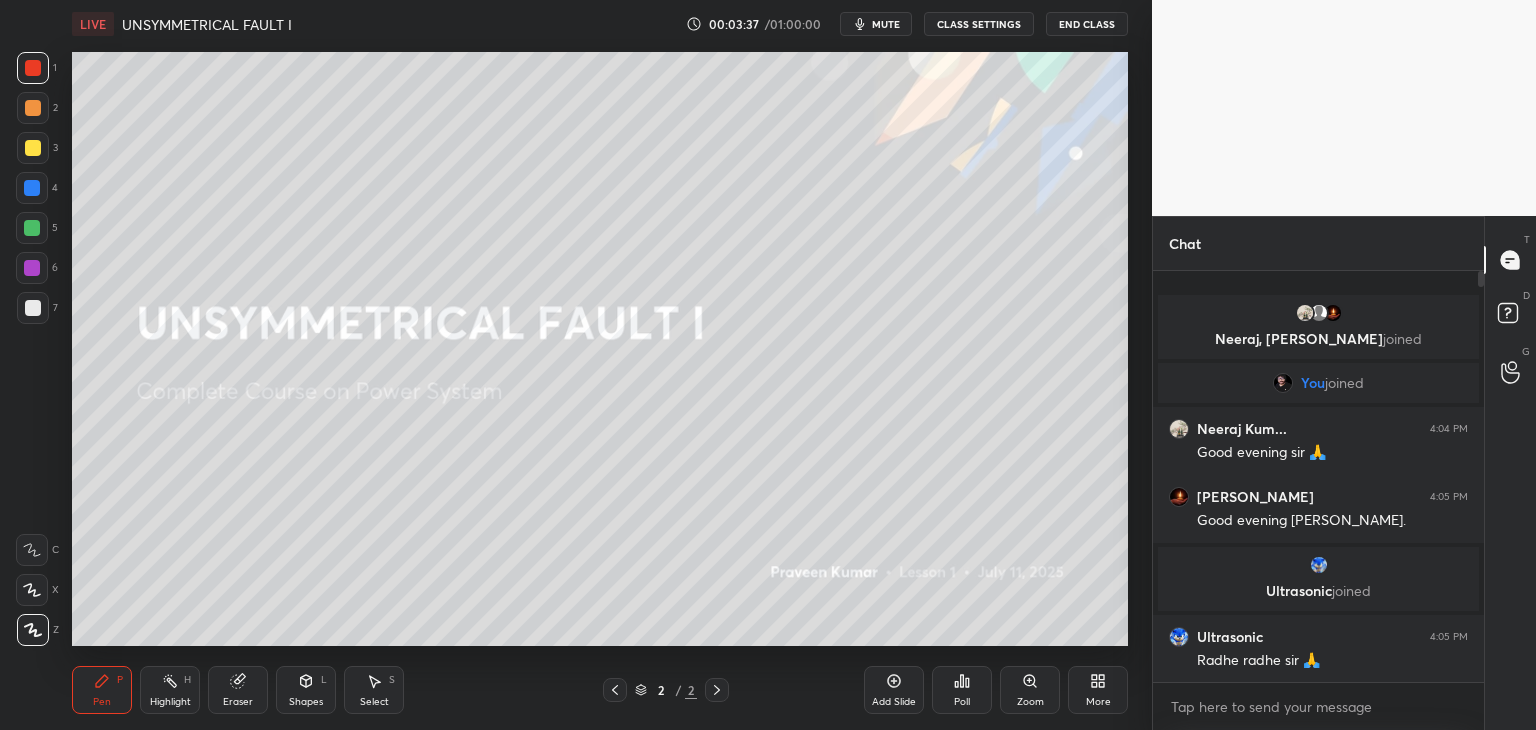 click at bounding box center [33, 108] 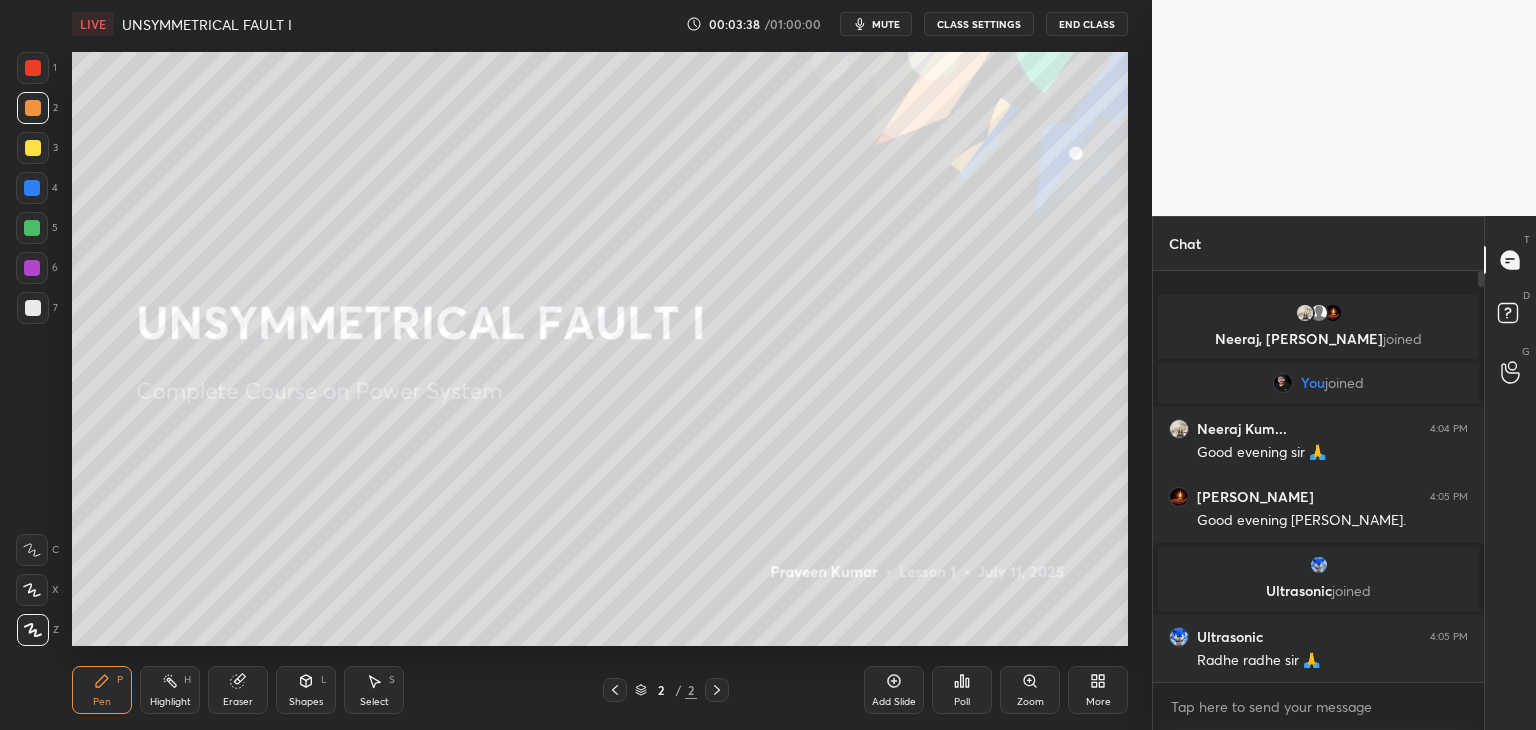 drag, startPoint x: 29, startPoint y: 146, endPoint x: 47, endPoint y: 152, distance: 18.973665 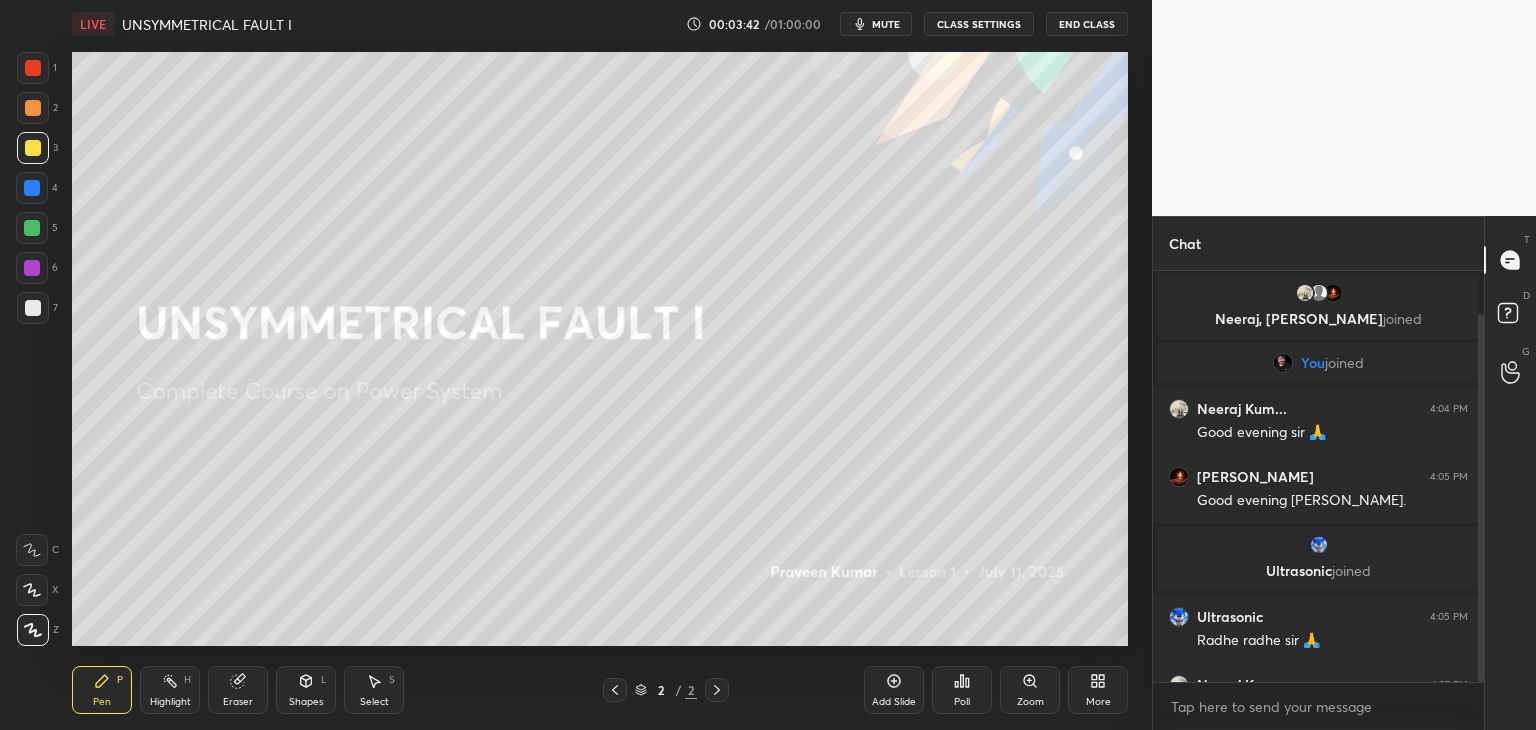 scroll, scrollTop: 48, scrollLeft: 0, axis: vertical 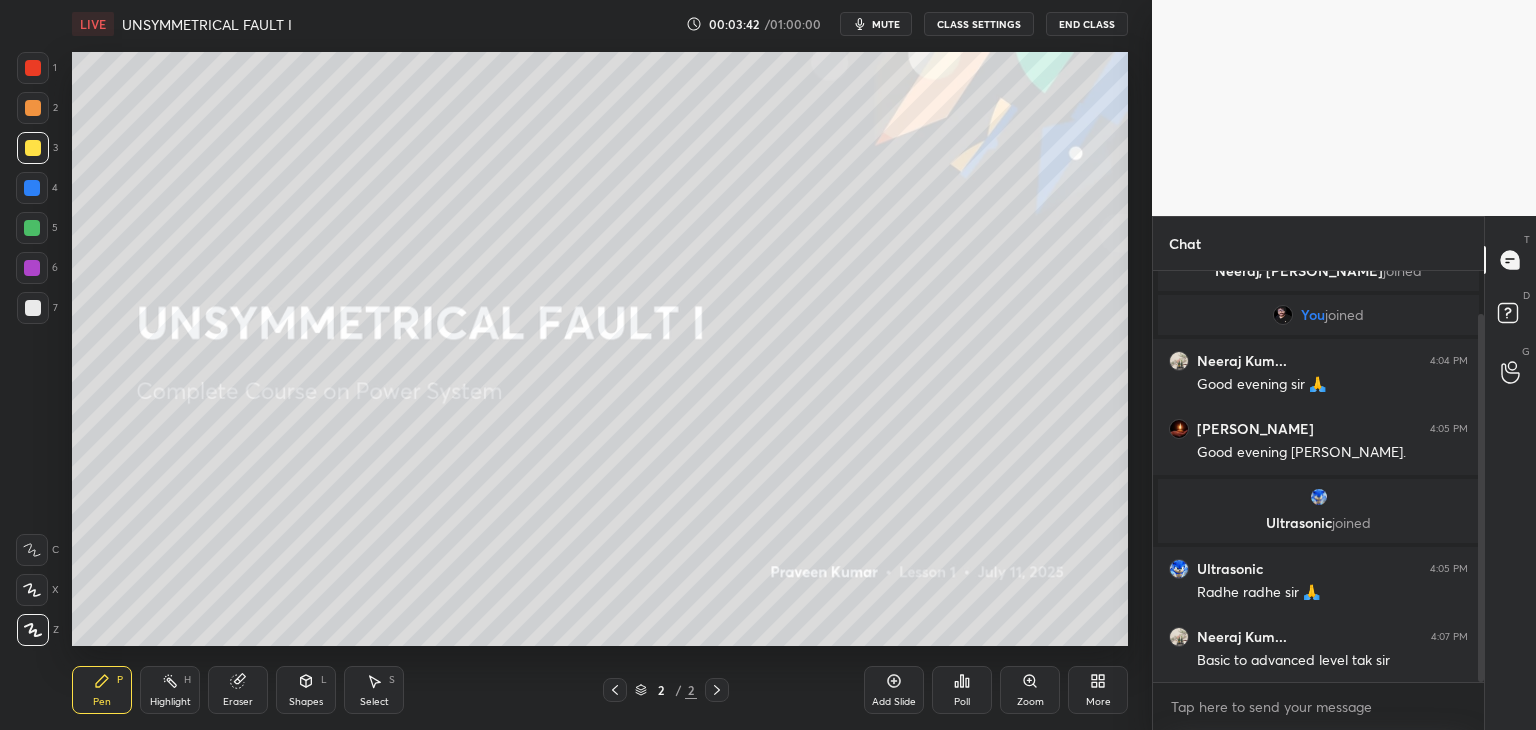 drag, startPoint x: 1482, startPoint y: 648, endPoint x: 1482, endPoint y: 675, distance: 27 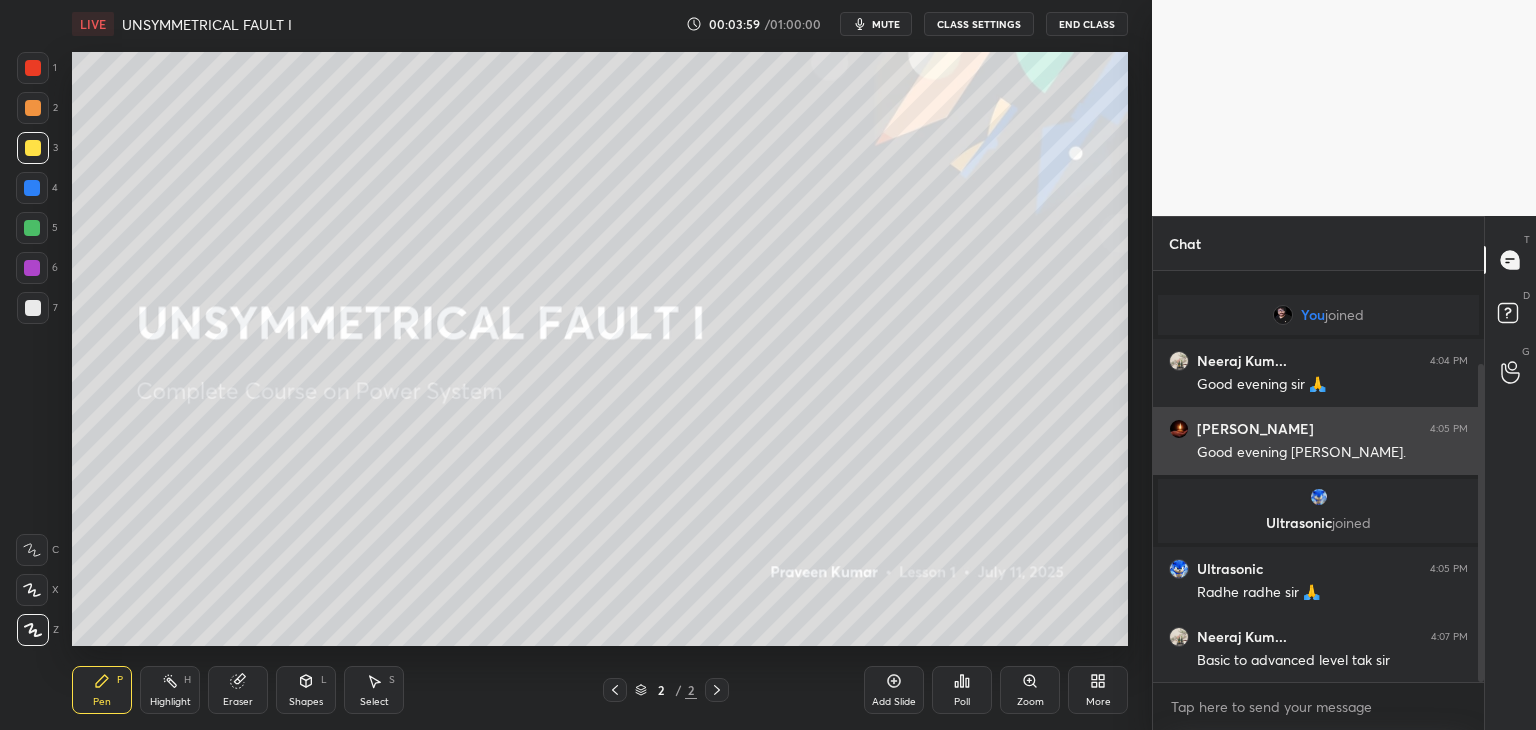 scroll, scrollTop: 120, scrollLeft: 0, axis: vertical 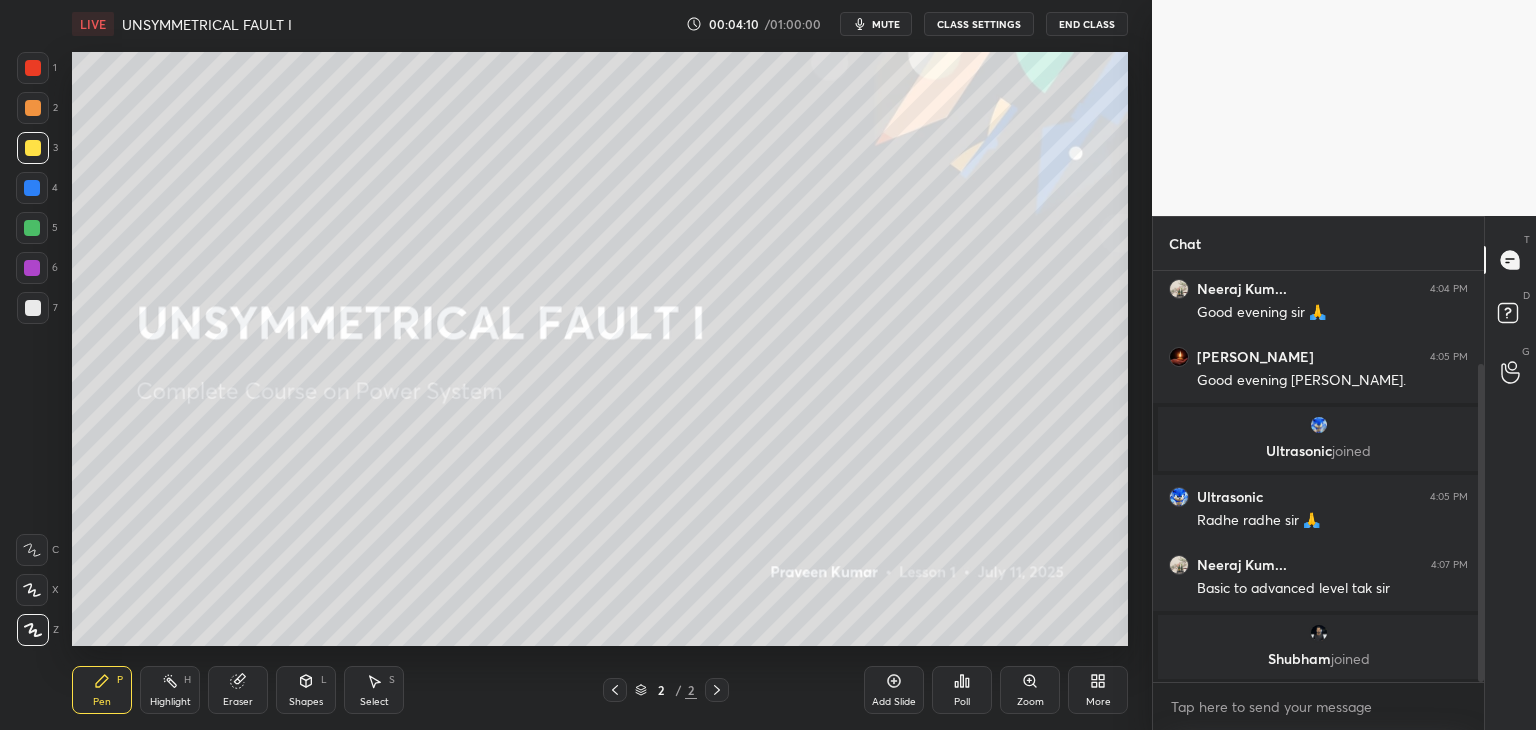 click on "Add Slide" at bounding box center (894, 690) 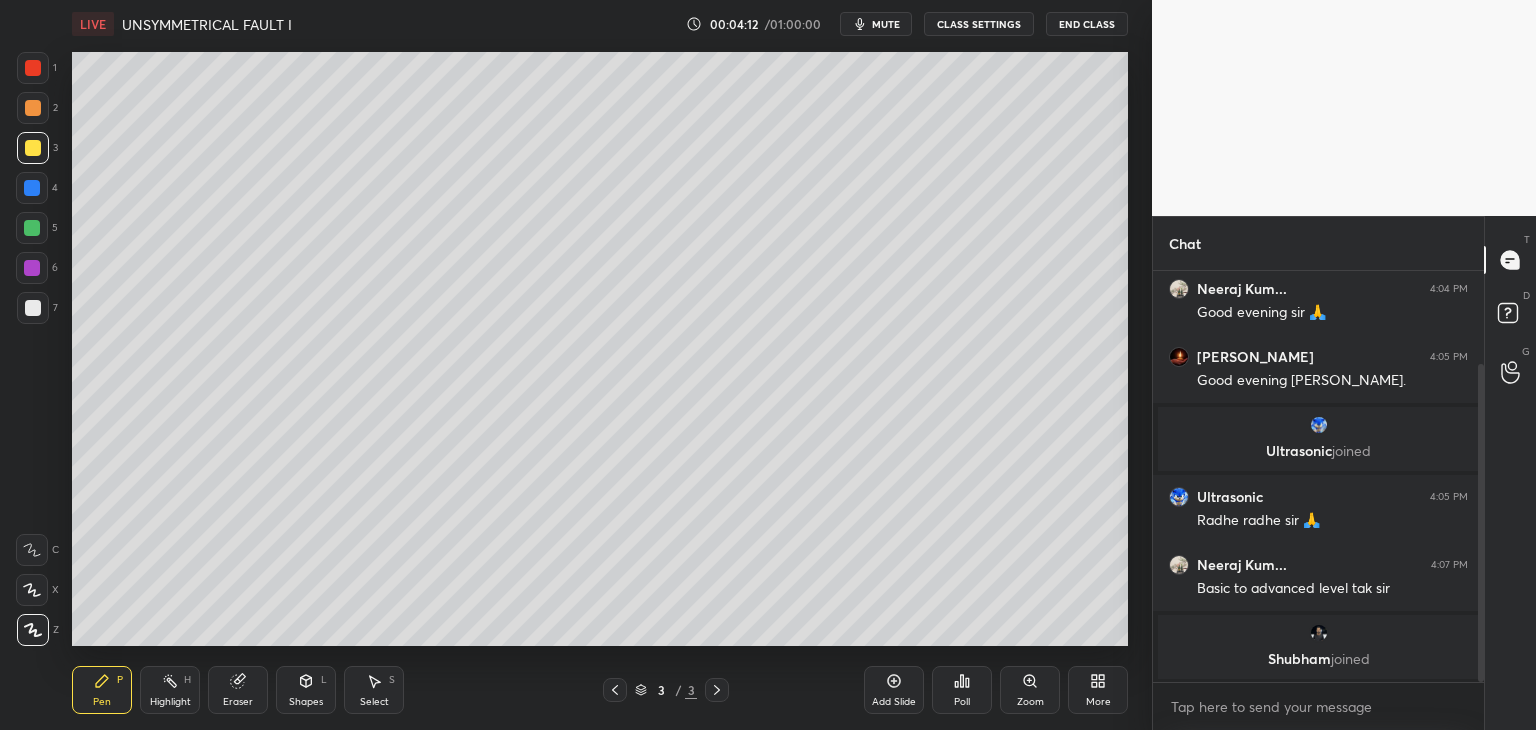 click at bounding box center (32, 228) 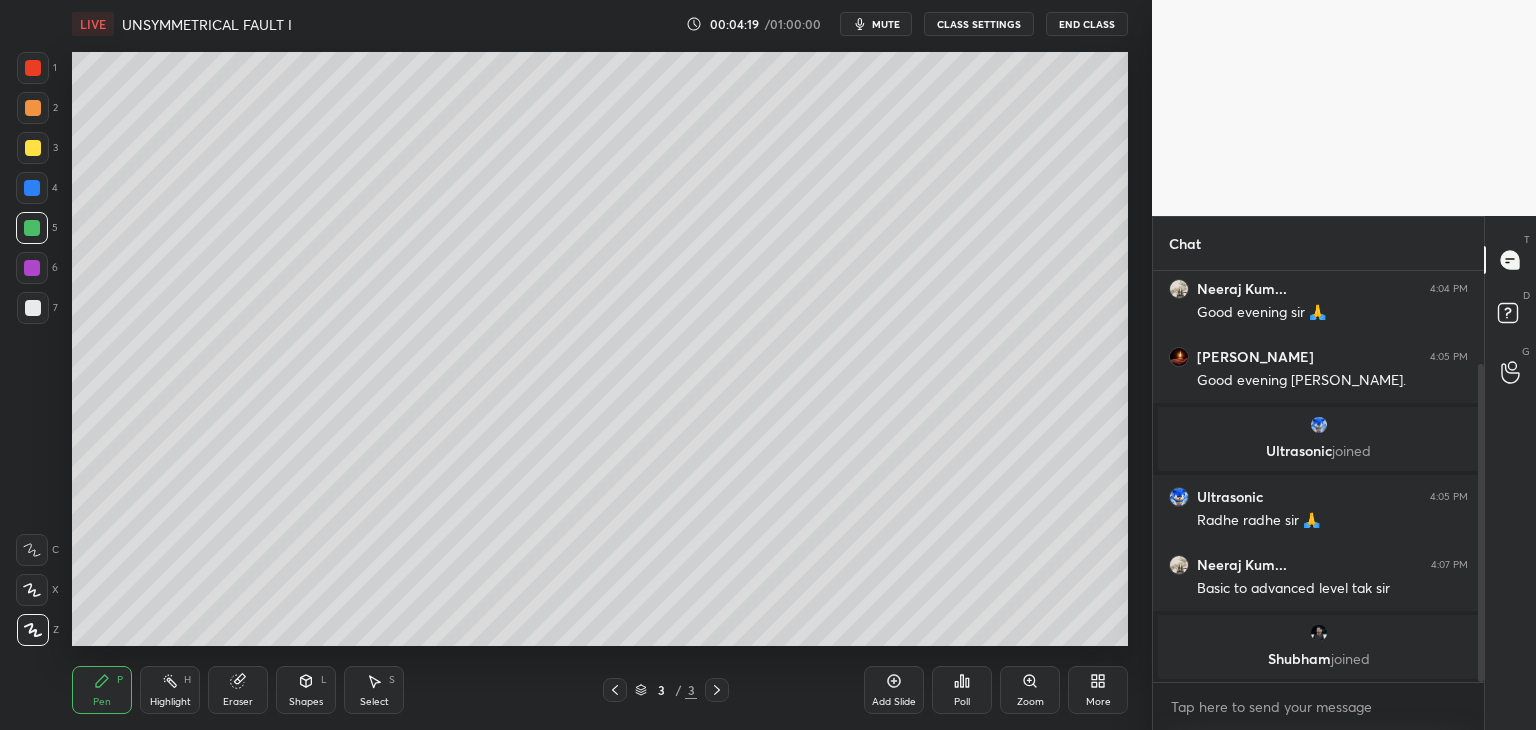 drag, startPoint x: 35, startPoint y: 70, endPoint x: 44, endPoint y: 84, distance: 16.643316 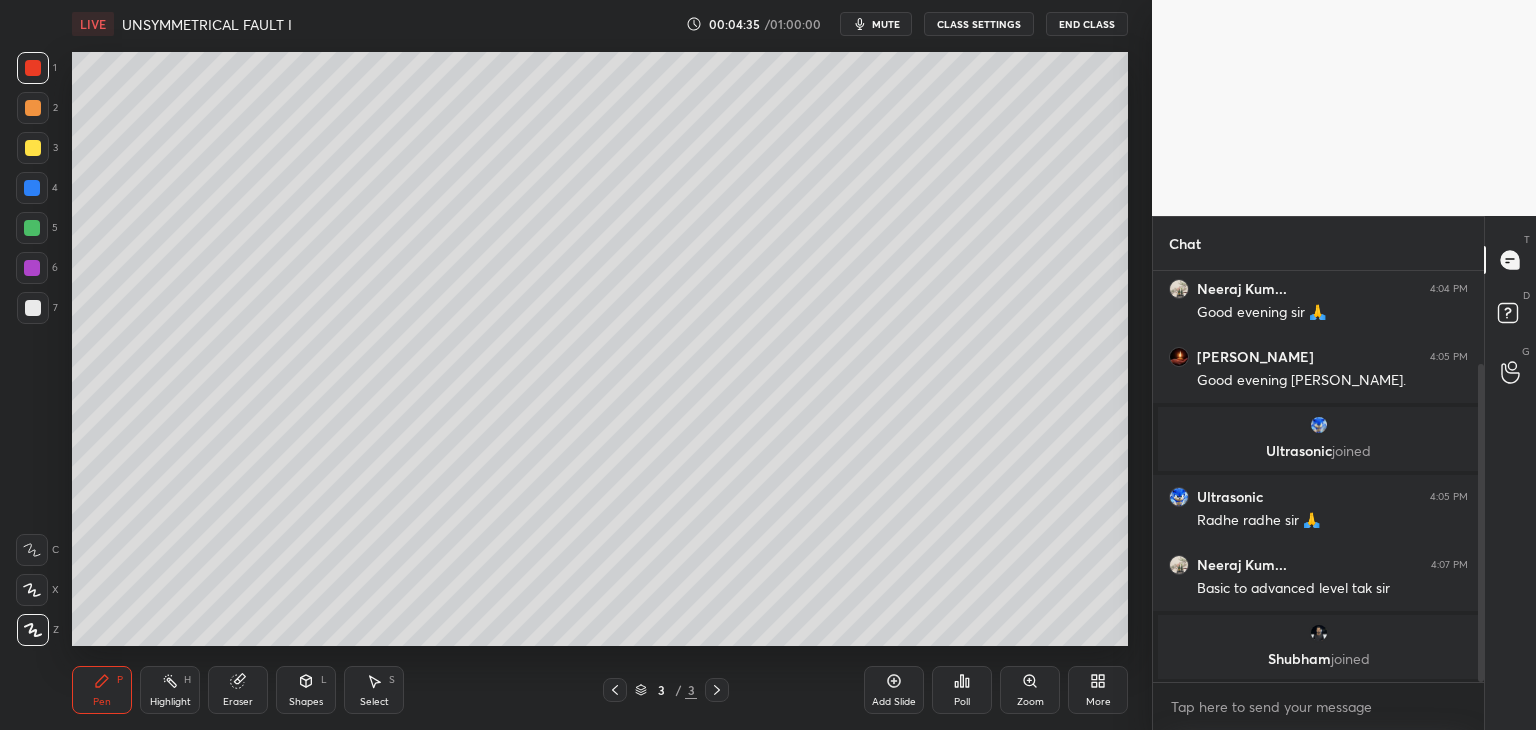click at bounding box center (32, 188) 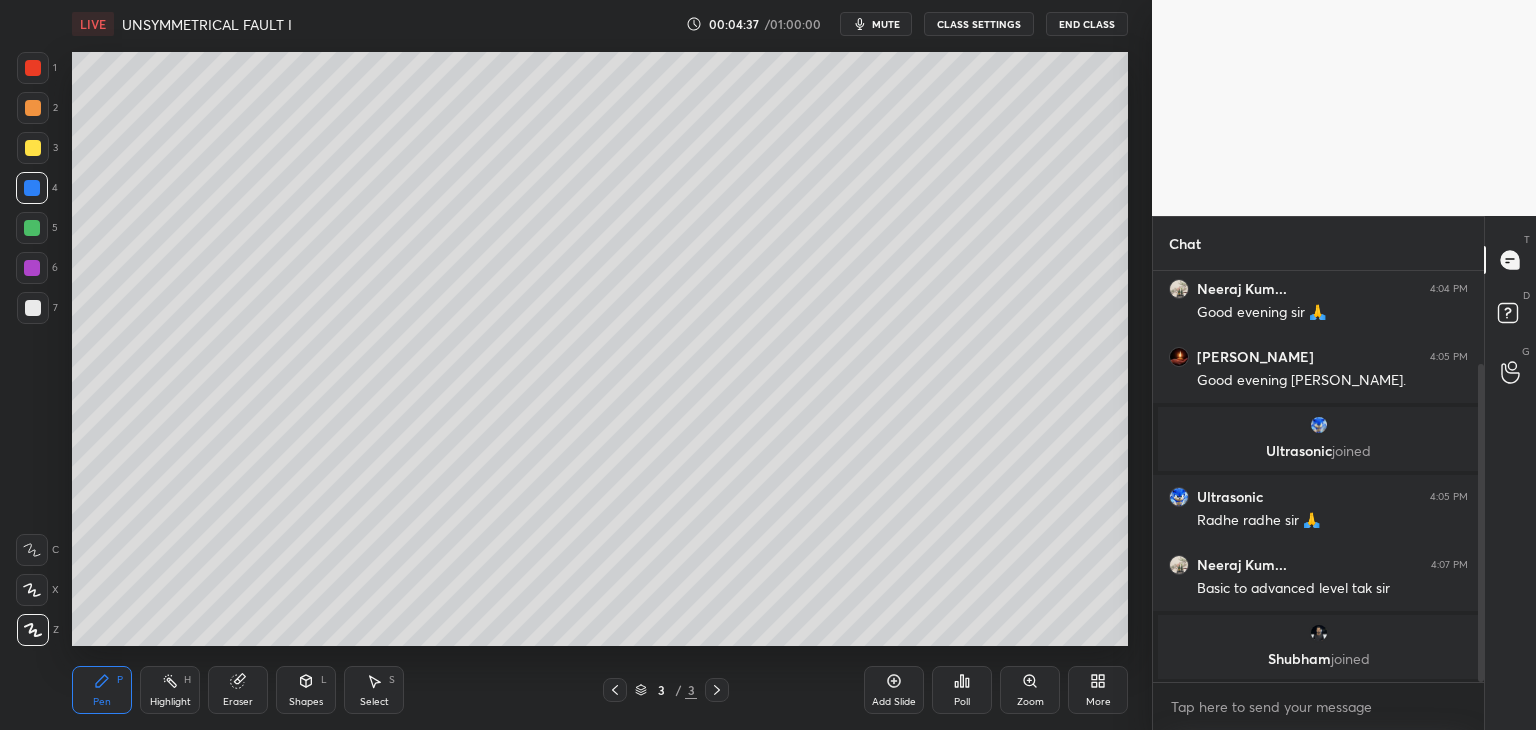 scroll, scrollTop: 188, scrollLeft: 0, axis: vertical 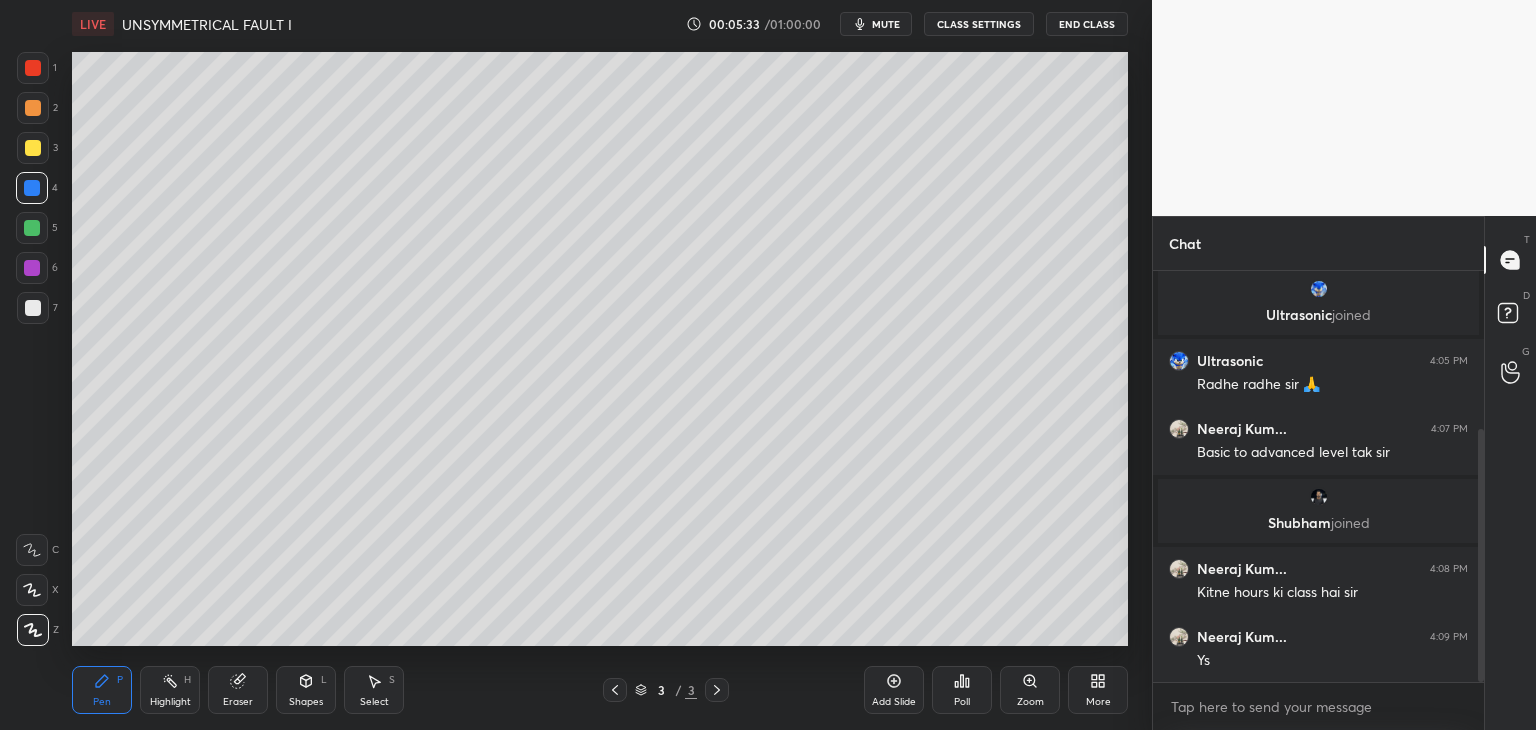 drag, startPoint x: 40, startPoint y: 231, endPoint x: 69, endPoint y: 246, distance: 32.649654 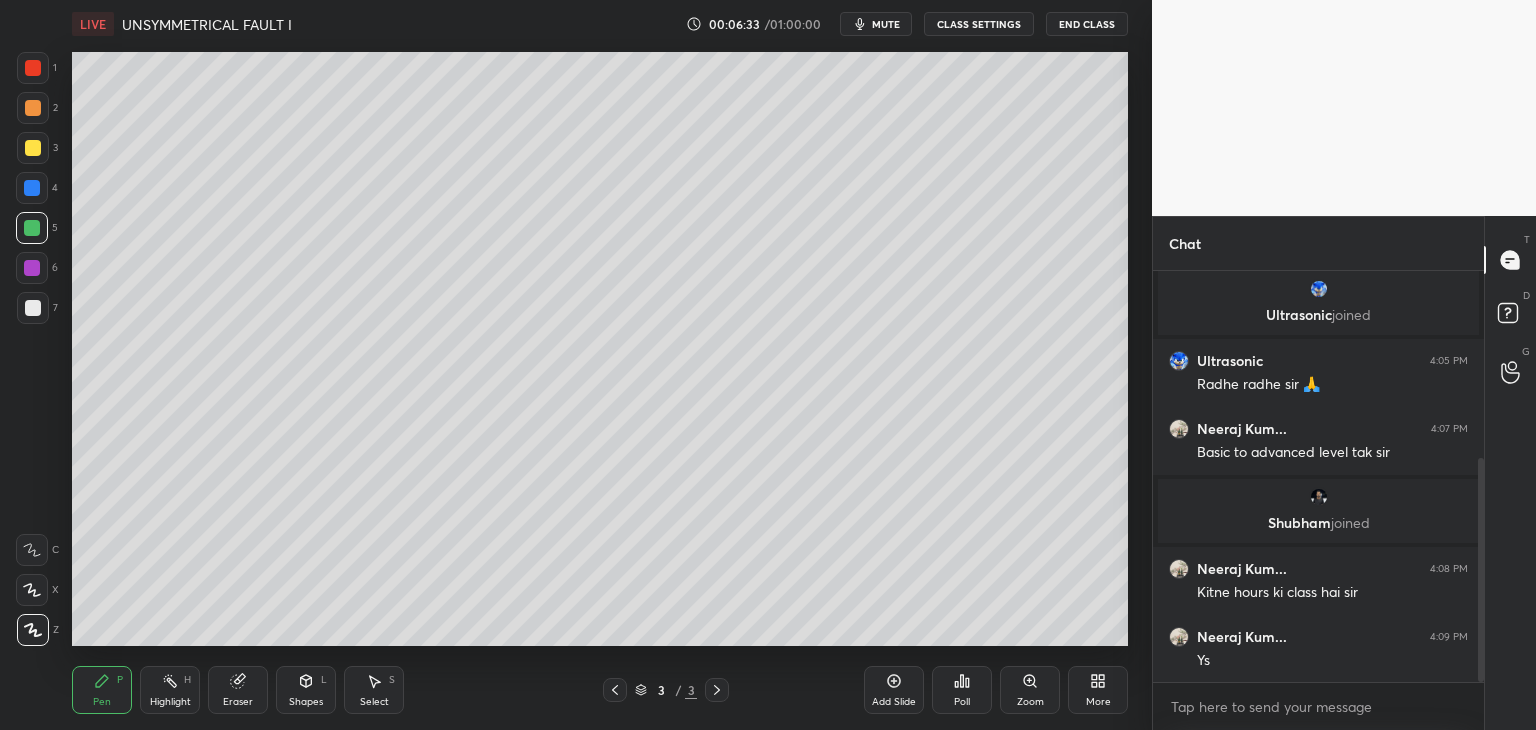 scroll, scrollTop: 342, scrollLeft: 0, axis: vertical 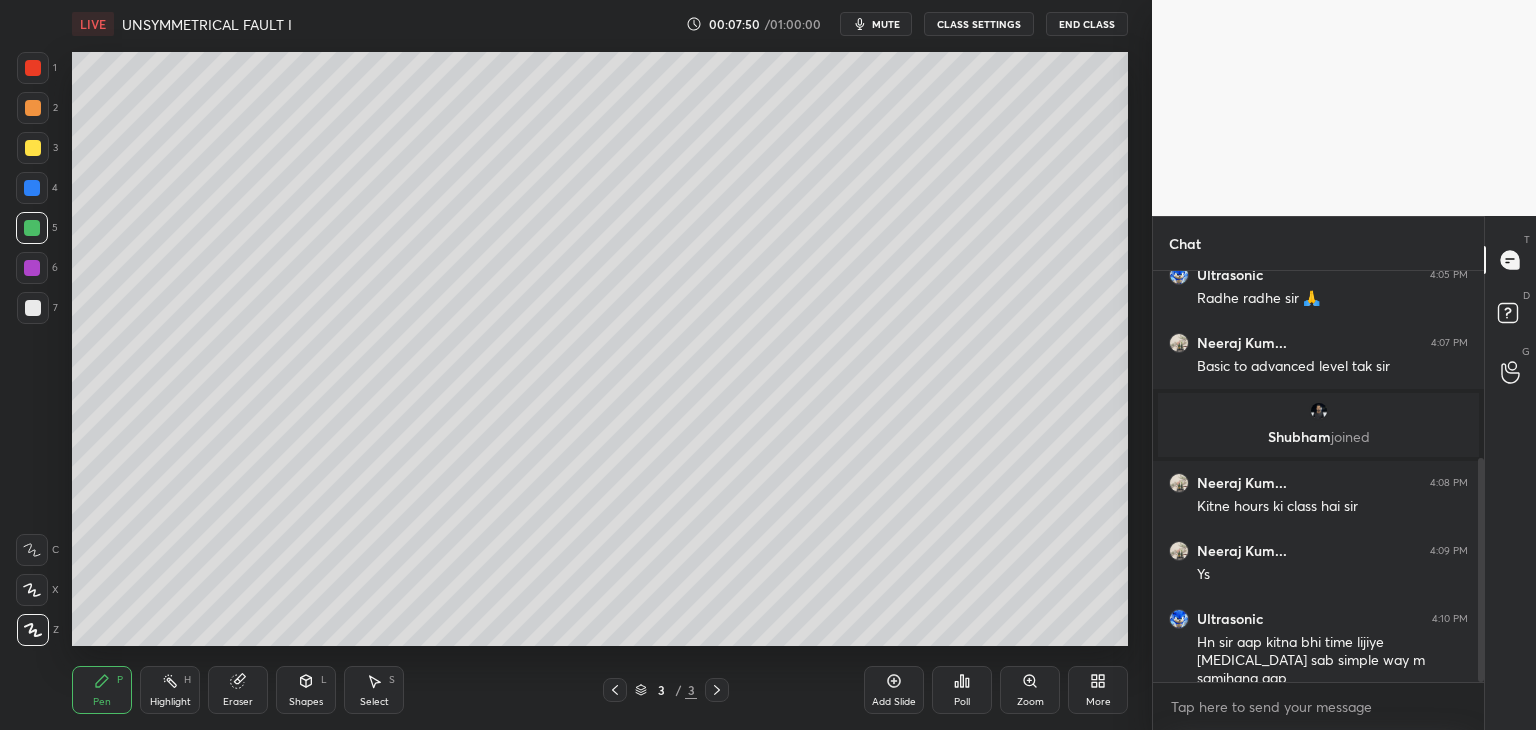 click on "Shapes" at bounding box center [306, 702] 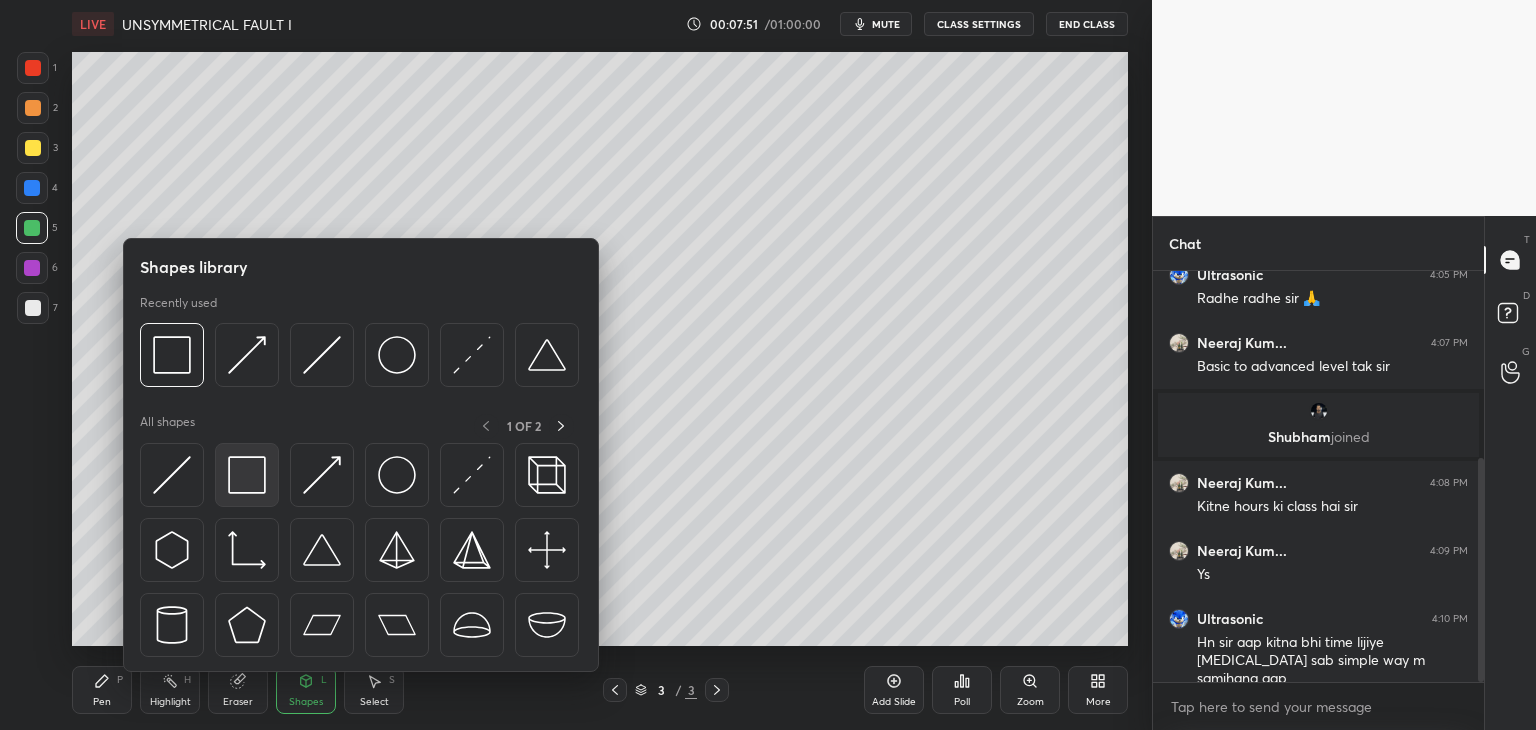 click at bounding box center (247, 475) 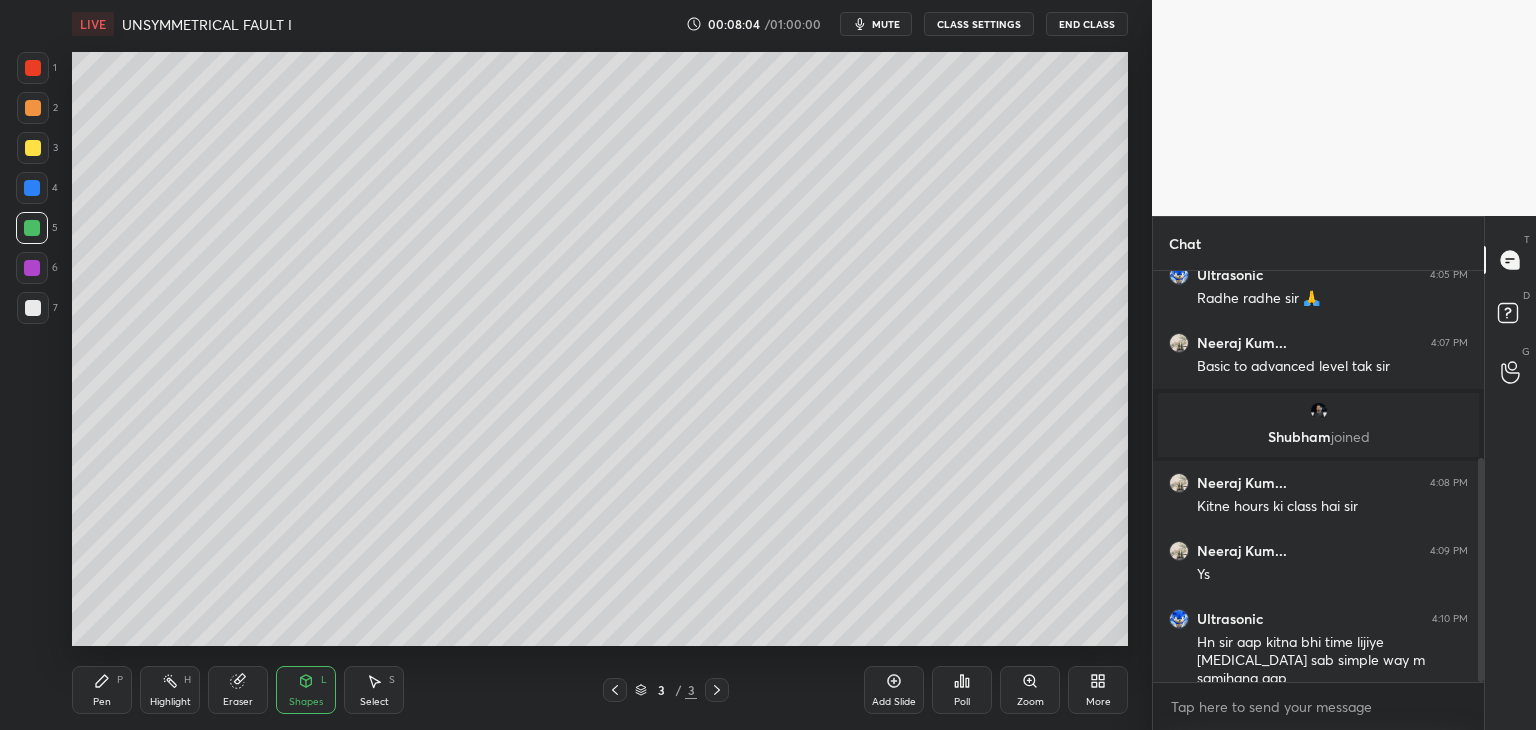click at bounding box center [33, 148] 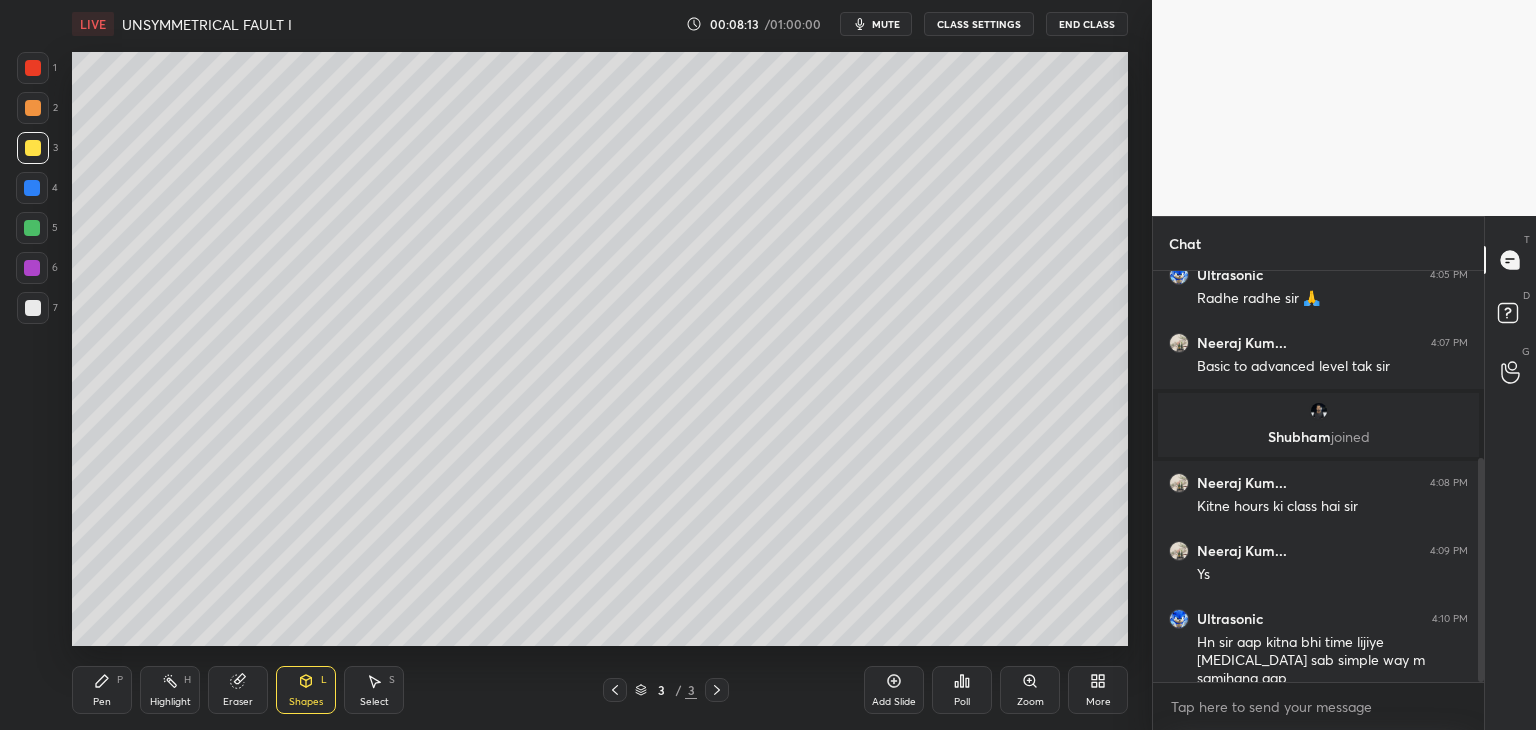 drag, startPoint x: 29, startPoint y: 146, endPoint x: 25, endPoint y: 167, distance: 21.377558 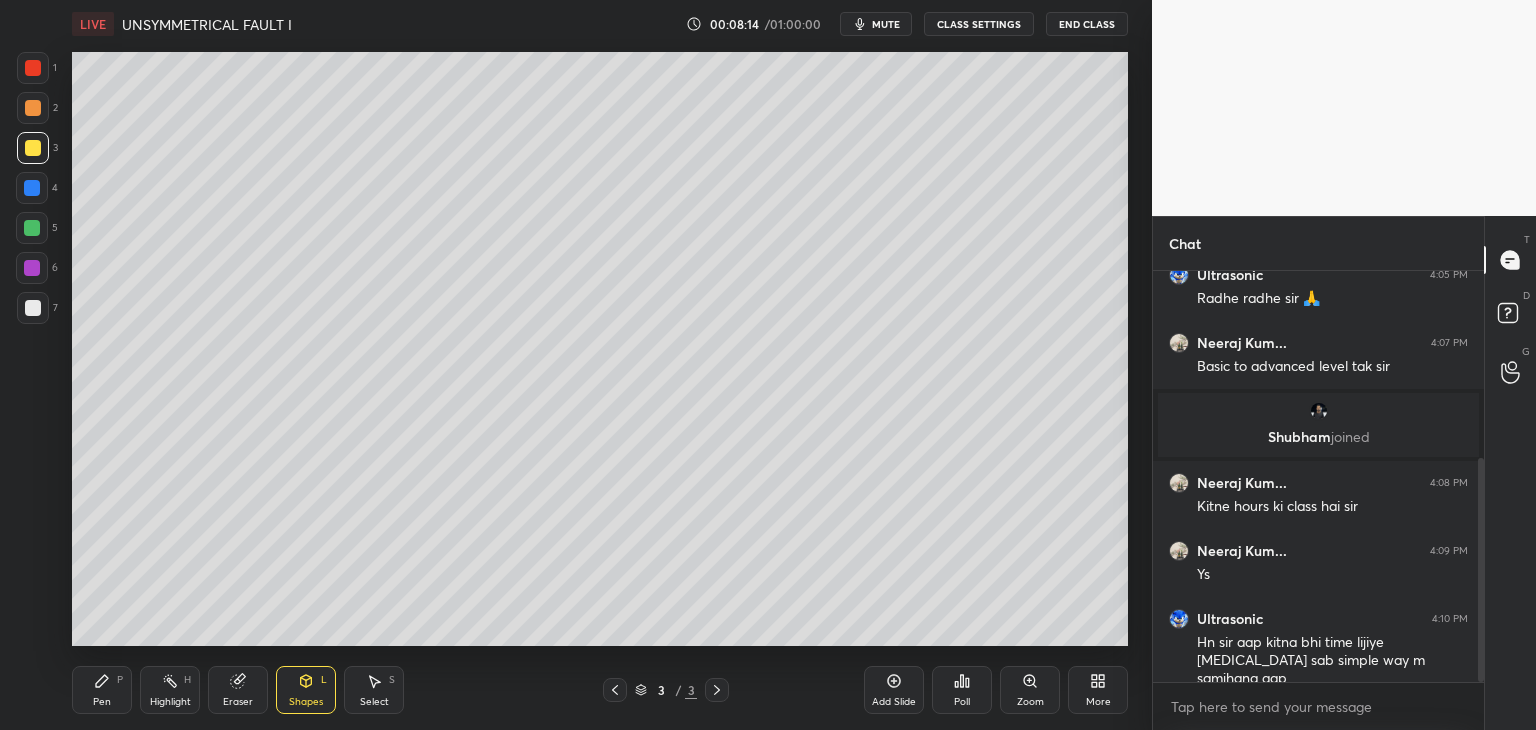 click on "Pen P" at bounding box center (102, 690) 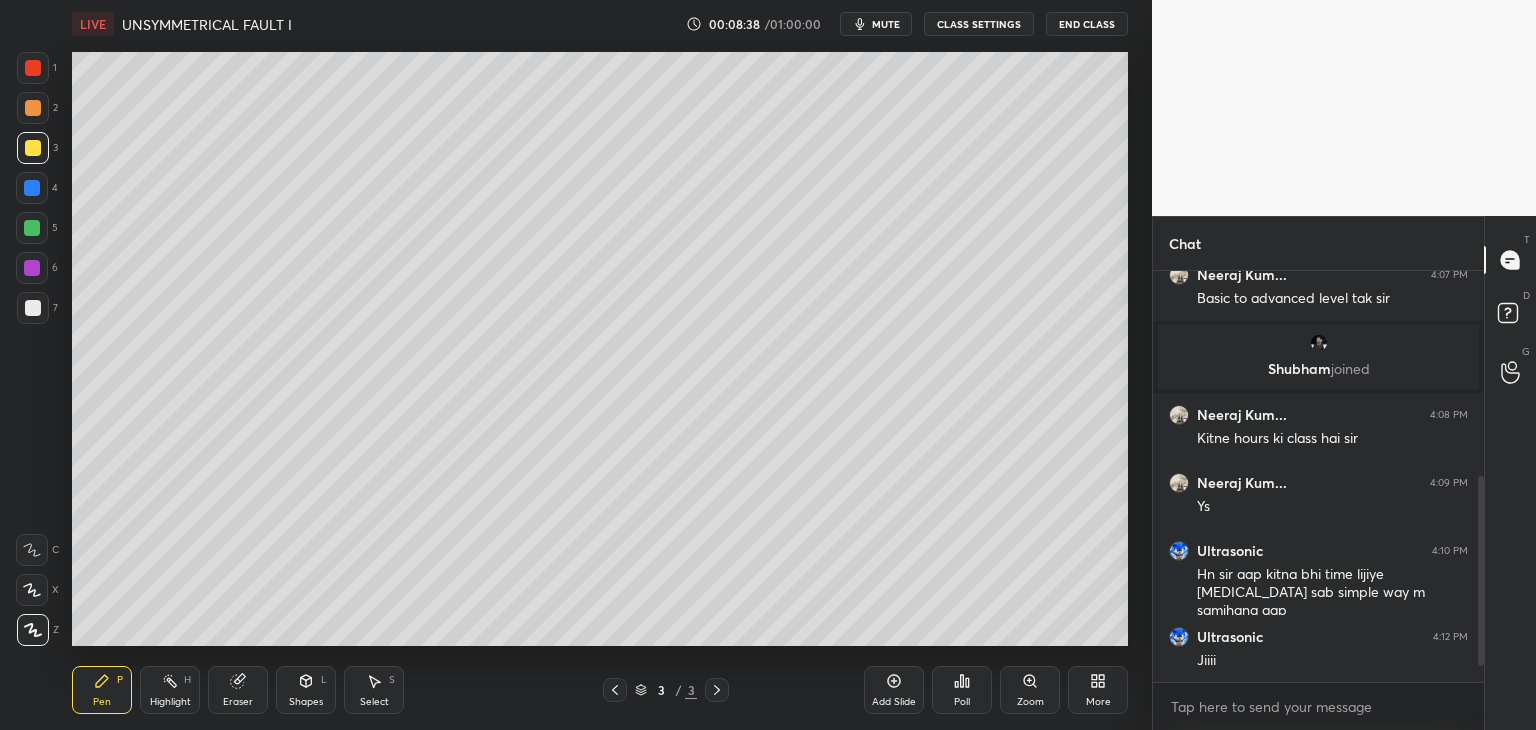scroll, scrollTop: 478, scrollLeft: 0, axis: vertical 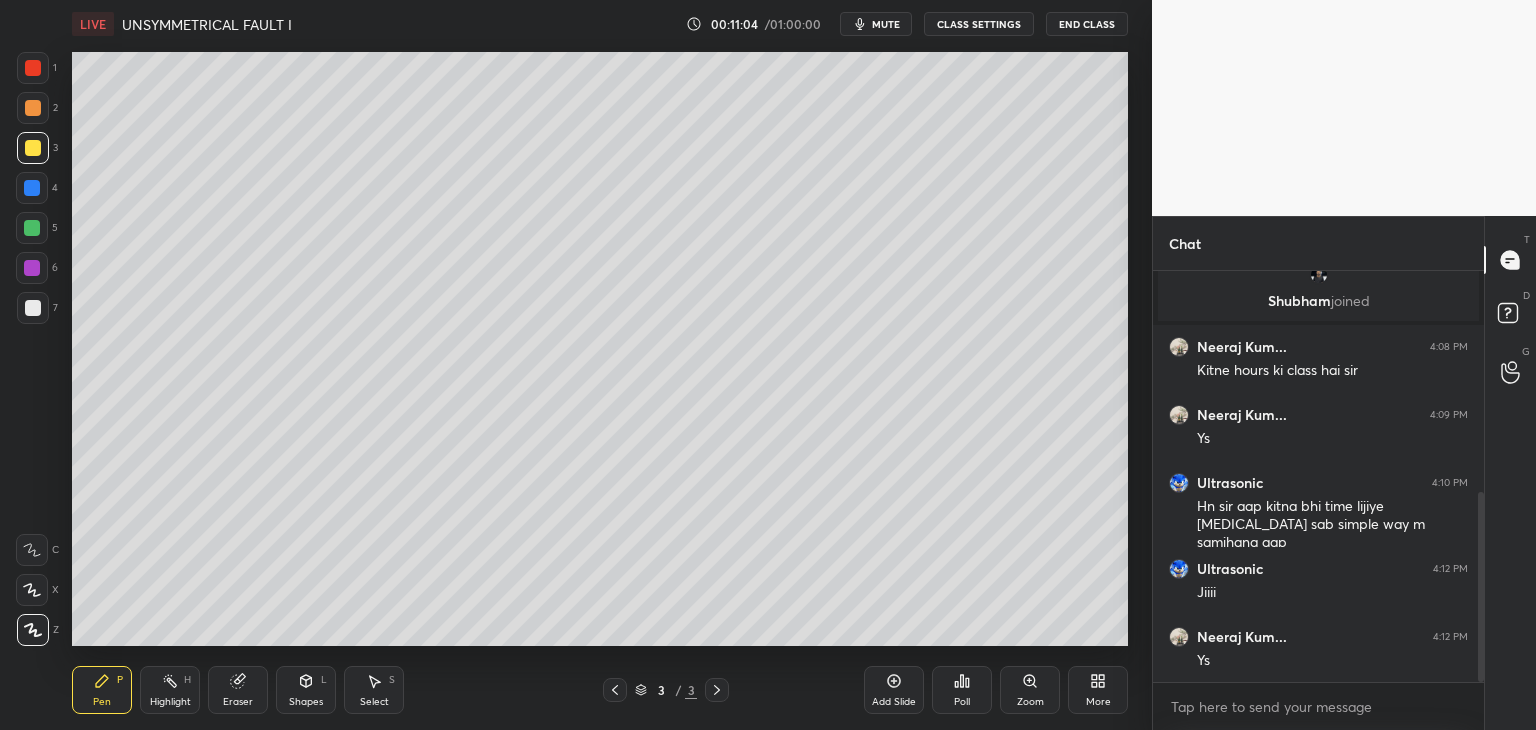 click on "Eraser" at bounding box center (238, 690) 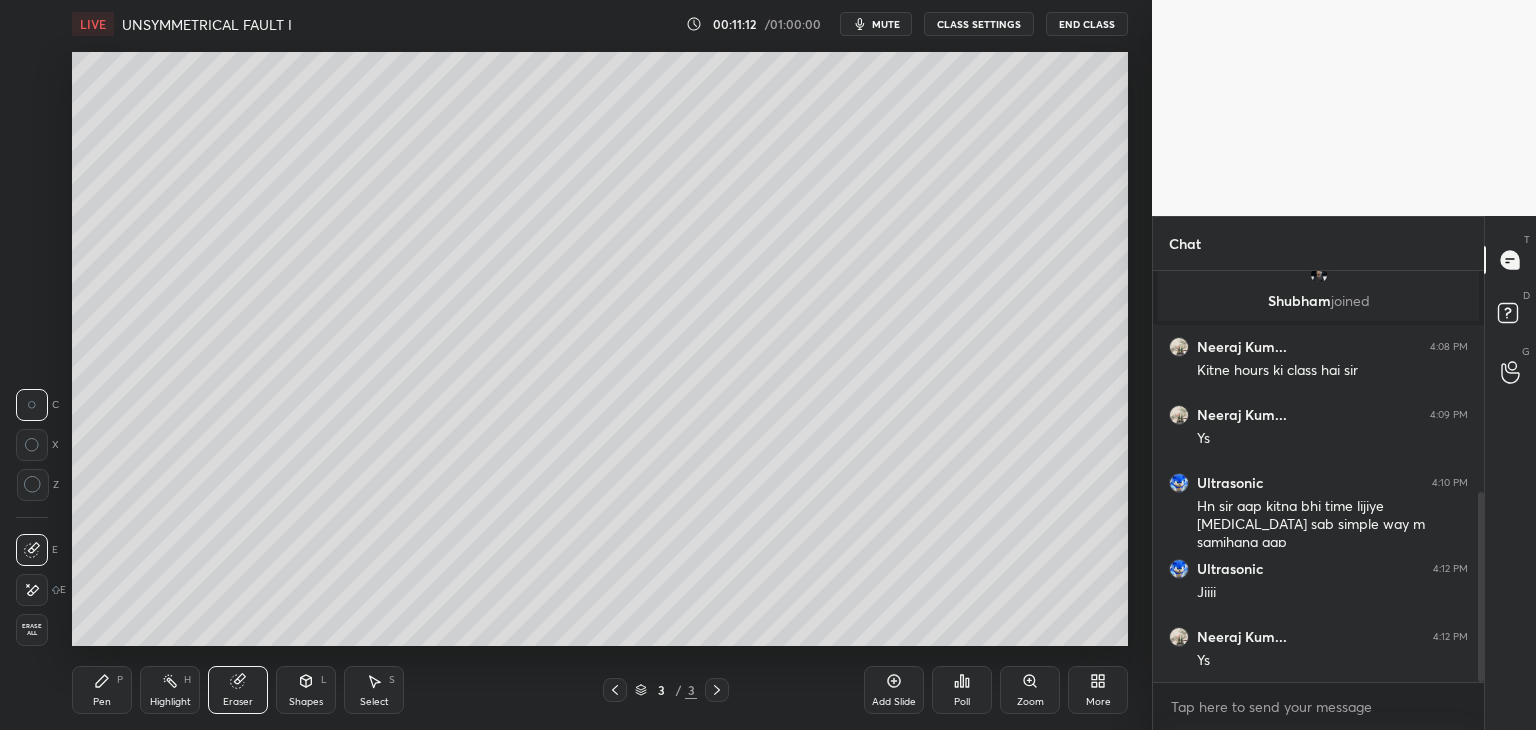 click on "Pen P" at bounding box center [102, 690] 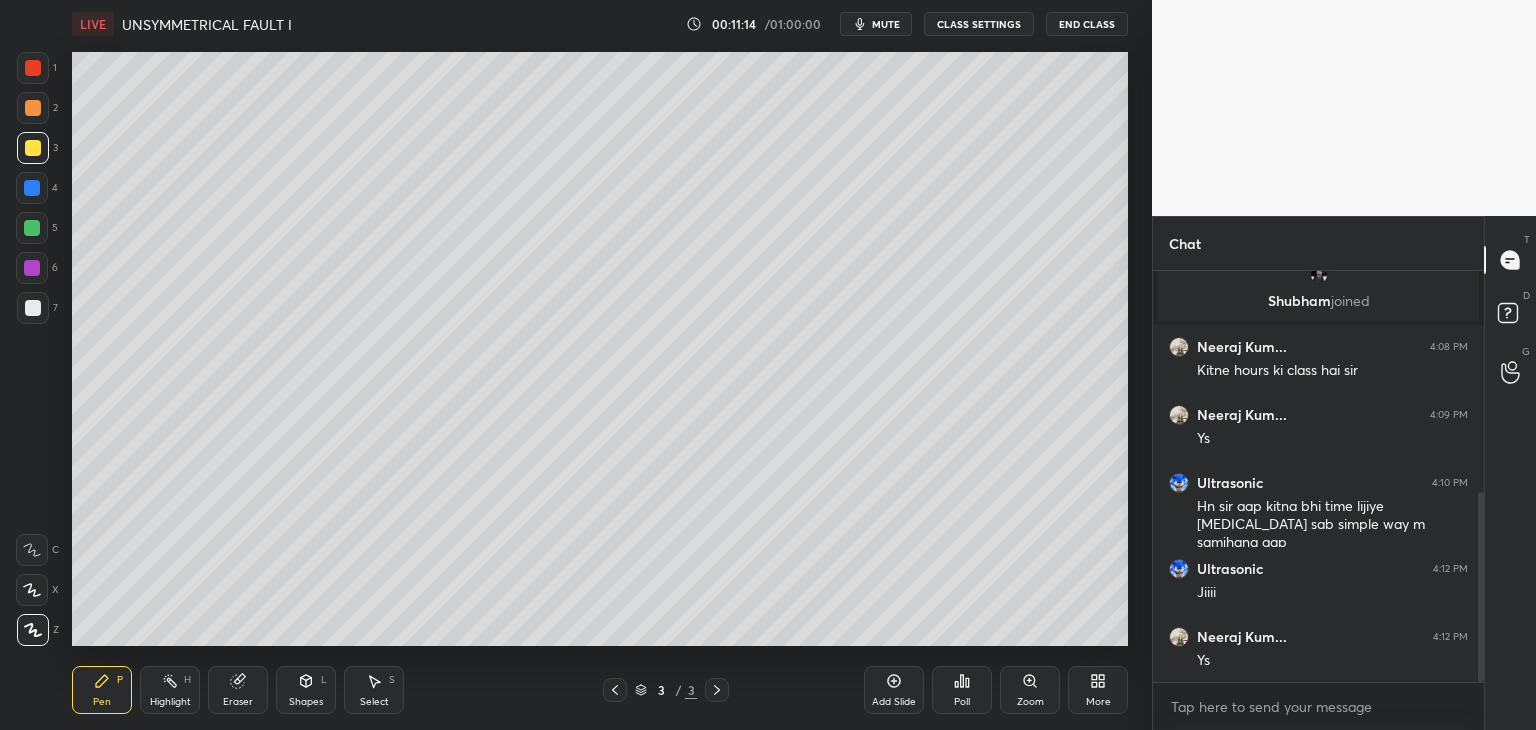 click at bounding box center (33, 308) 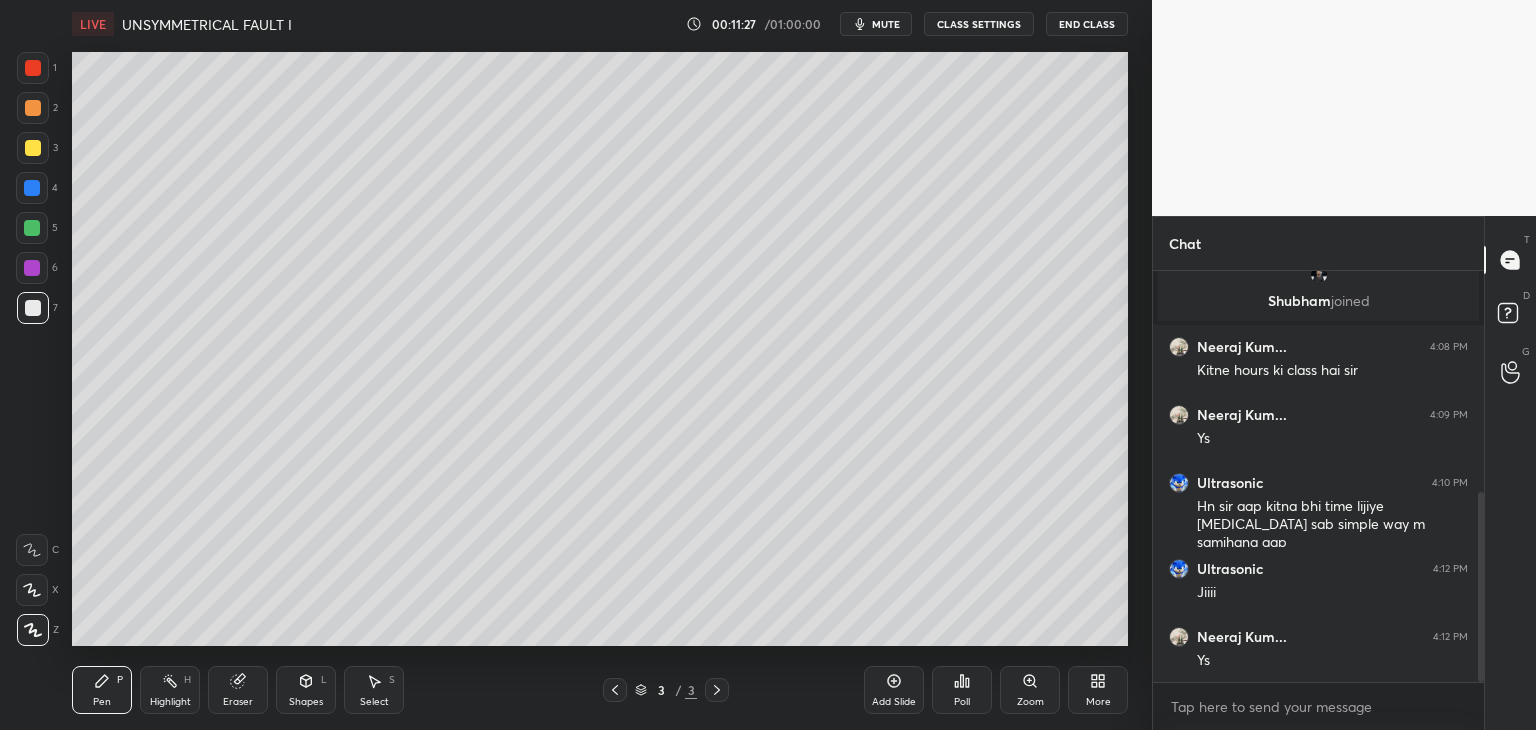 click on "Eraser" at bounding box center [238, 690] 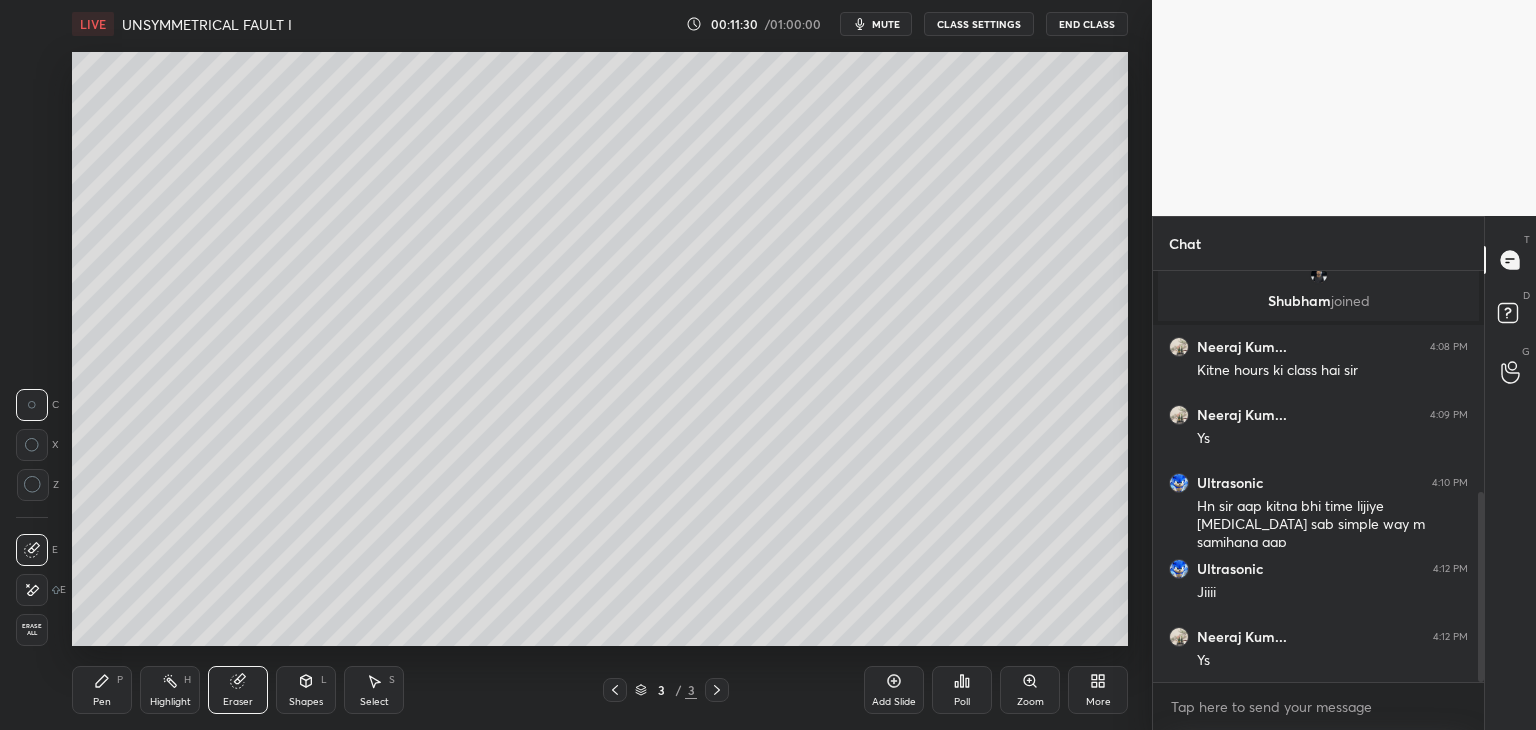 click on "Pen" at bounding box center [102, 702] 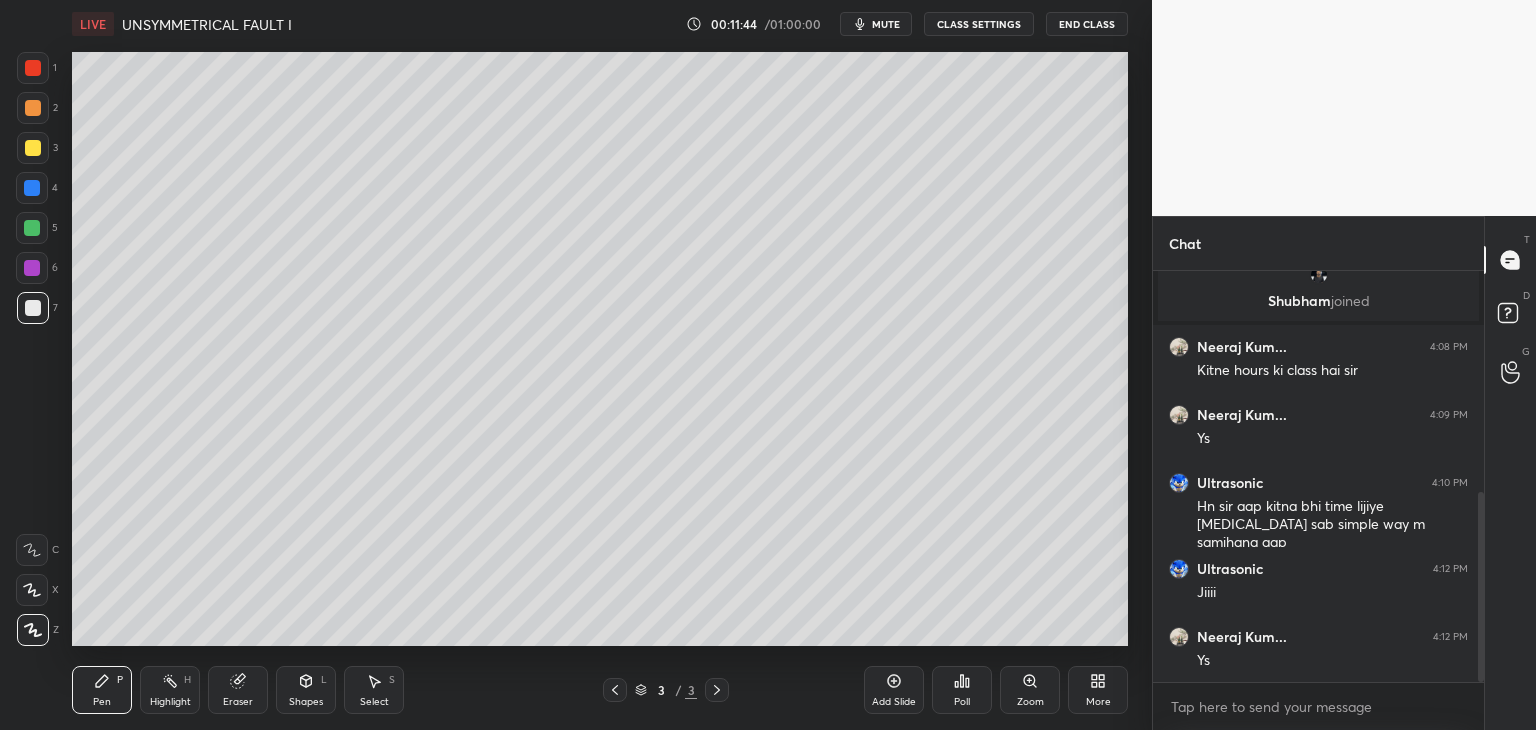 click on "Add Slide" at bounding box center (894, 702) 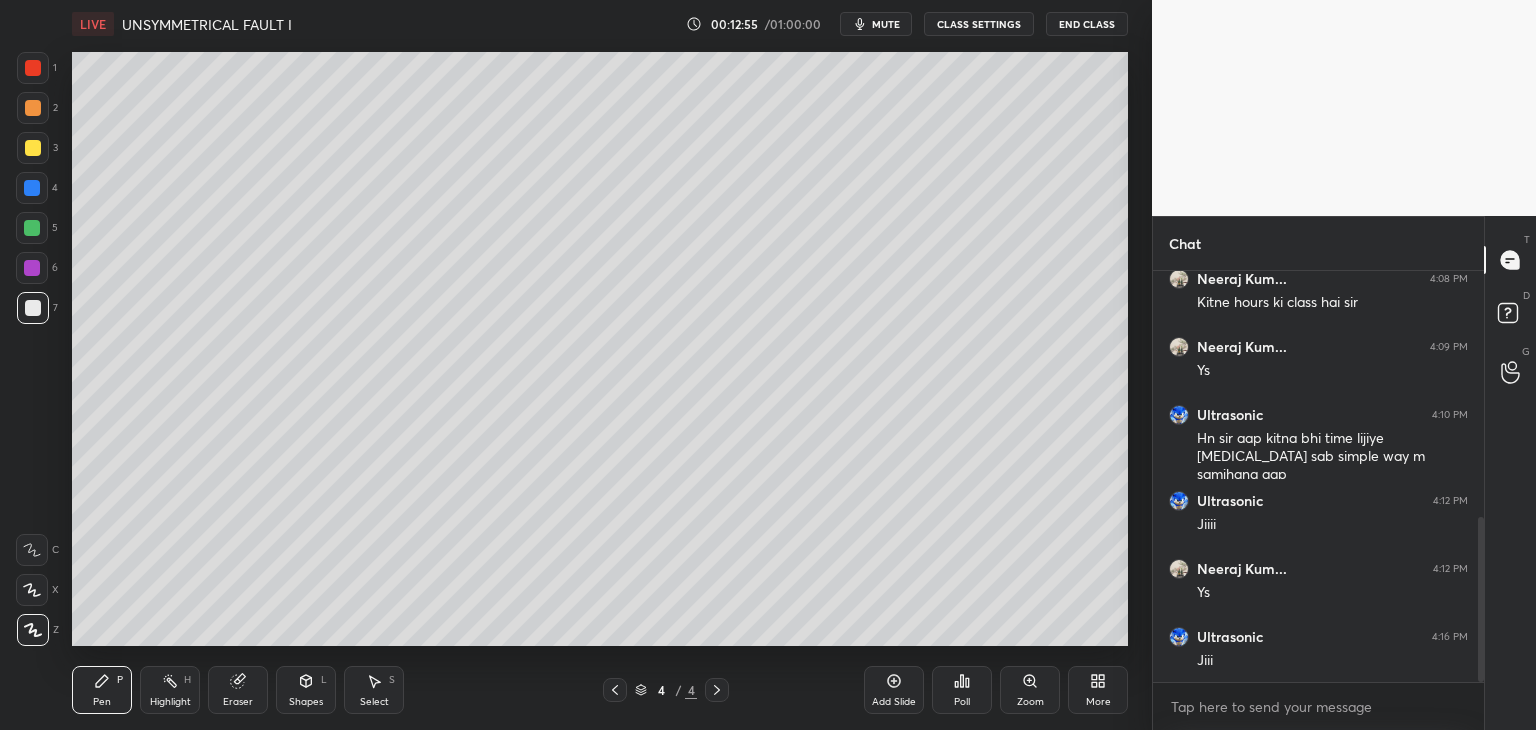 scroll, scrollTop: 614, scrollLeft: 0, axis: vertical 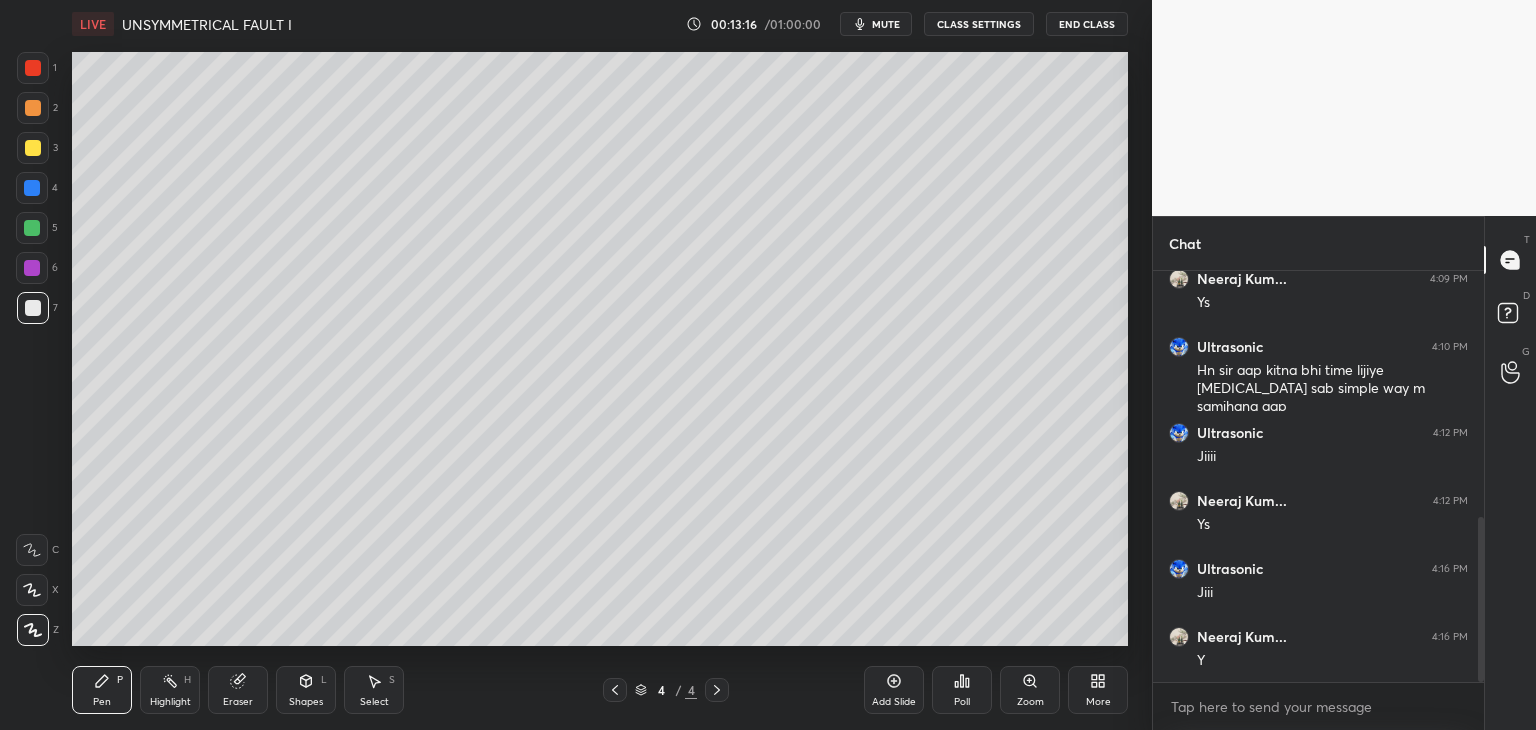 click on "1 2 3 4 5 6 7 C X Z C X Z E E Erase all   H H LIVE UNSYMMETRICAL FAULT I 00:13:16 /  01:00:00 mute CLASS SETTINGS End Class Setting up your live class Poll for   secs No correct answer Start poll Back UNSYMMETRICAL FAULT I • L1 of Complete Course on Power System [PERSON_NAME] Pen P Highlight H Eraser Shapes L Select S 4 / 4 Add Slide Poll Zoom More Chat Neeraj Kum... 4:08 PM Kitne hours ki class hai sir [PERSON_NAME]... 4:09 PM Ys Ultrasonic 4:10 PM Hn sir aap kitna bhi time lijiye [MEDICAL_DATA] sab simple way m samjhana aap Ultrasonic 4:12 PM Jiiii Neeraj Kum... 4:12 PM Ys Ultrasonic 4:16 PM Jiii Neeraj Kum... 4:16 PM Y JUMP TO LATEST Enable hand raising Enable raise hand to speak to learners. Once enabled, chat will be turned off temporarily. Enable x   introducing Raise a hand with a doubt Now learners can raise their hand along with a doubt  How it works? Doubts asked by learners will show up here NEW DOUBTS ASKED No one has raised a hand yet Can't raise hand Got it T Messages (T) D Doubts (D) G Raise Hand (G) ​" at bounding box center [768, 0] 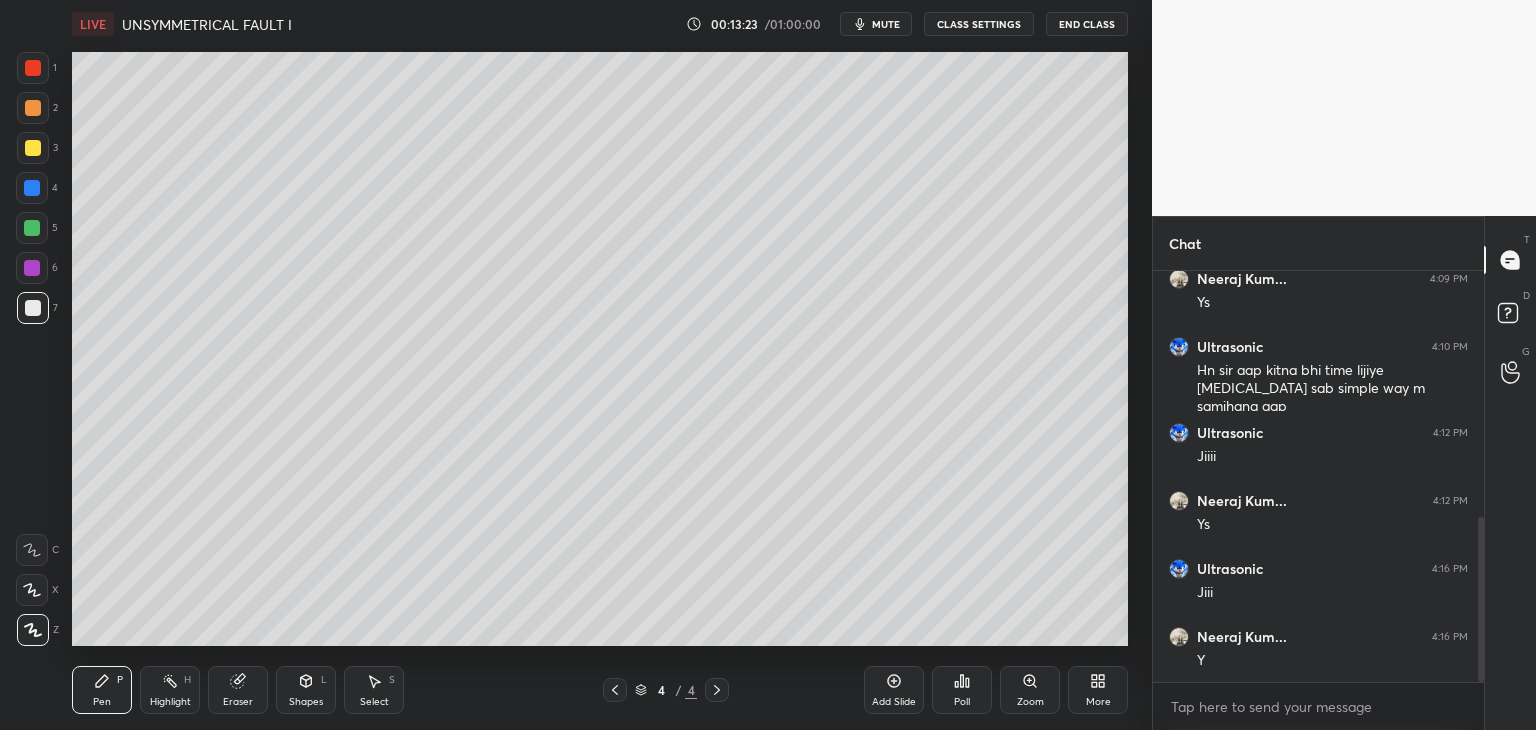 drag, startPoint x: 40, startPoint y: 238, endPoint x: 11, endPoint y: 251, distance: 31.780497 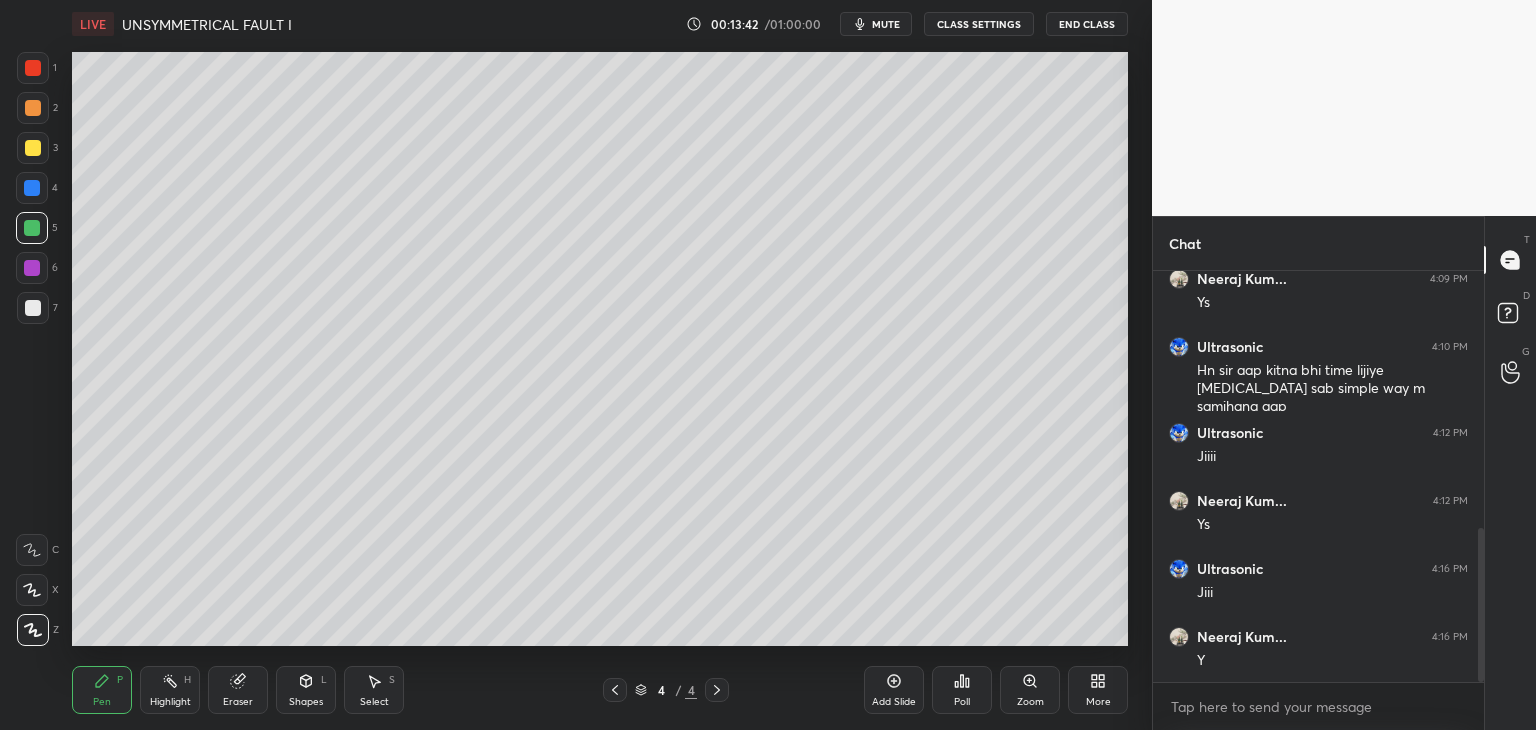 scroll, scrollTop: 686, scrollLeft: 0, axis: vertical 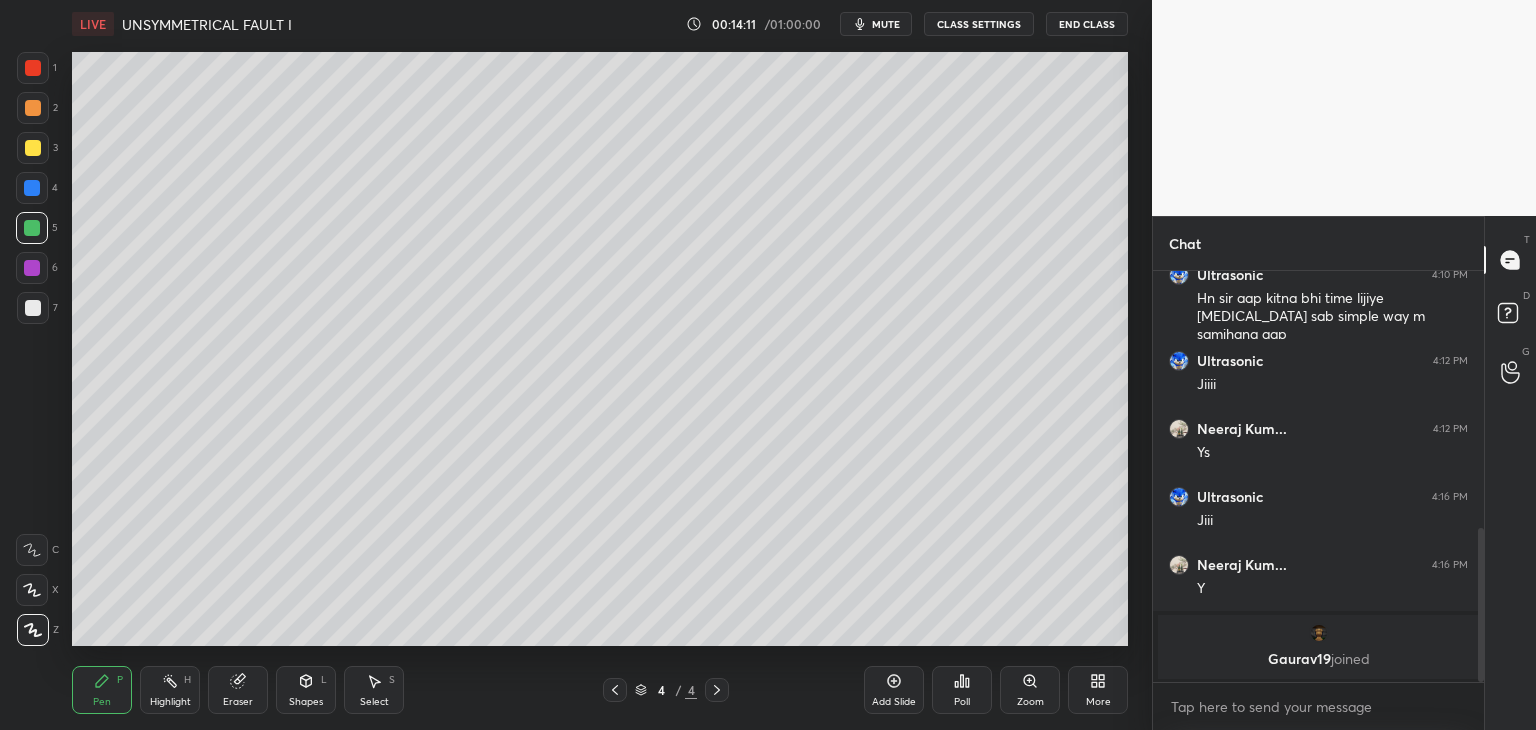 click at bounding box center (32, 188) 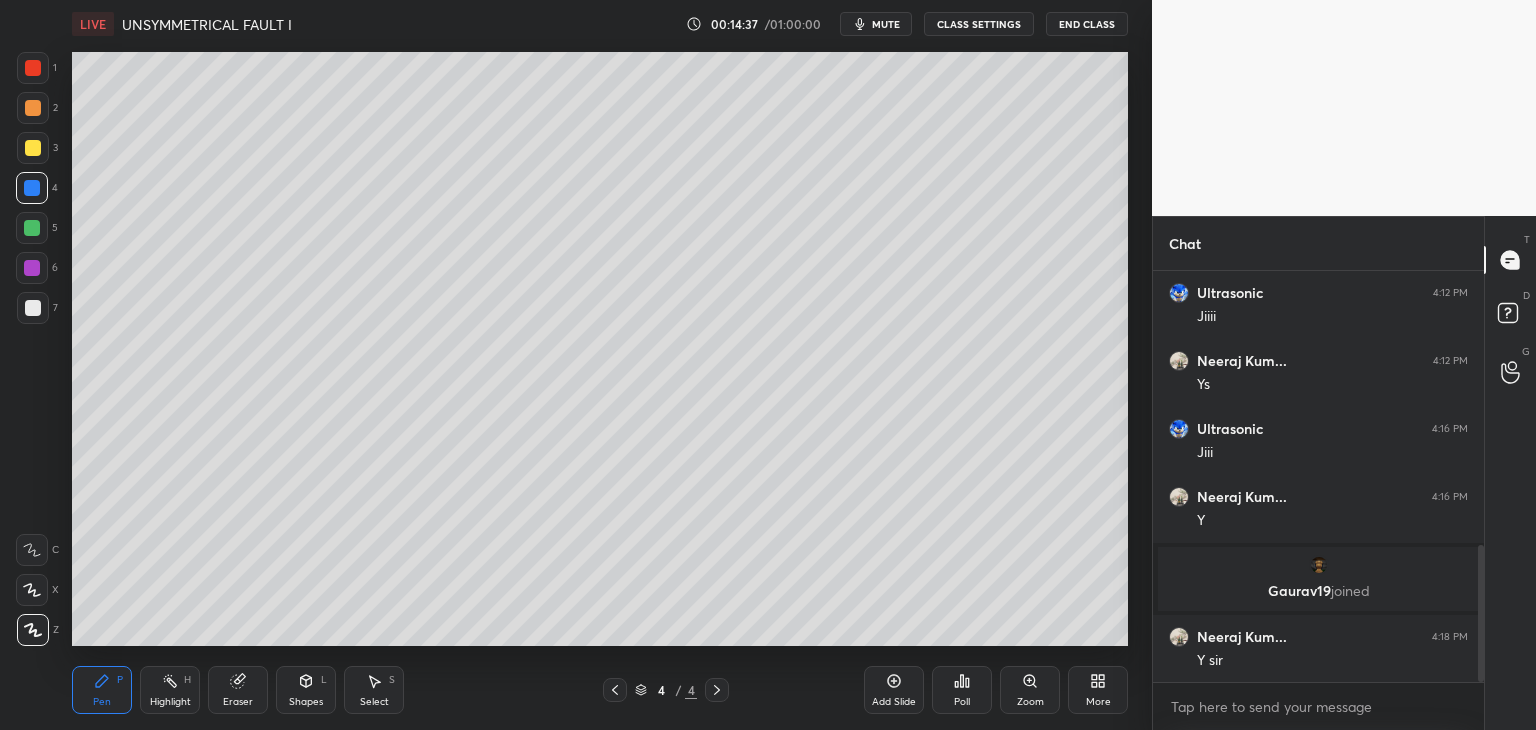 scroll, scrollTop: 822, scrollLeft: 0, axis: vertical 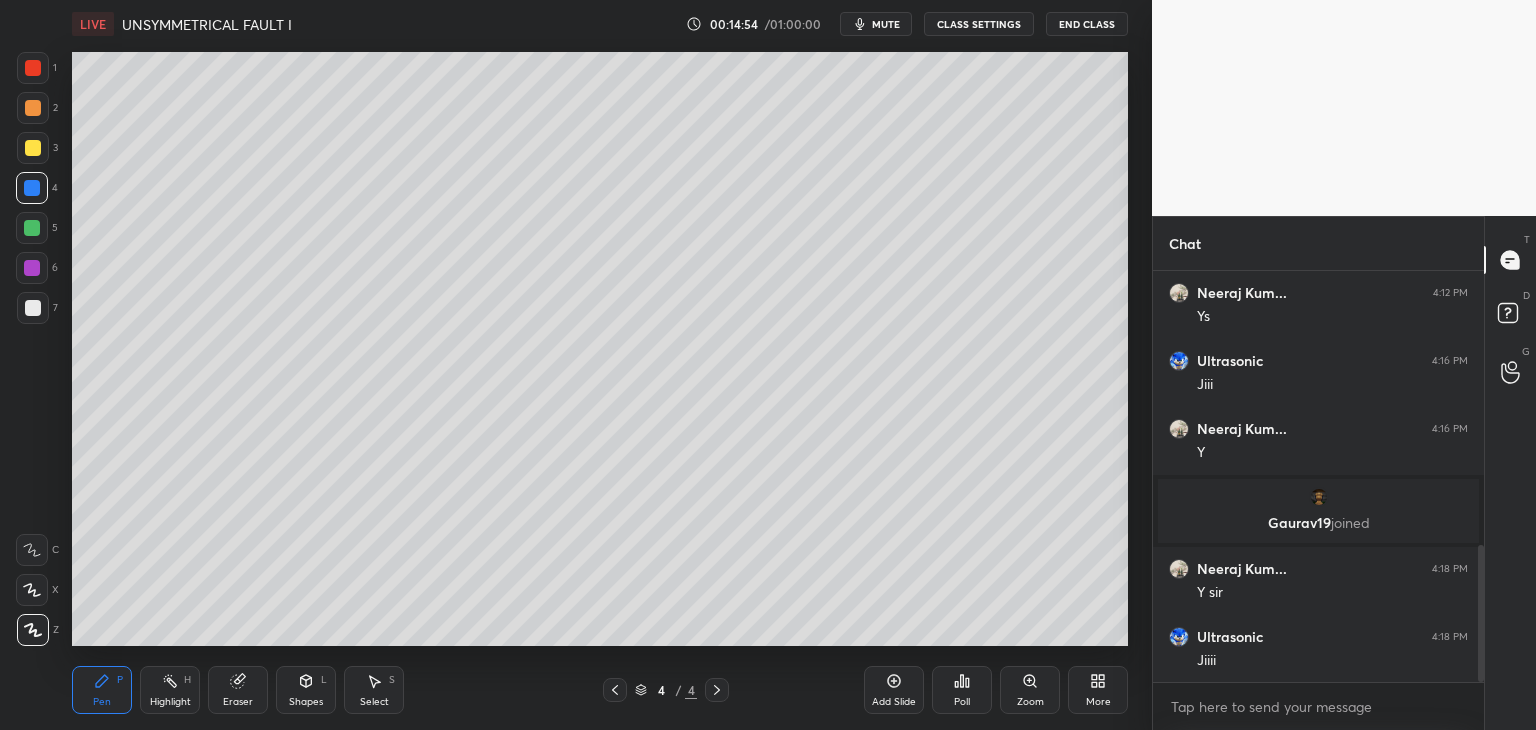 click at bounding box center [33, 148] 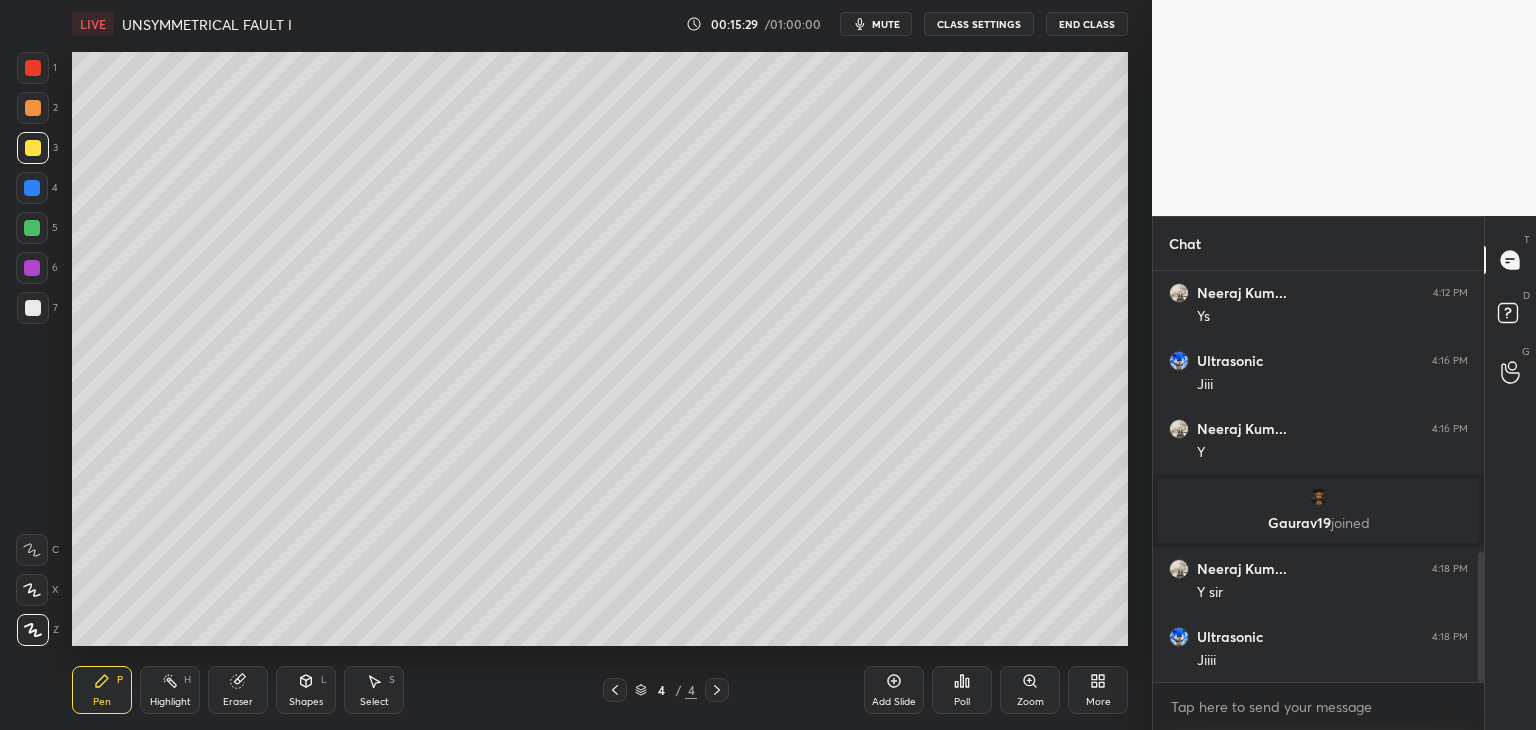 scroll, scrollTop: 890, scrollLeft: 0, axis: vertical 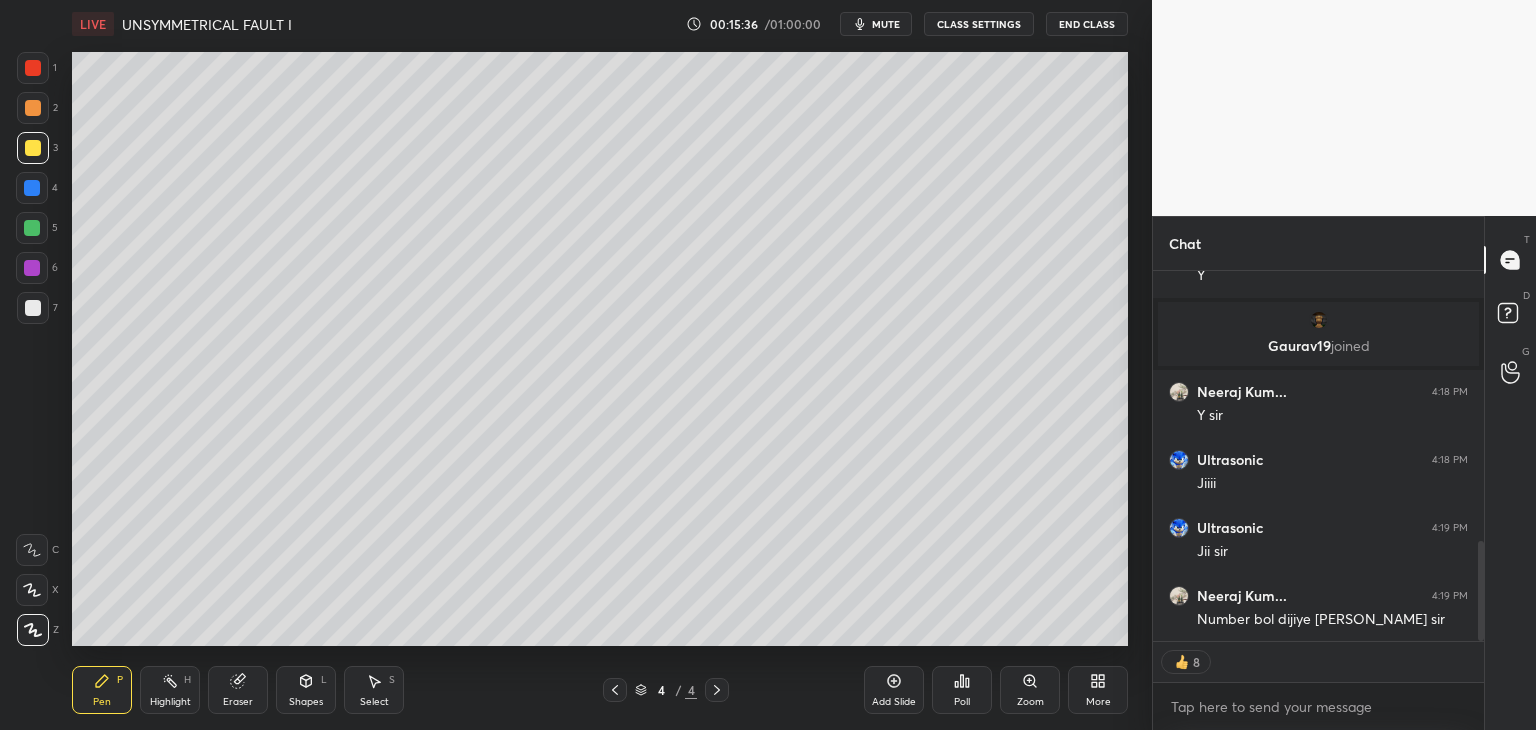click 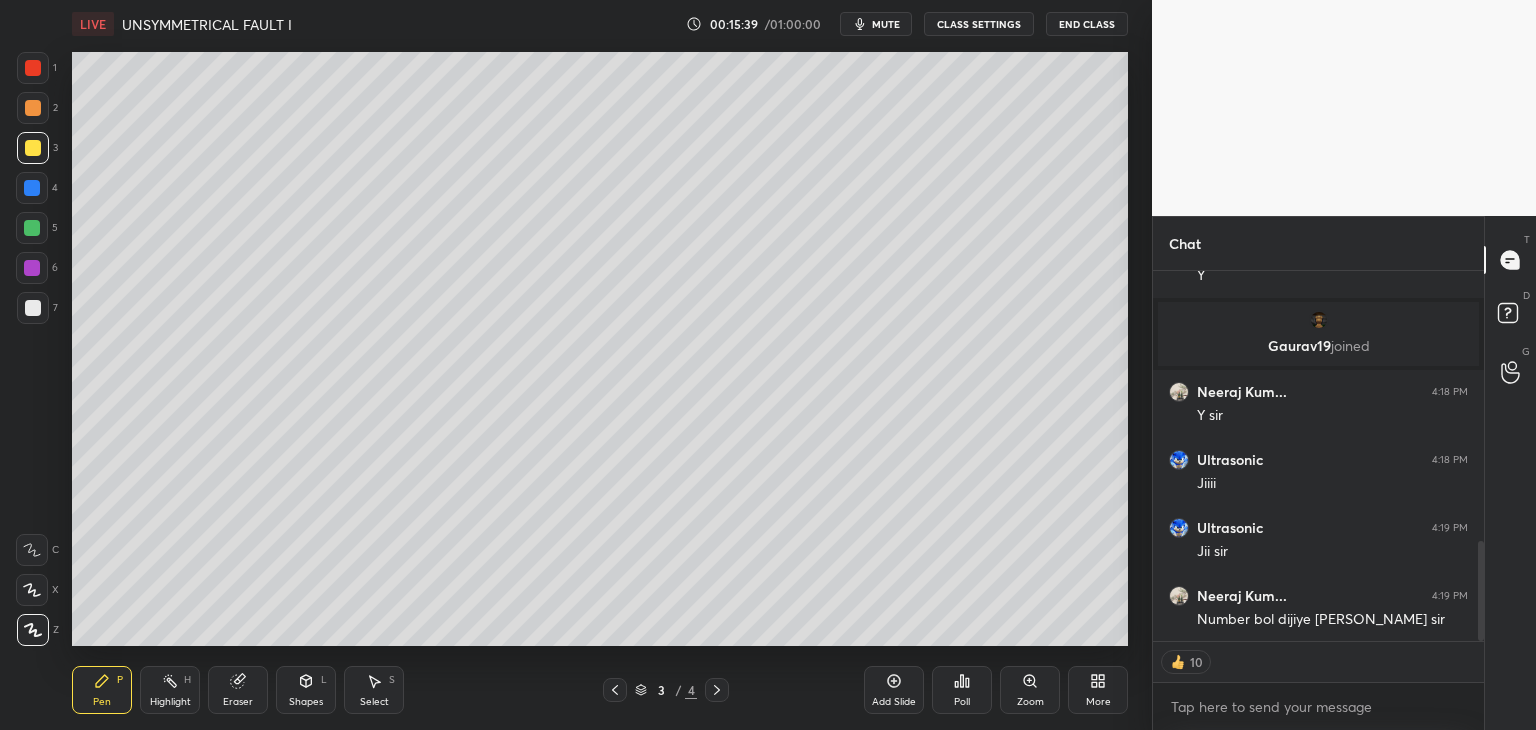 click 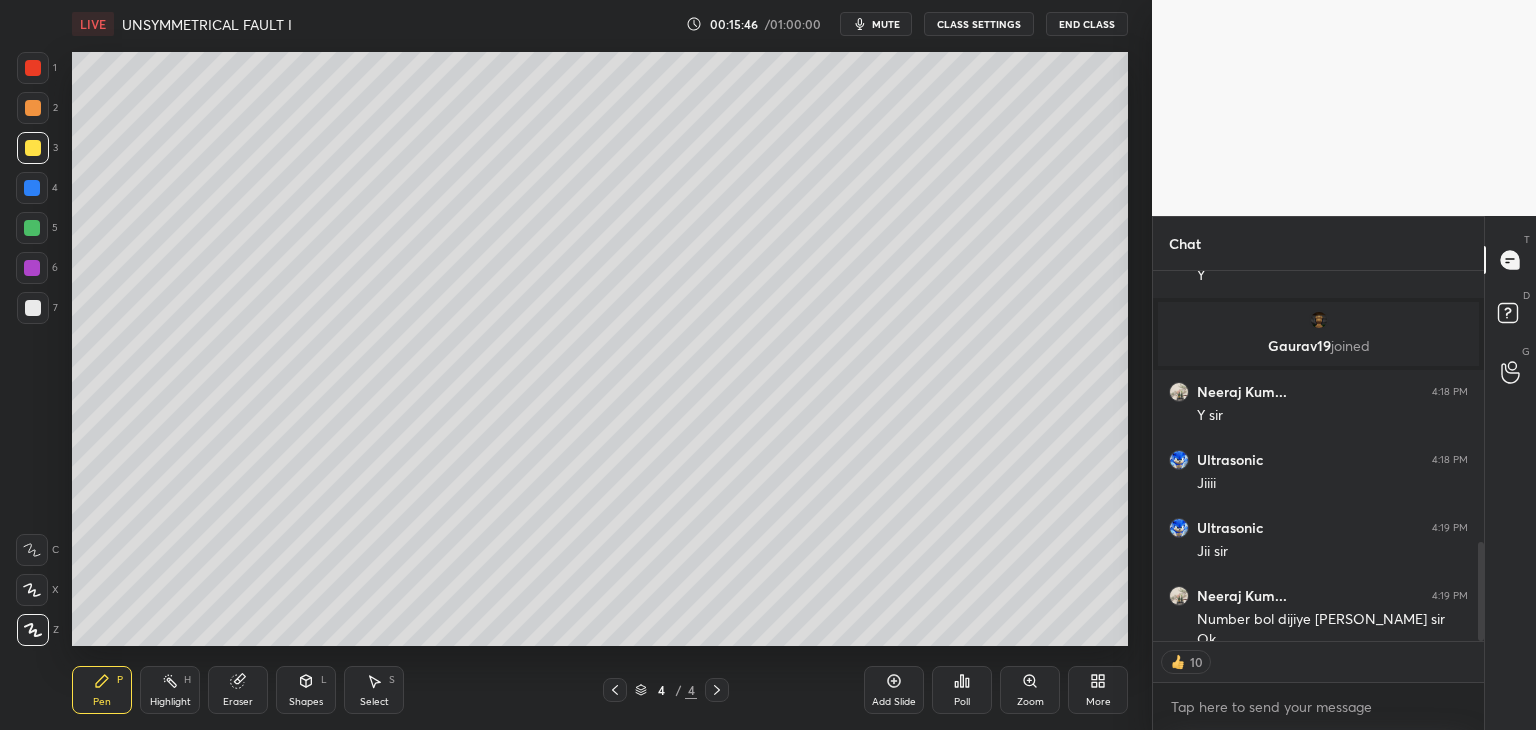 scroll, scrollTop: 1019, scrollLeft: 0, axis: vertical 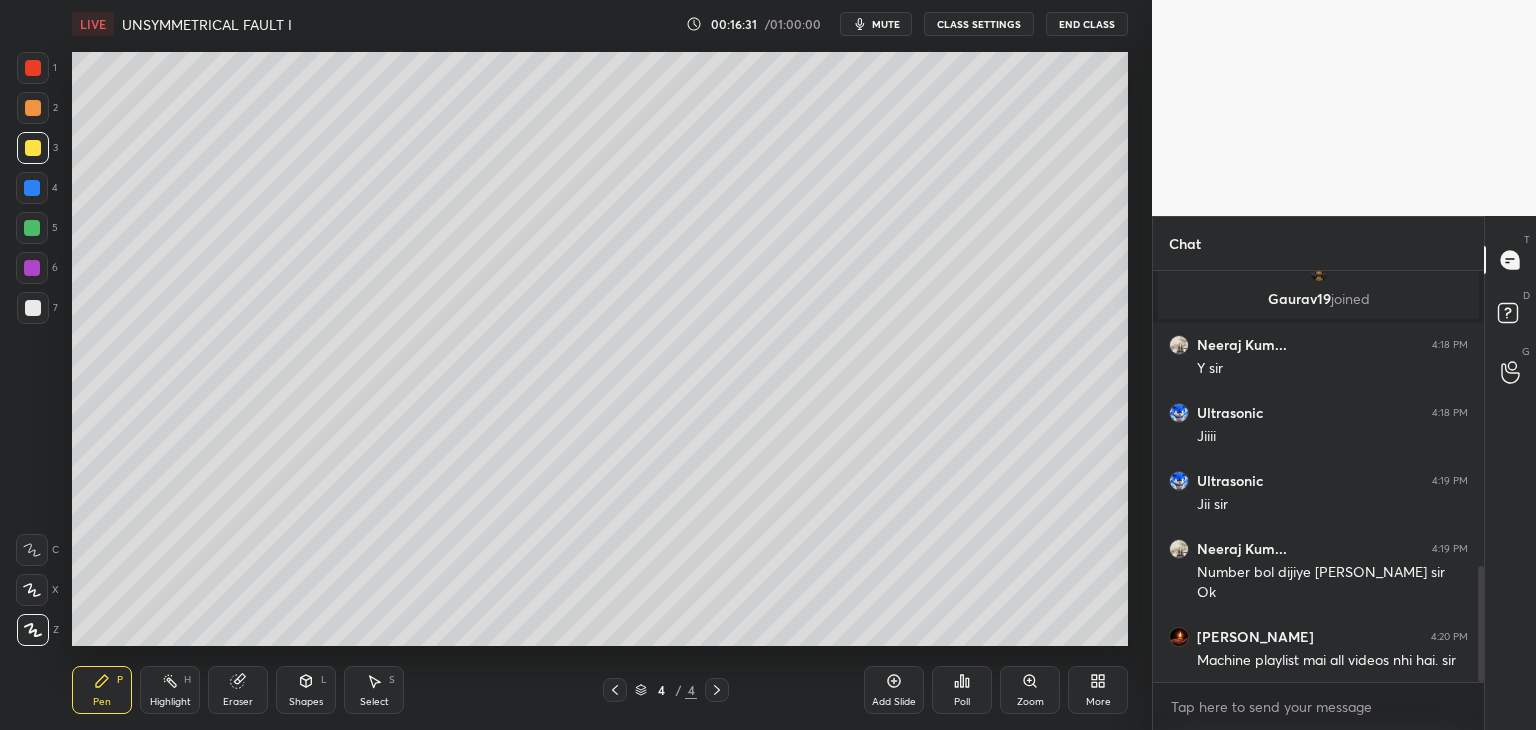 click on "Add Slide" at bounding box center (894, 690) 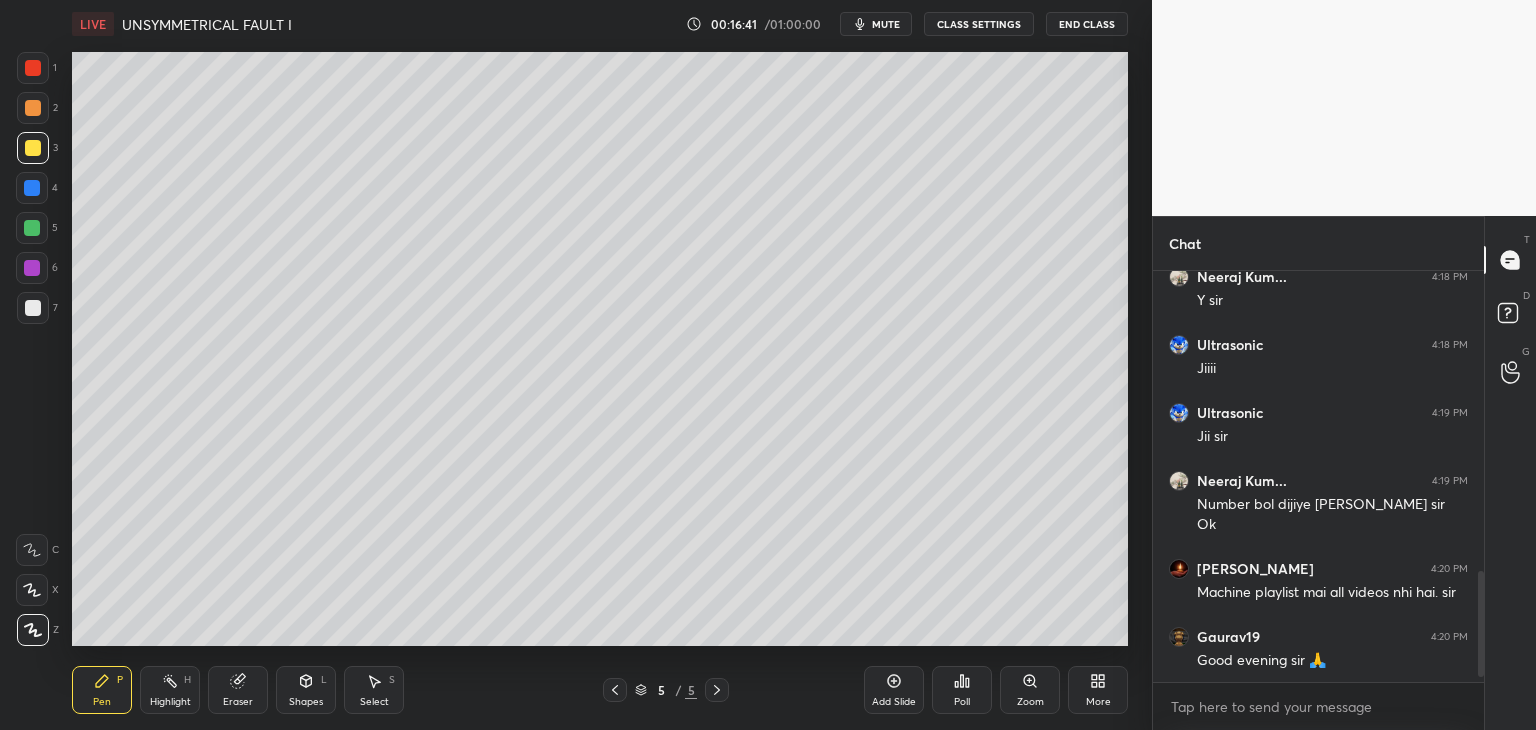 scroll, scrollTop: 1182, scrollLeft: 0, axis: vertical 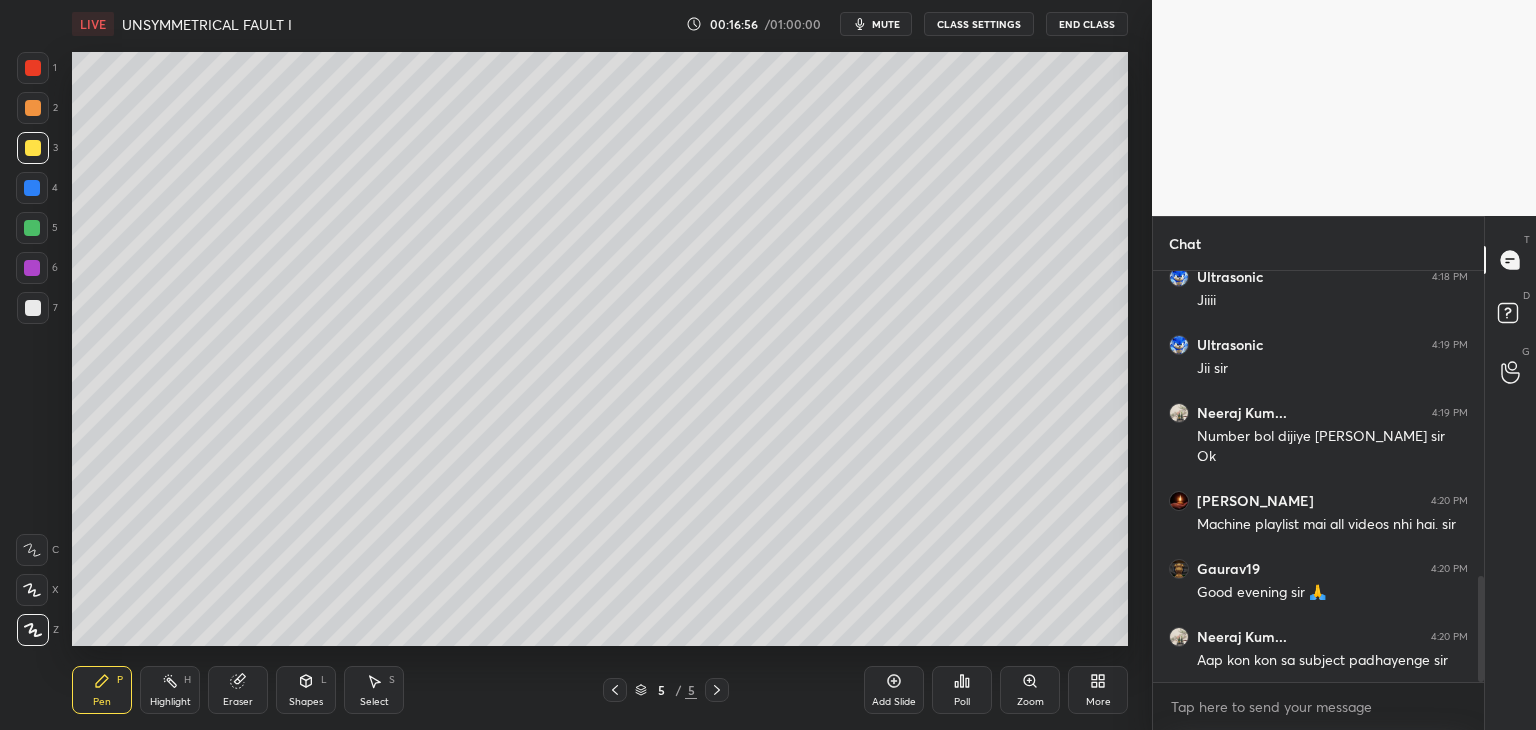 drag, startPoint x: 236, startPoint y: 698, endPoint x: 237, endPoint y: 688, distance: 10.049875 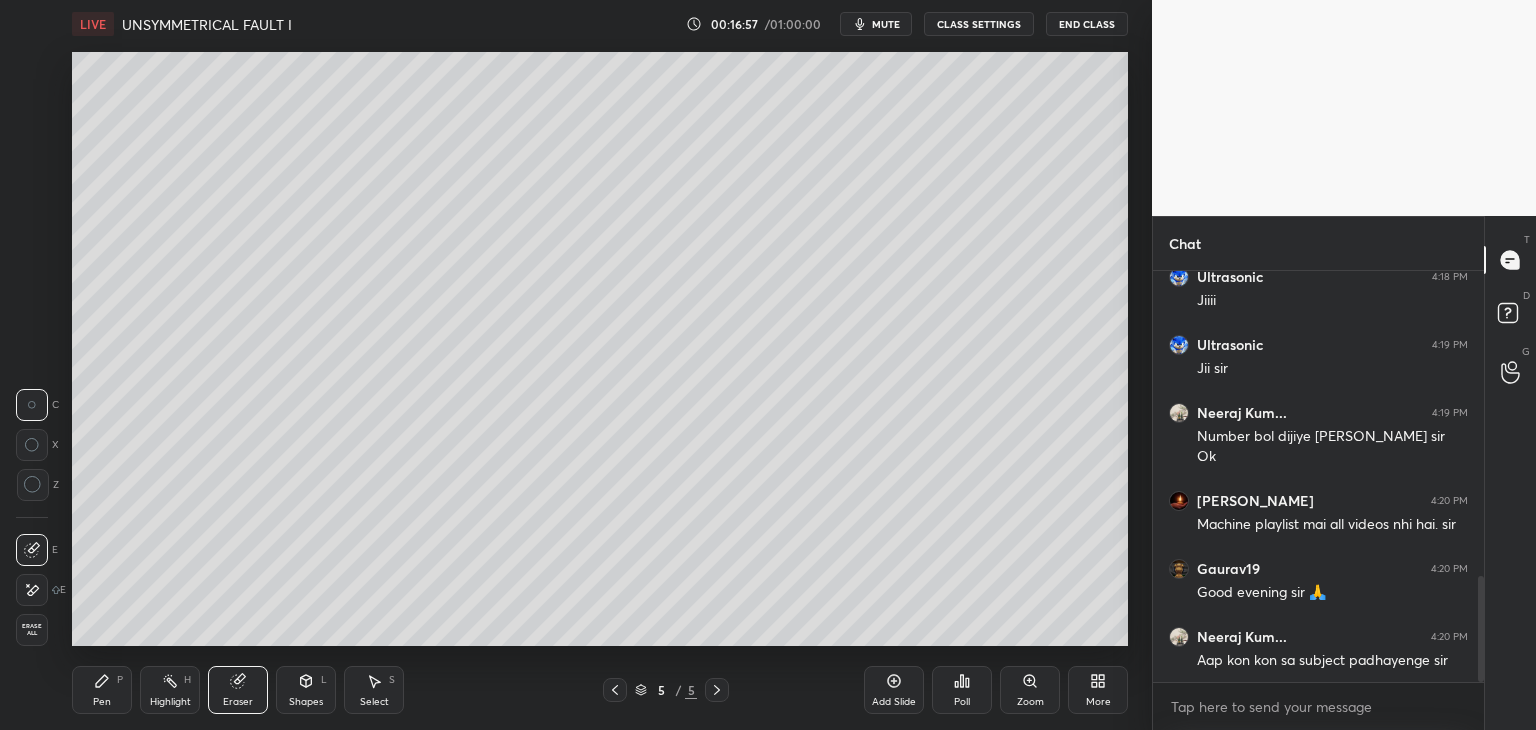 click on "Erase all" at bounding box center [32, 630] 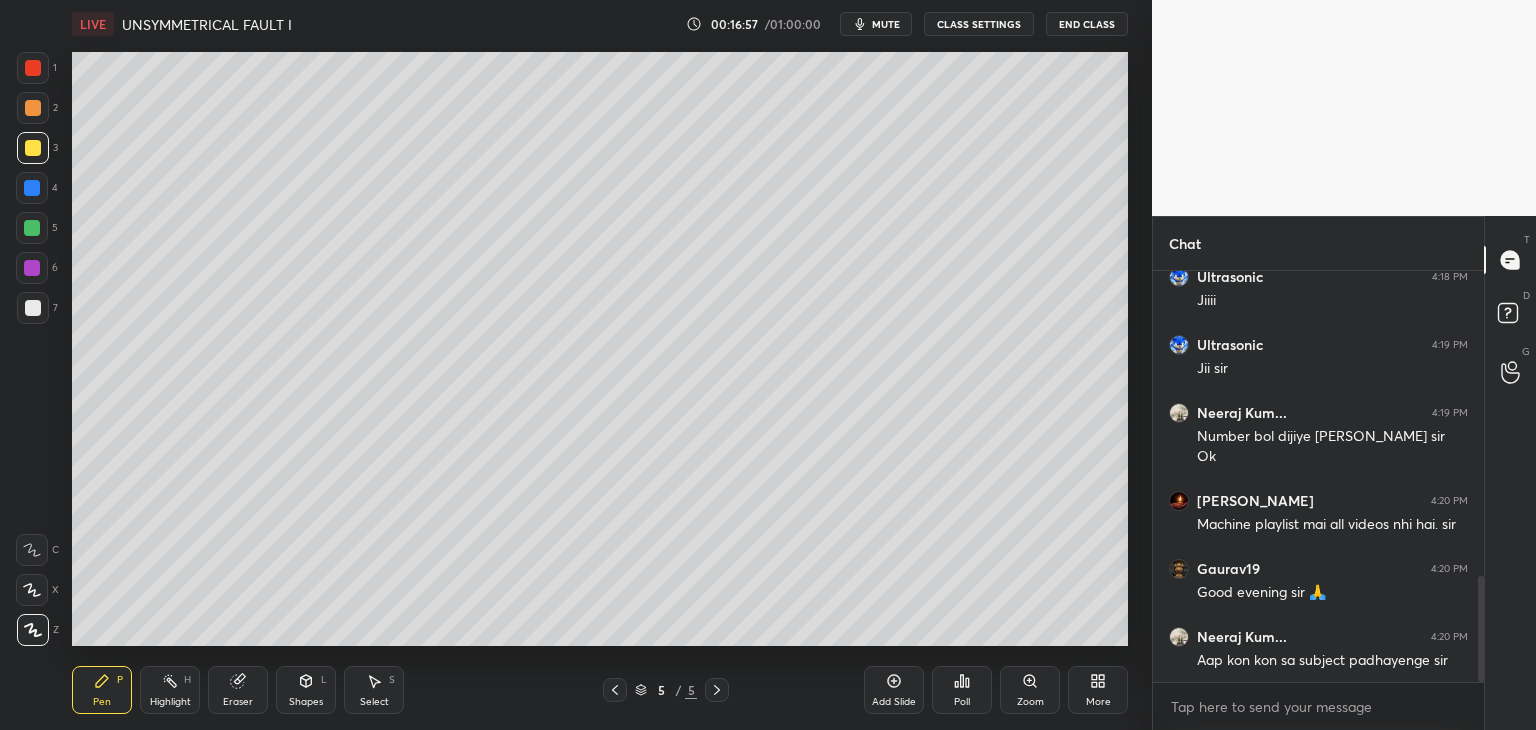 click on "Pen" at bounding box center (102, 702) 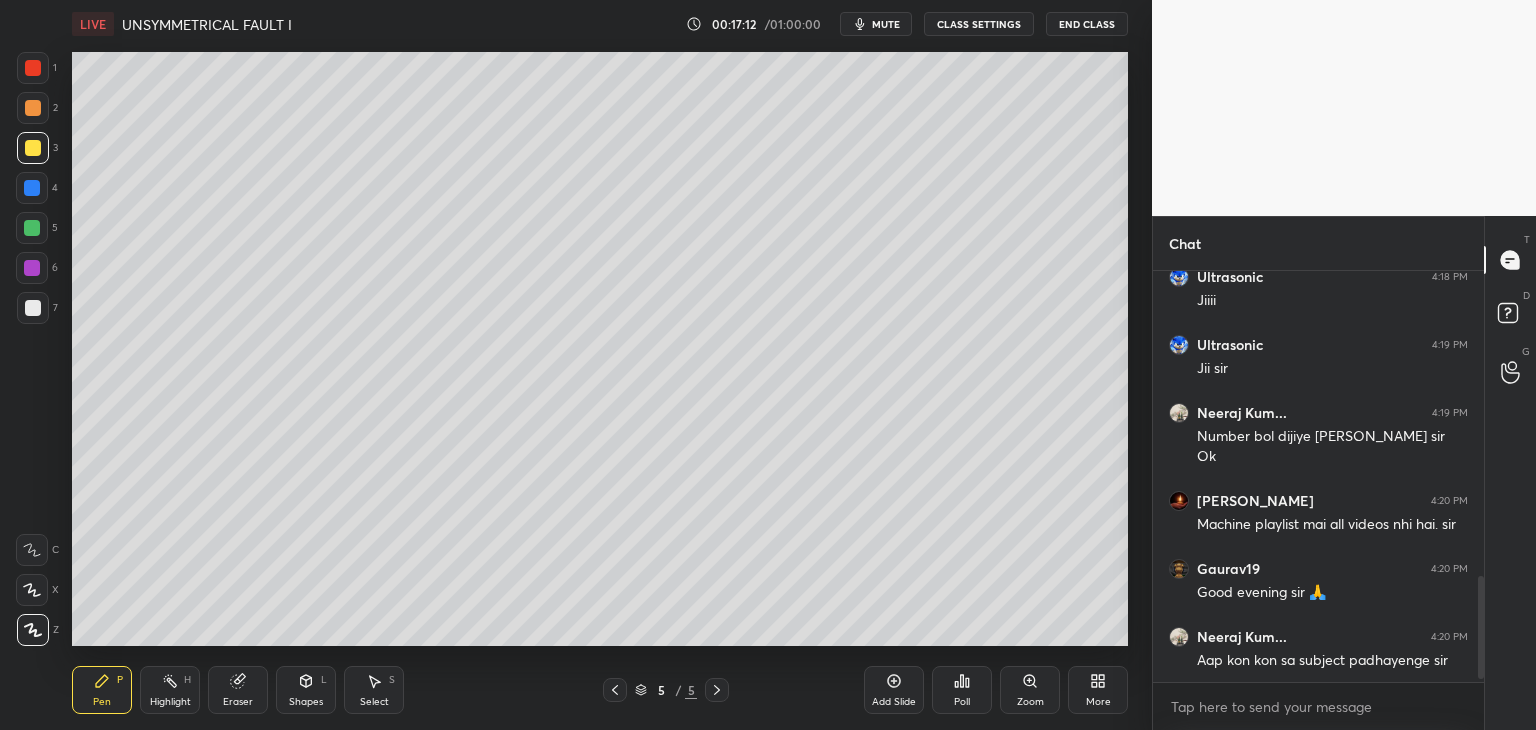 scroll, scrollTop: 1250, scrollLeft: 0, axis: vertical 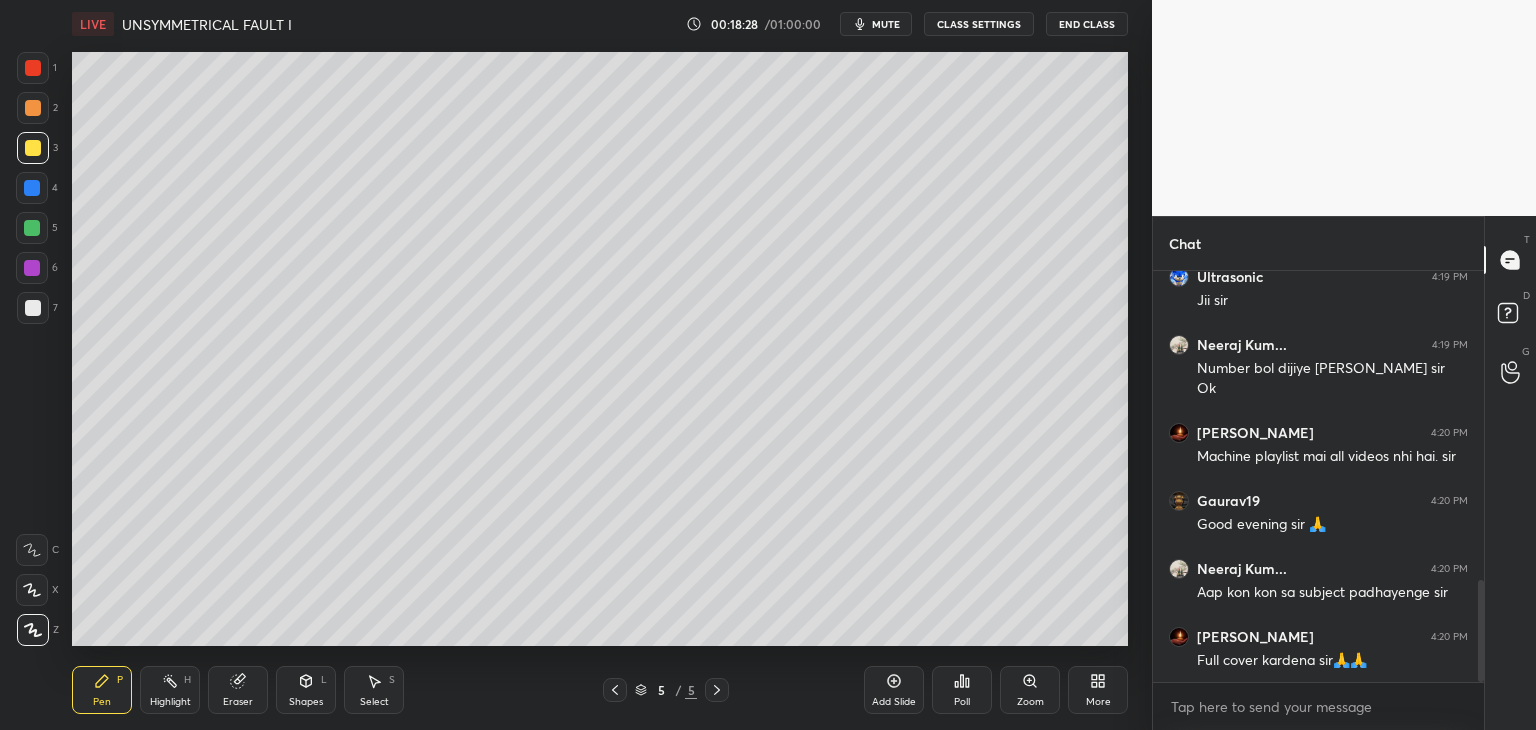 click on "Eraser" at bounding box center [238, 690] 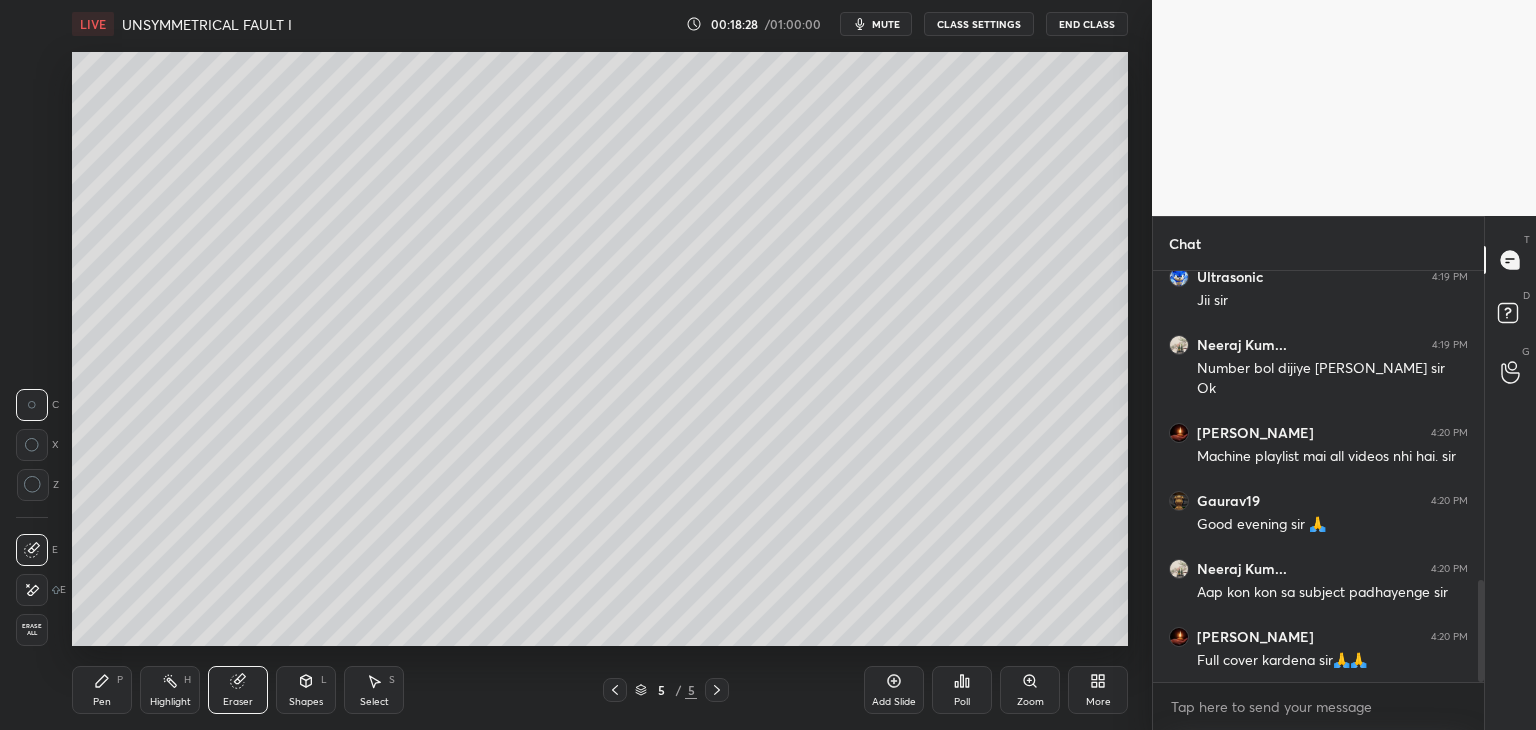 scroll, scrollTop: 1318, scrollLeft: 0, axis: vertical 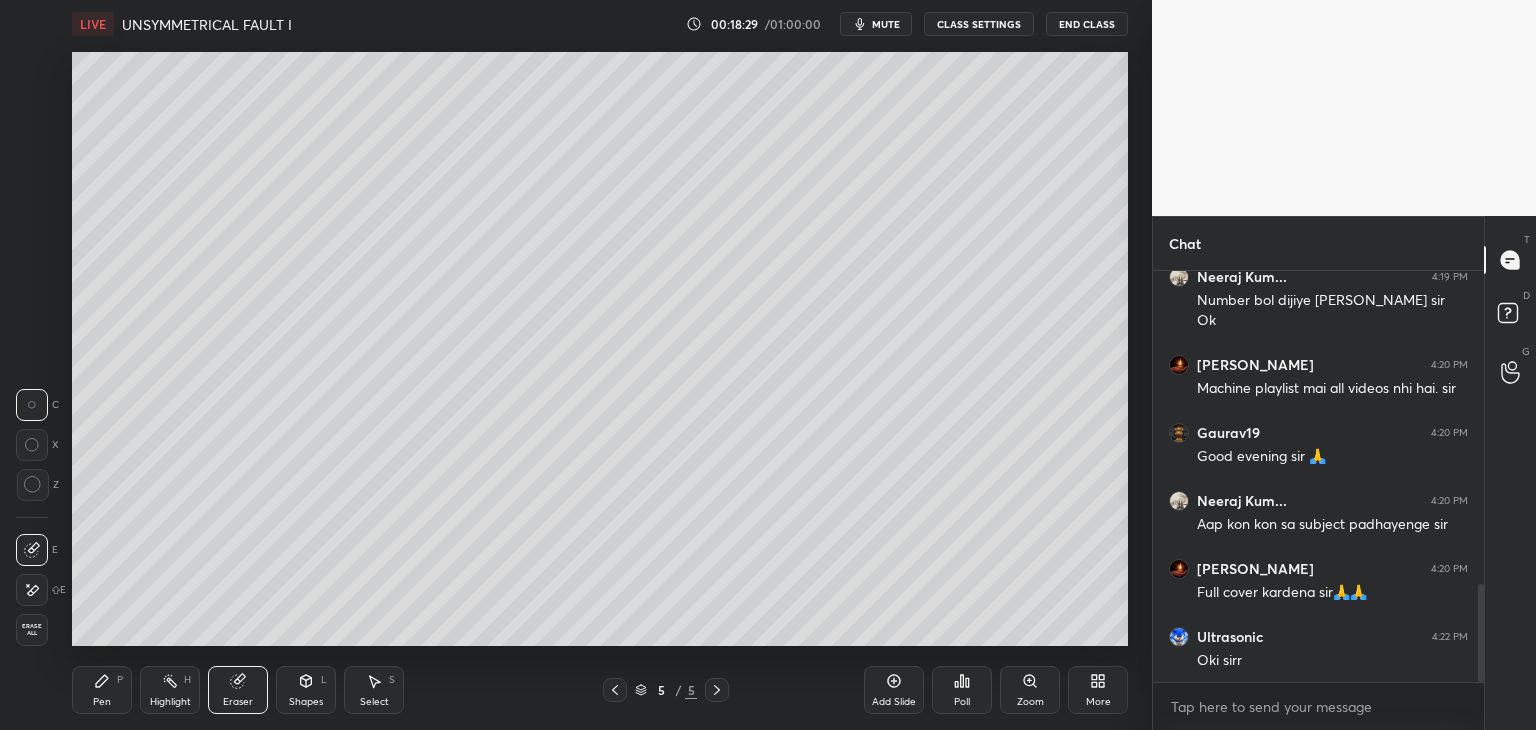 click on "Erase all" at bounding box center [32, 630] 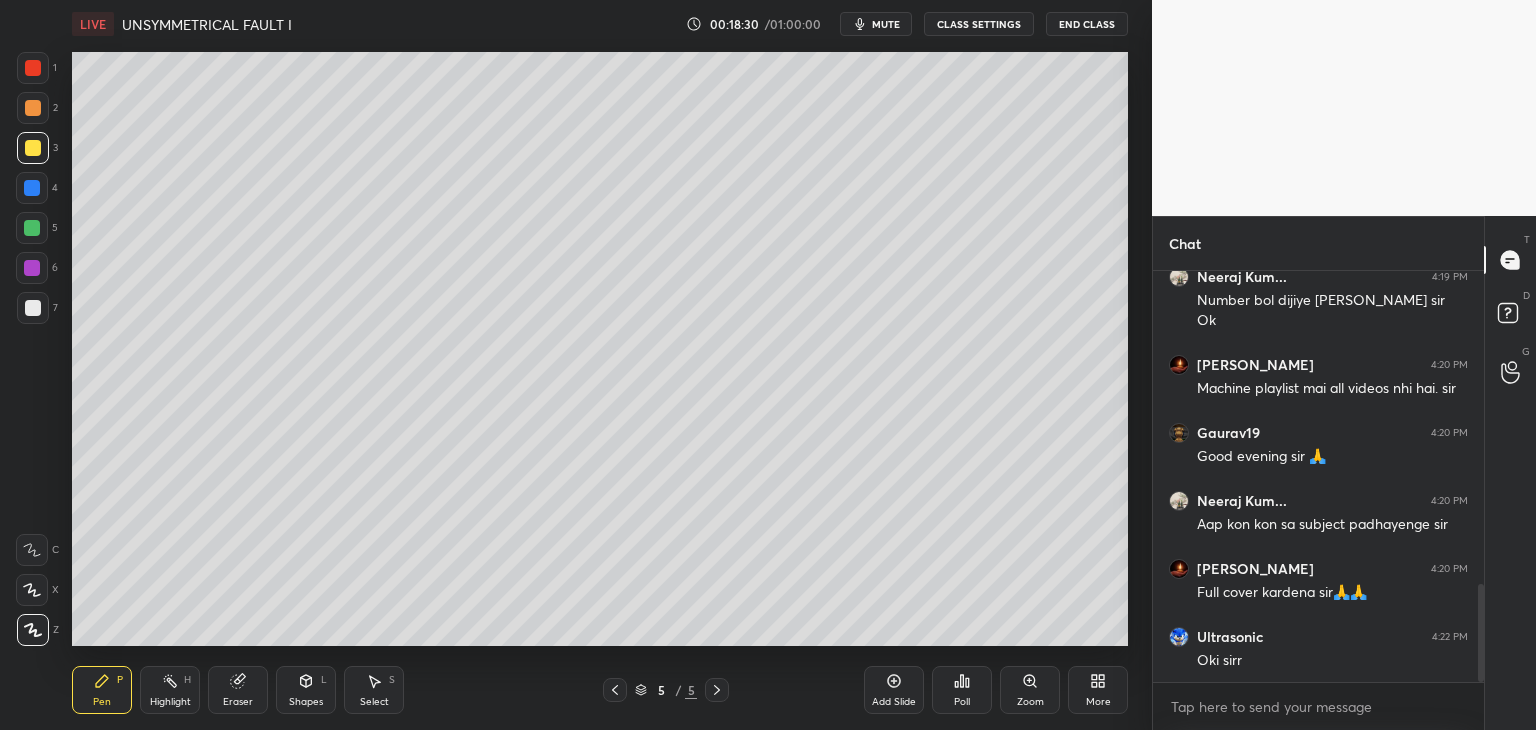 click on "Pen P" at bounding box center [102, 690] 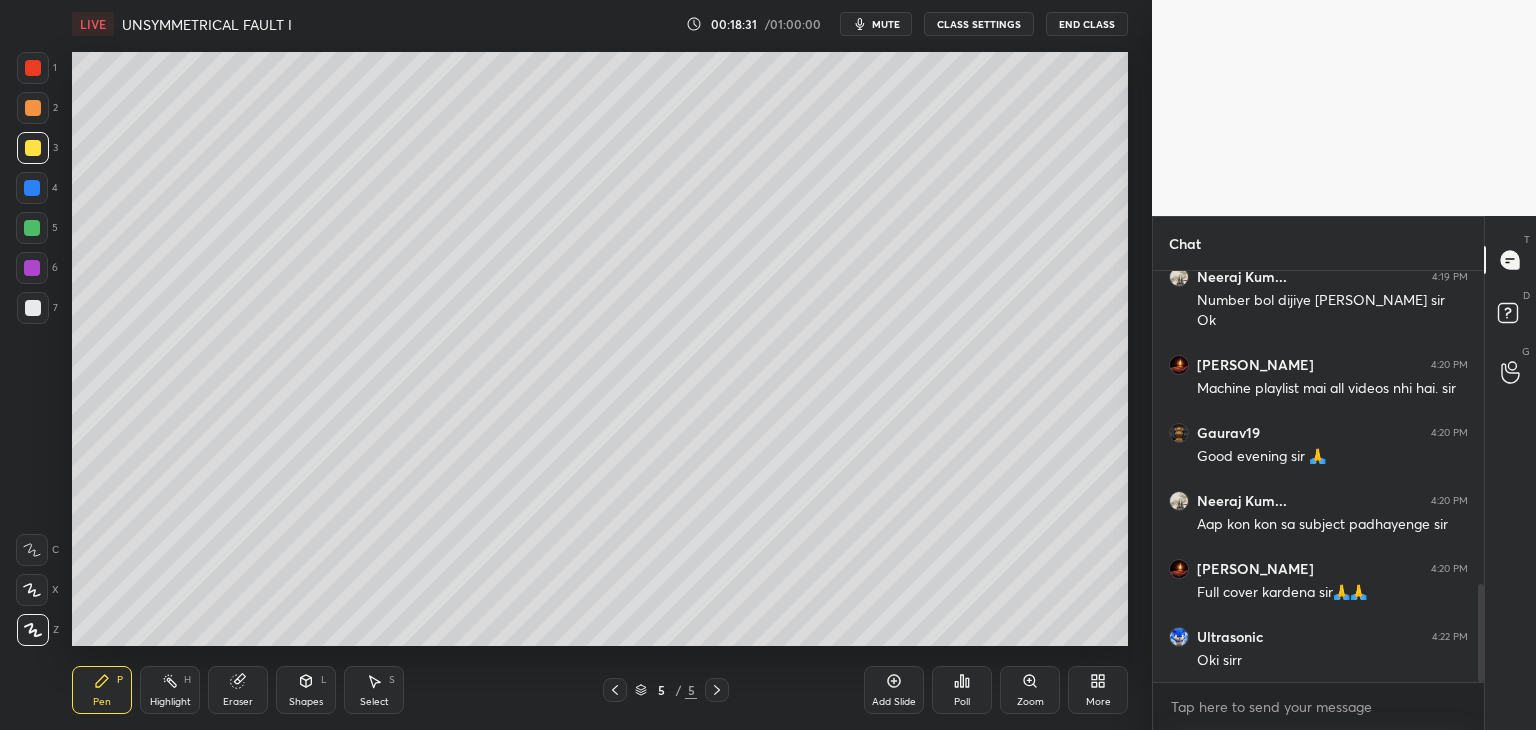 click 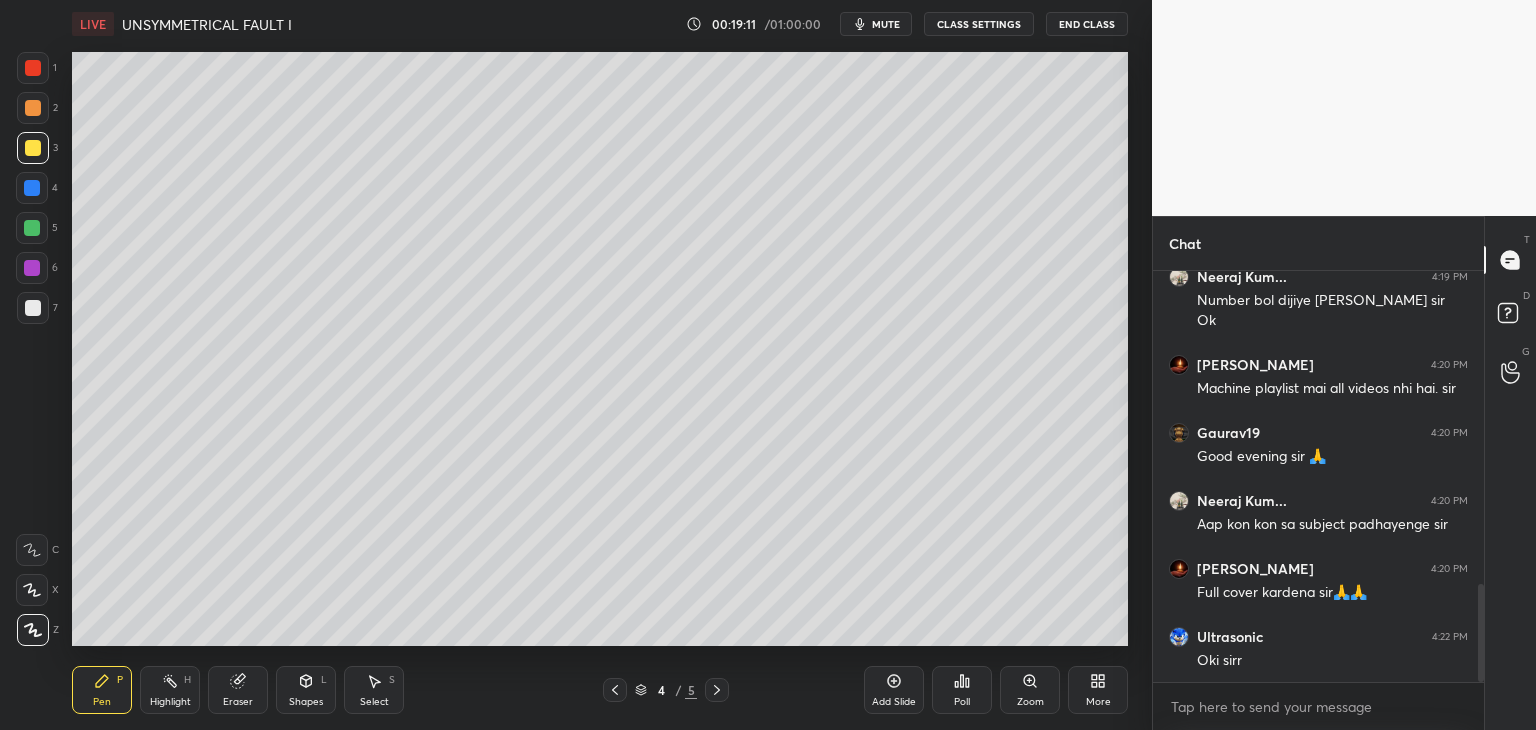 click at bounding box center (717, 690) 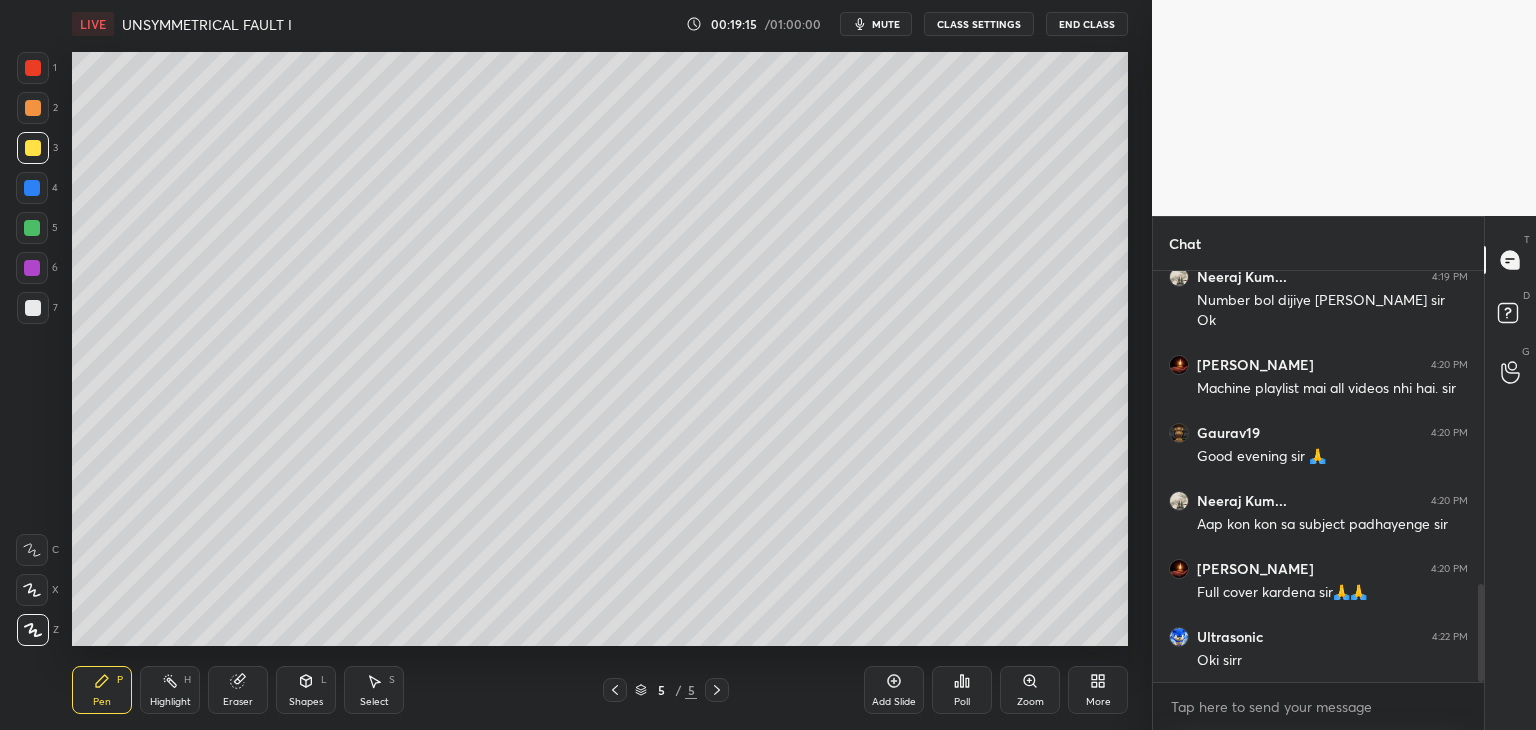 scroll, scrollTop: 1386, scrollLeft: 0, axis: vertical 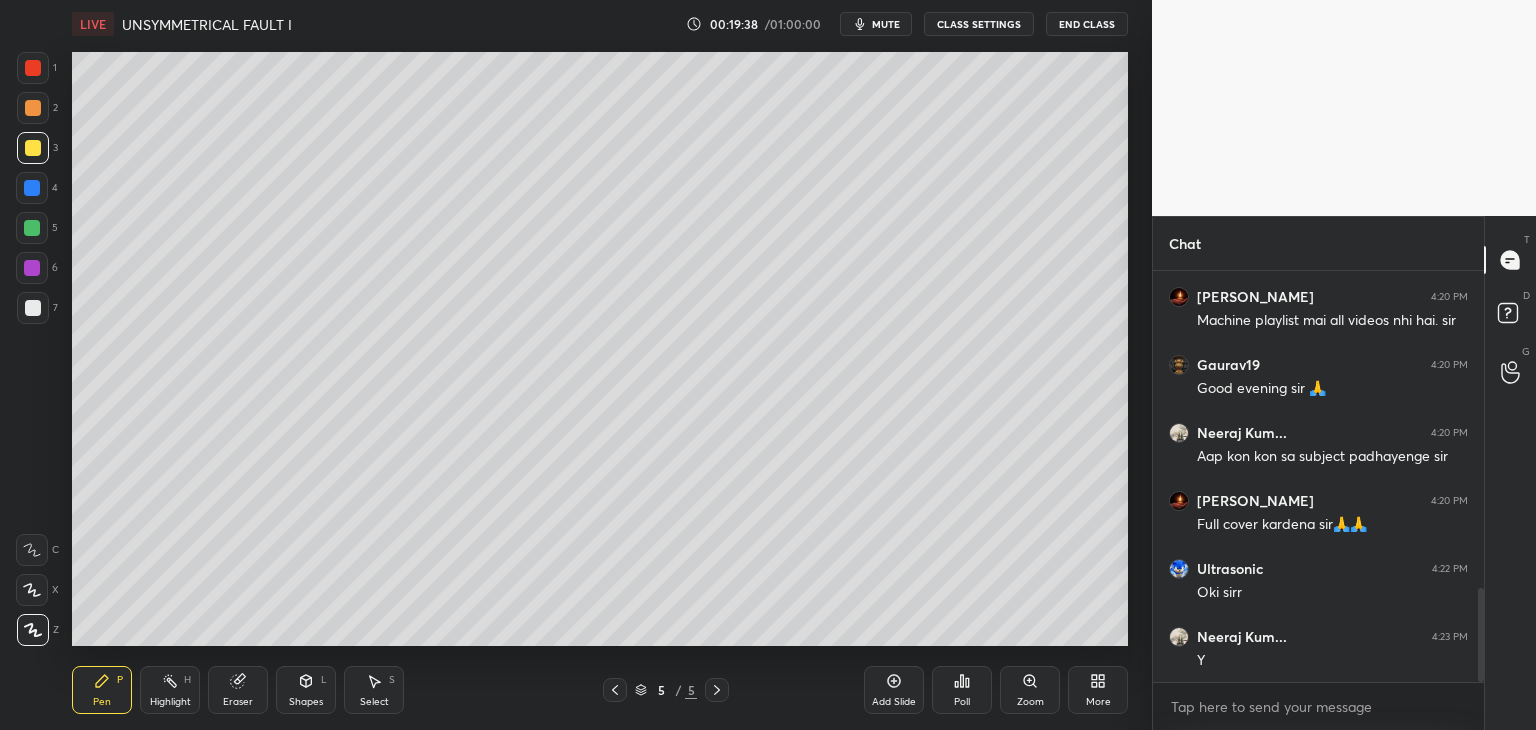 click on "Eraser" at bounding box center (238, 702) 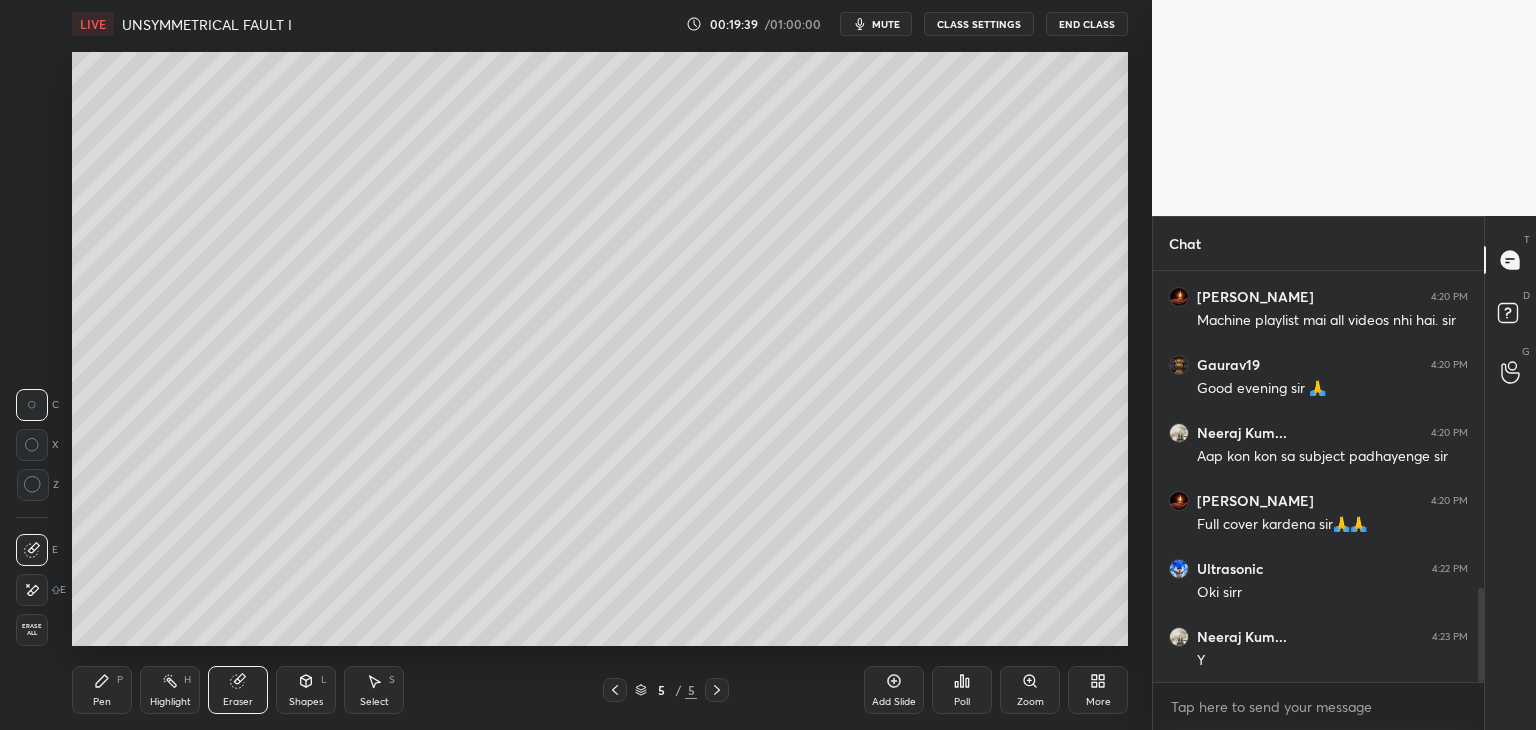 click on "Erase all" at bounding box center [32, 630] 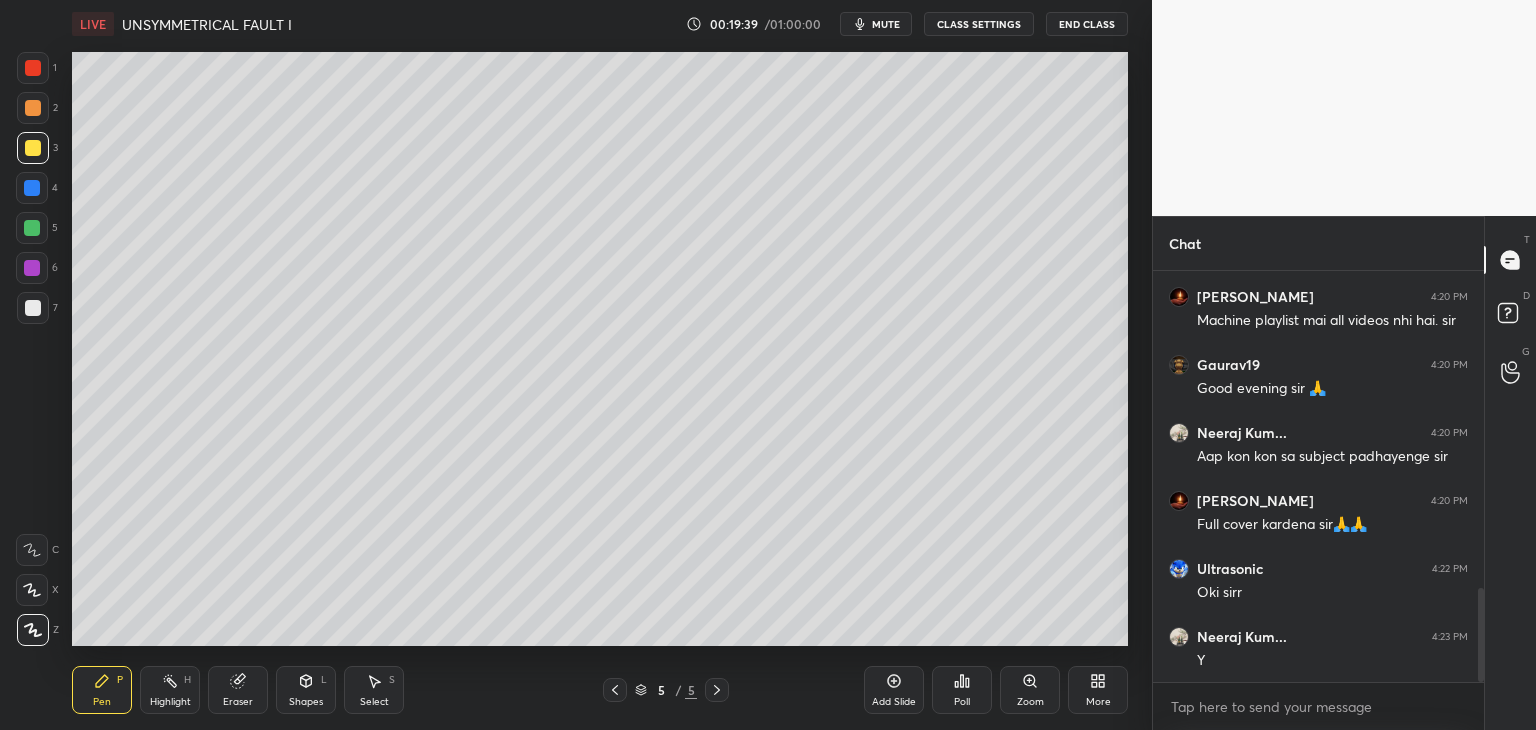 click on "Pen P" at bounding box center (102, 690) 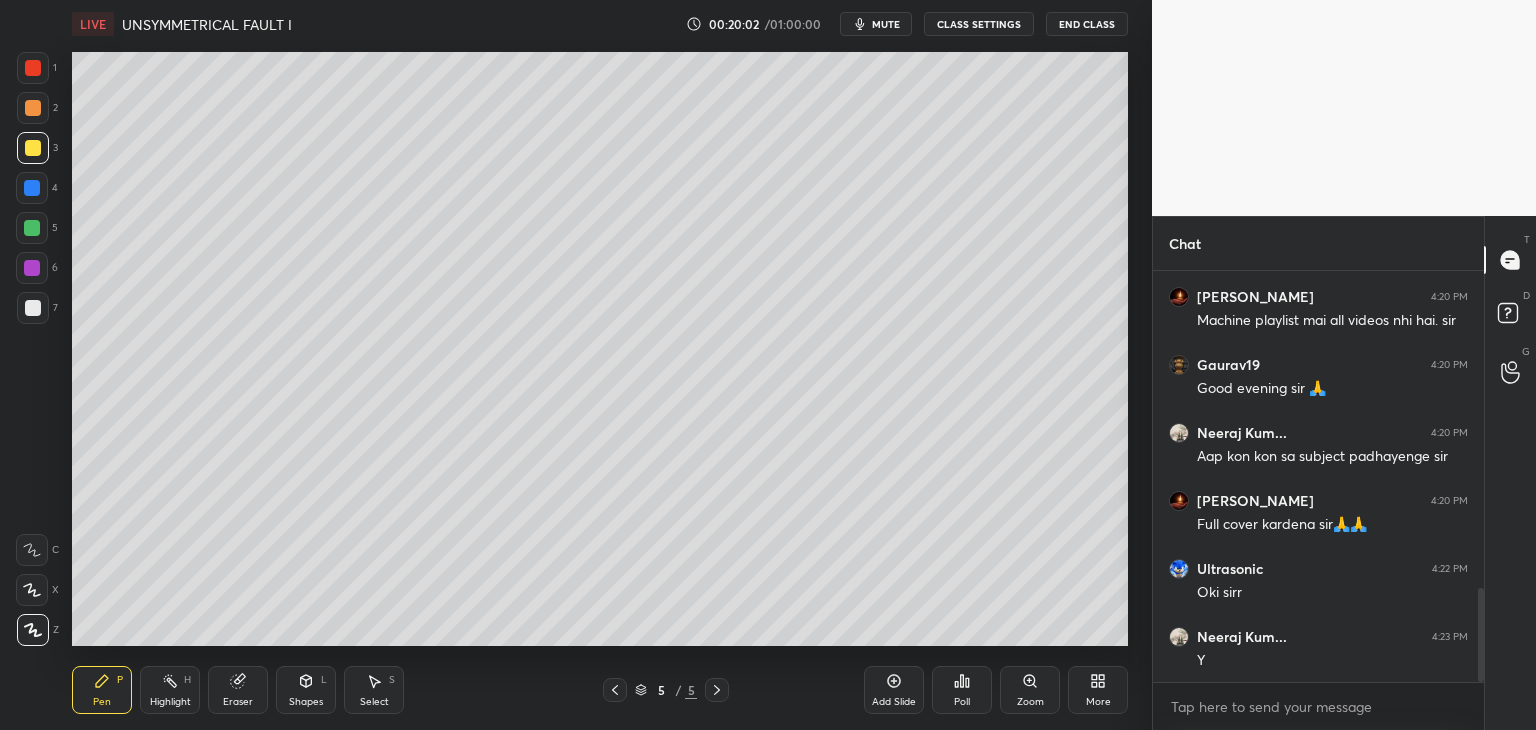 click on "Eraser" at bounding box center (238, 690) 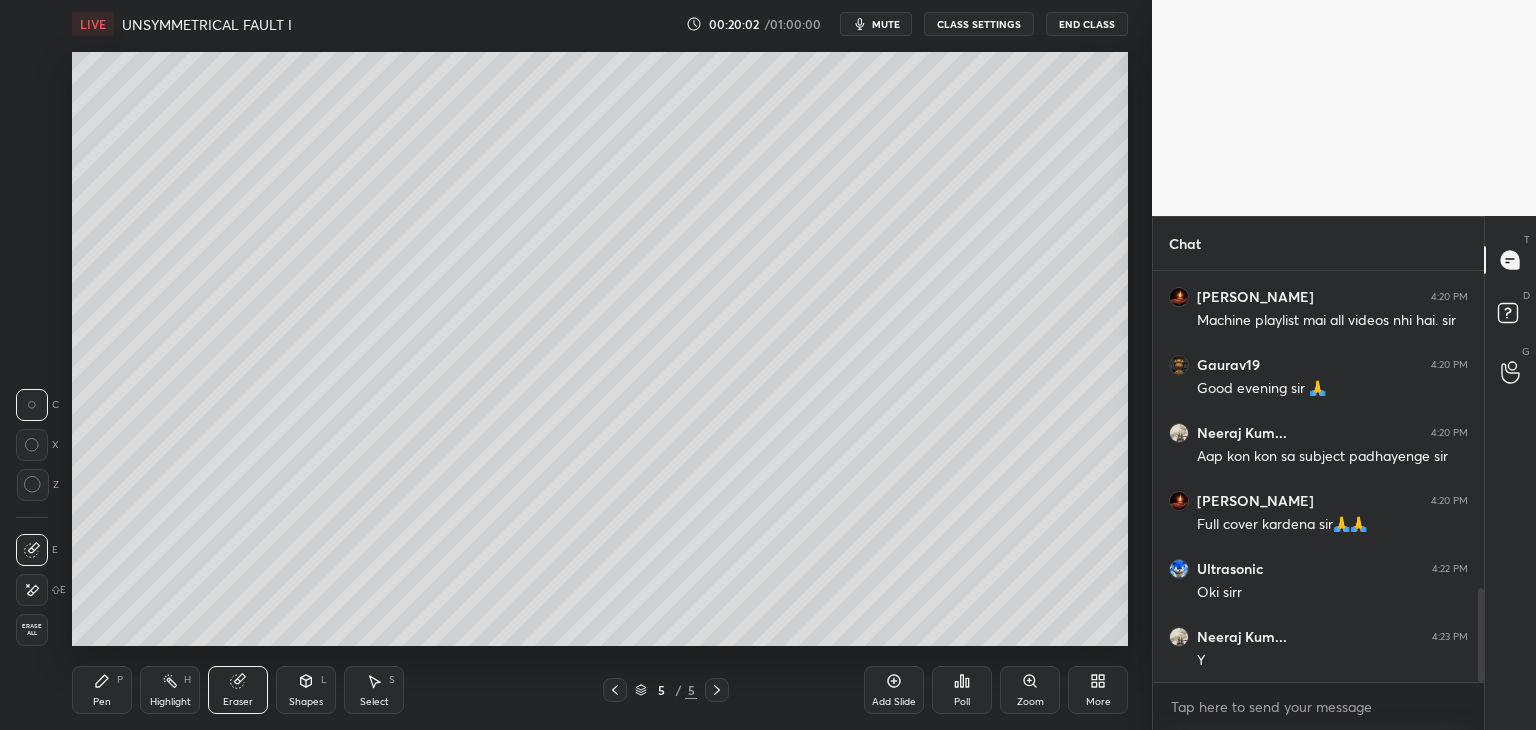 click on "Erase all" at bounding box center (32, 630) 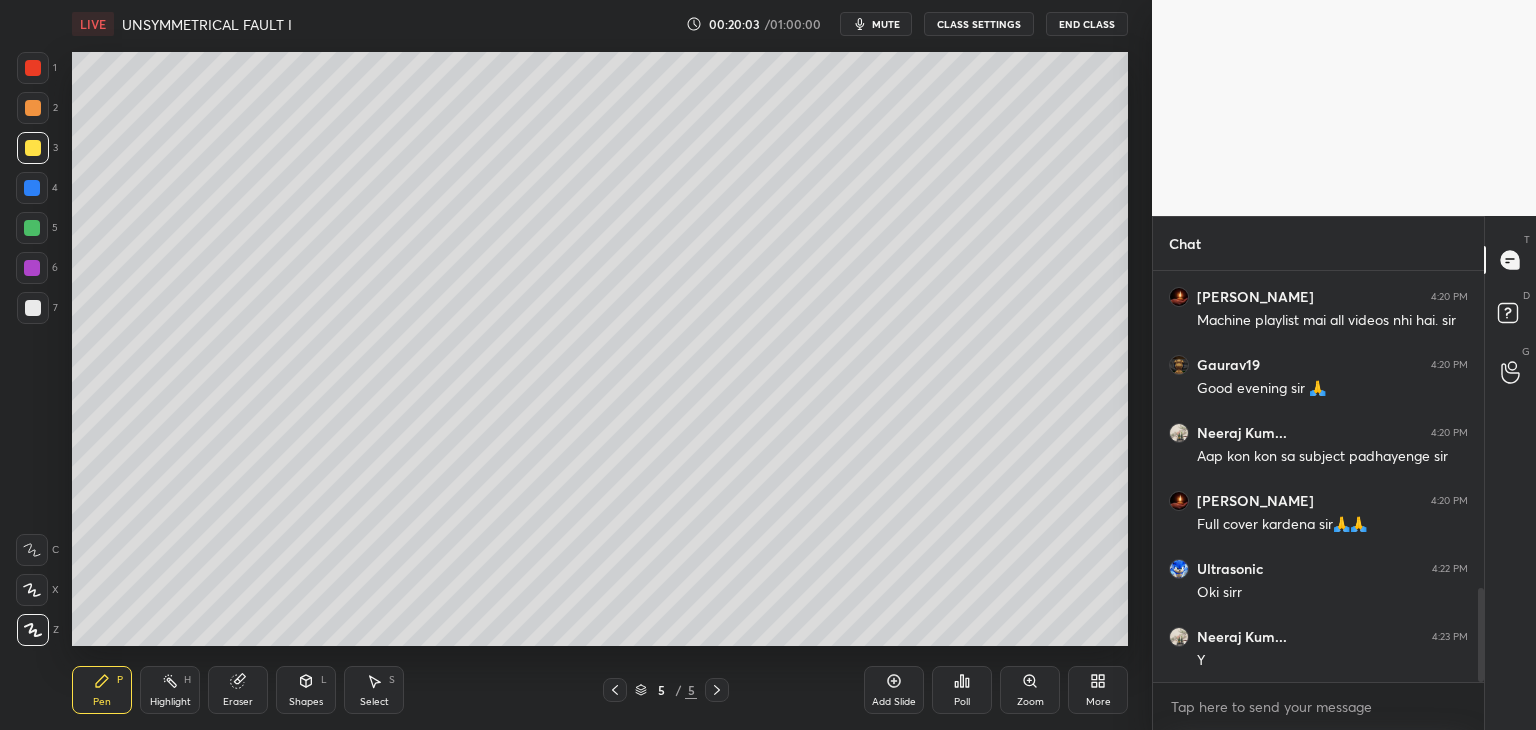 drag, startPoint x: 122, startPoint y: 705, endPoint x: 112, endPoint y: 703, distance: 10.198039 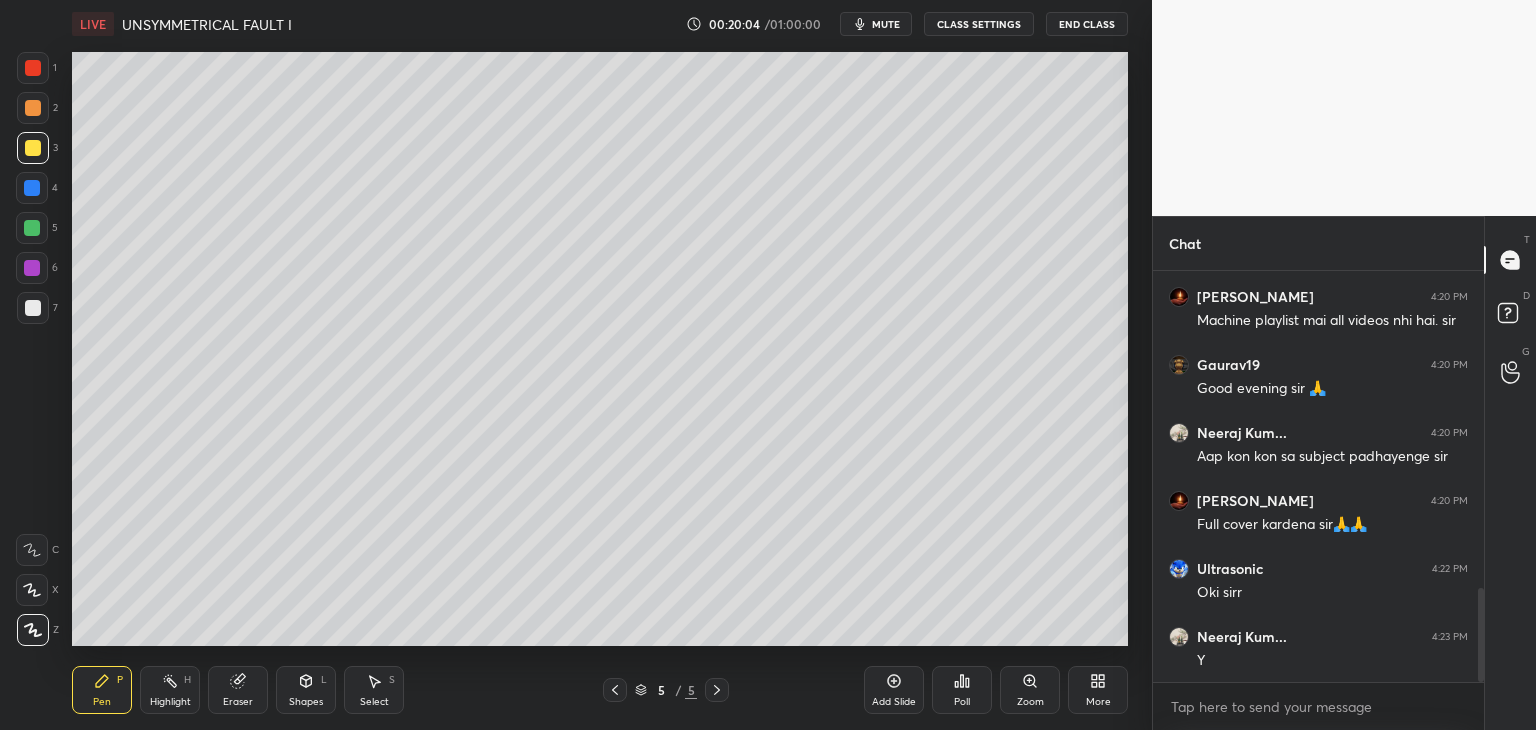 drag, startPoint x: 46, startPoint y: 61, endPoint x: 40, endPoint y: 84, distance: 23.769728 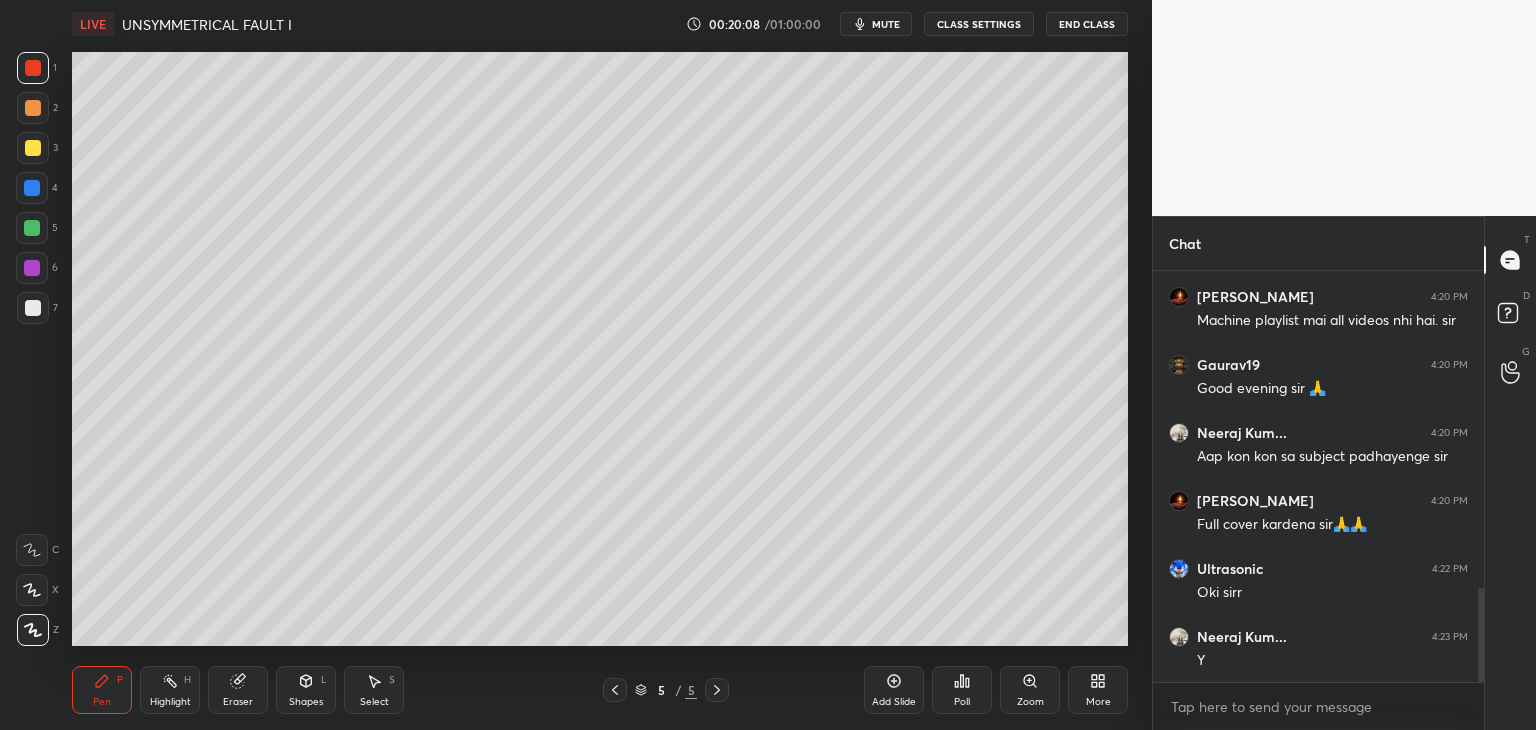 click at bounding box center [615, 690] 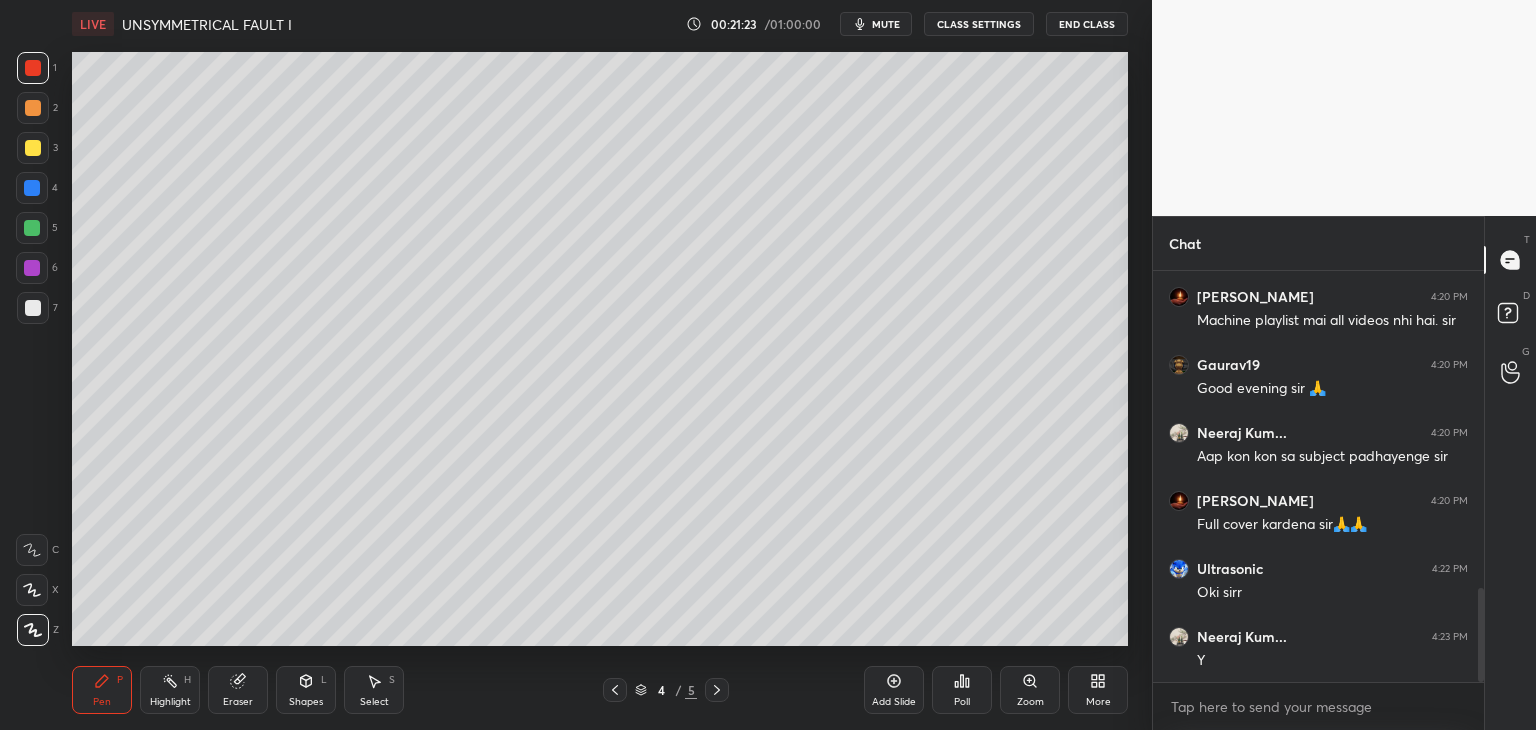 scroll, scrollTop: 7, scrollLeft: 6, axis: both 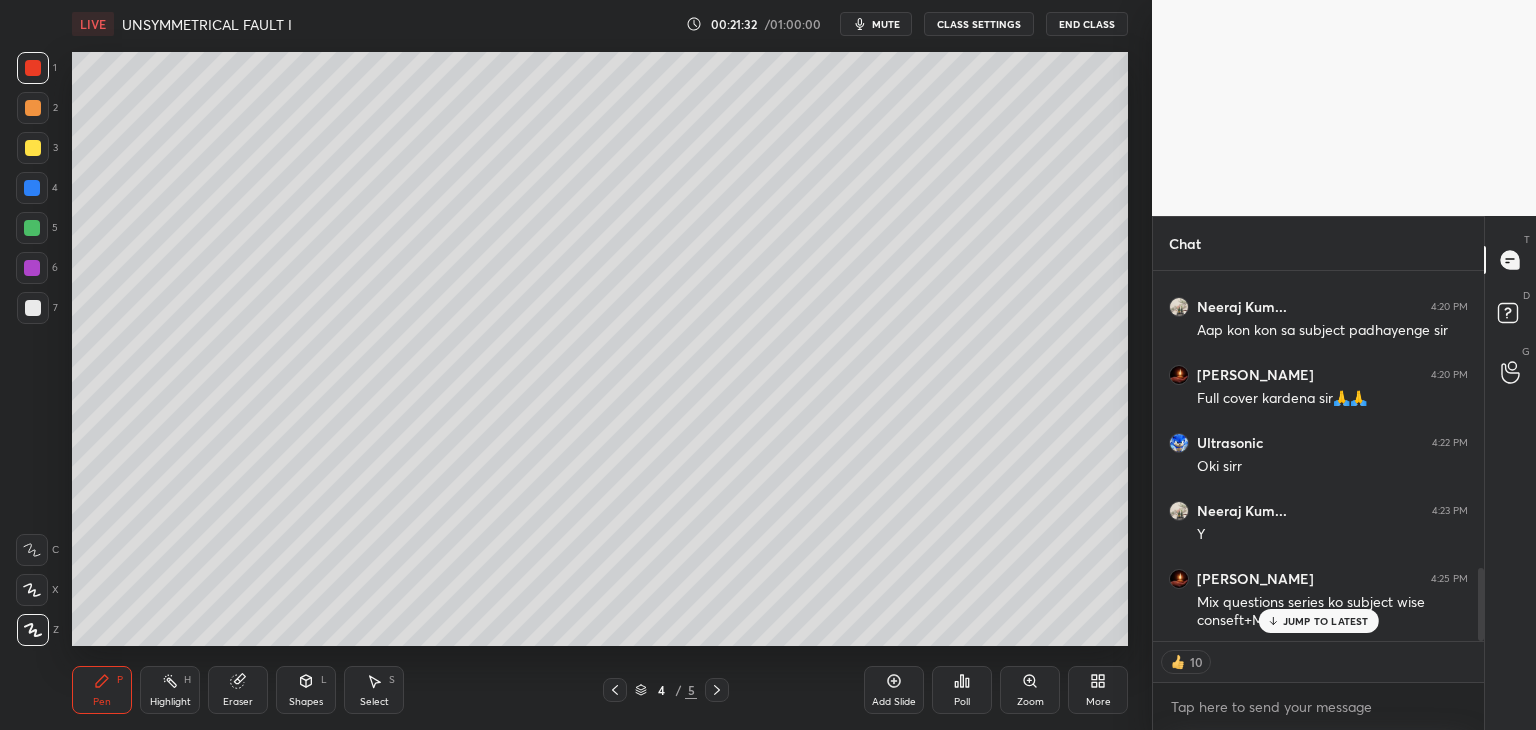 drag, startPoint x: 1335, startPoint y: 617, endPoint x: 1344, endPoint y: 628, distance: 14.21267 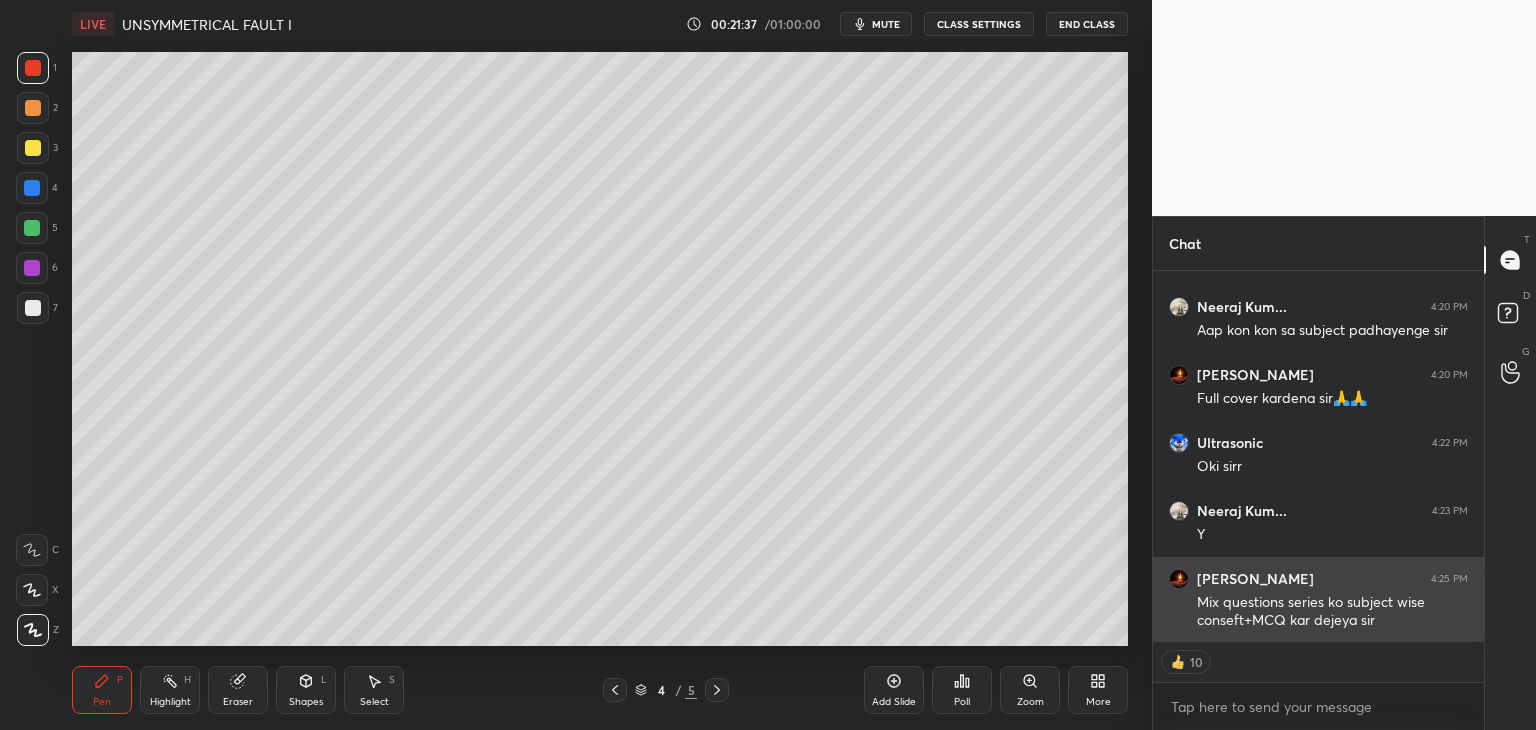 scroll, scrollTop: 7, scrollLeft: 6, axis: both 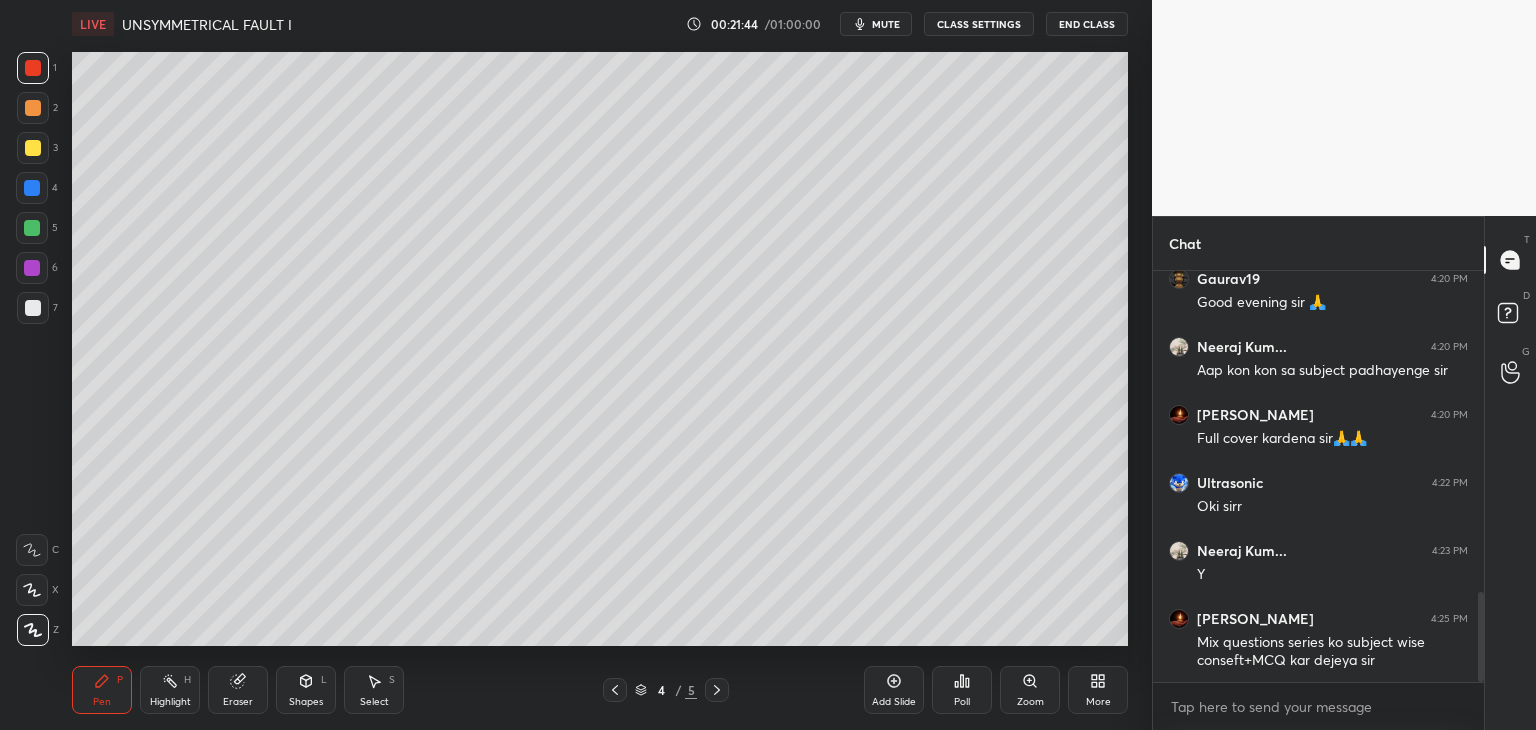 click 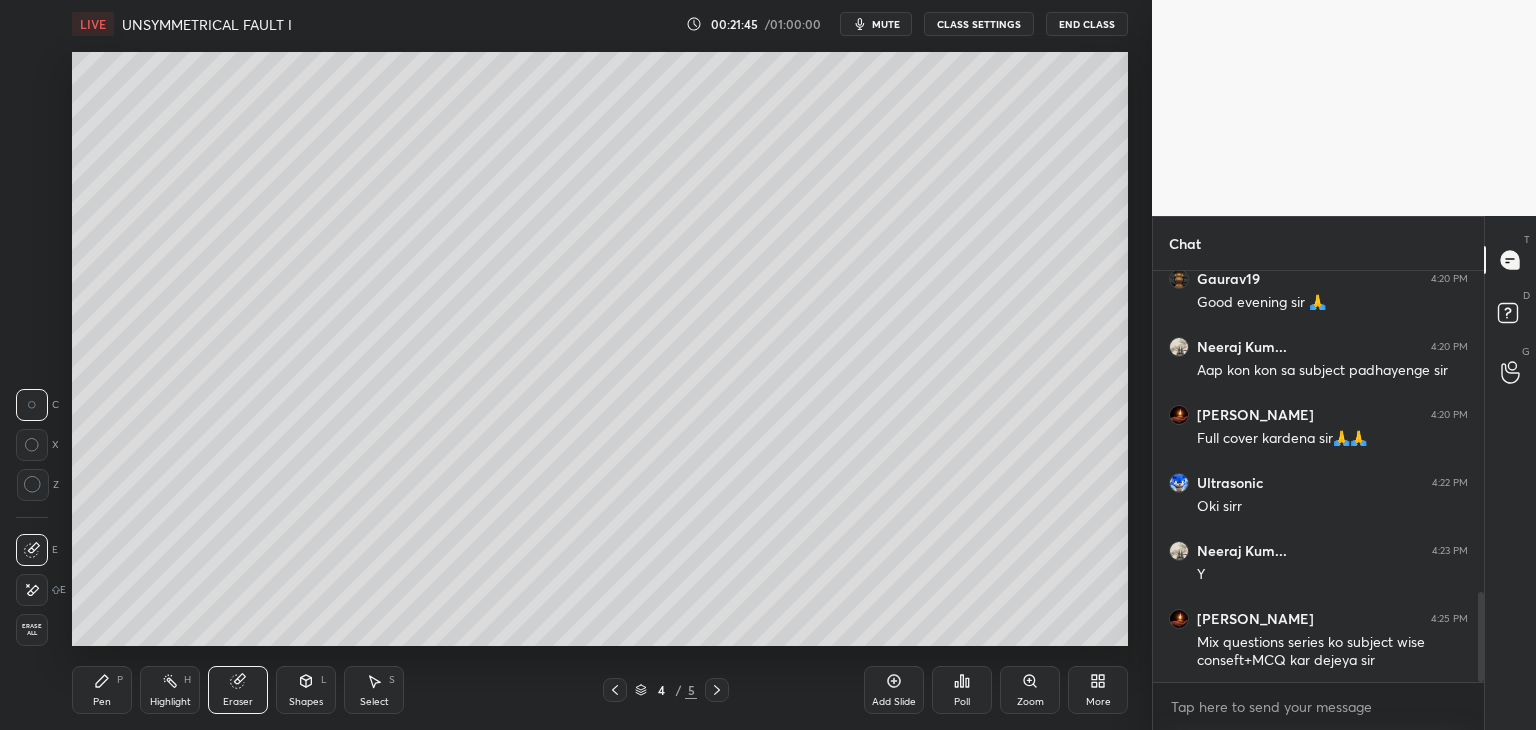 drag, startPoint x: 41, startPoint y: 633, endPoint x: 91, endPoint y: 690, distance: 75.82216 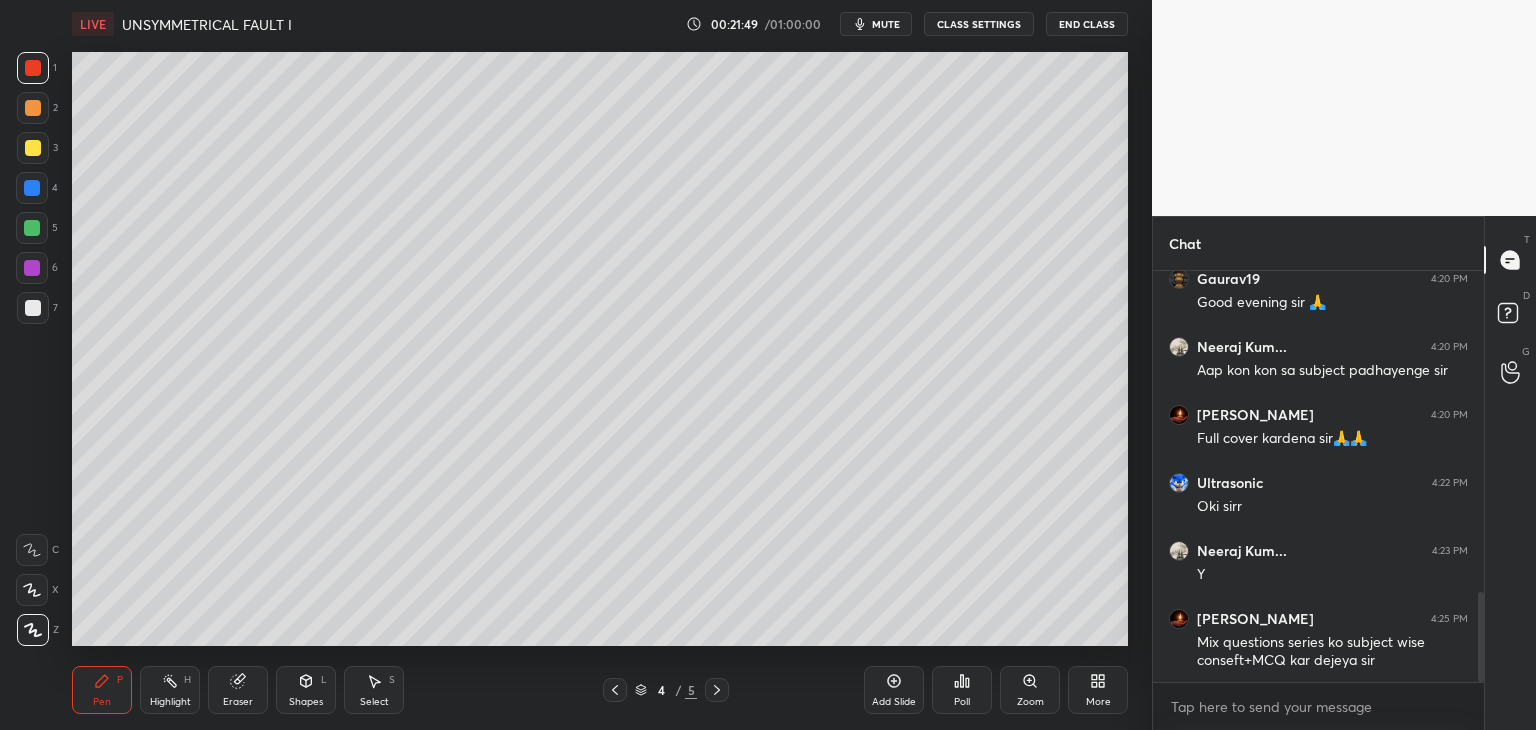 click 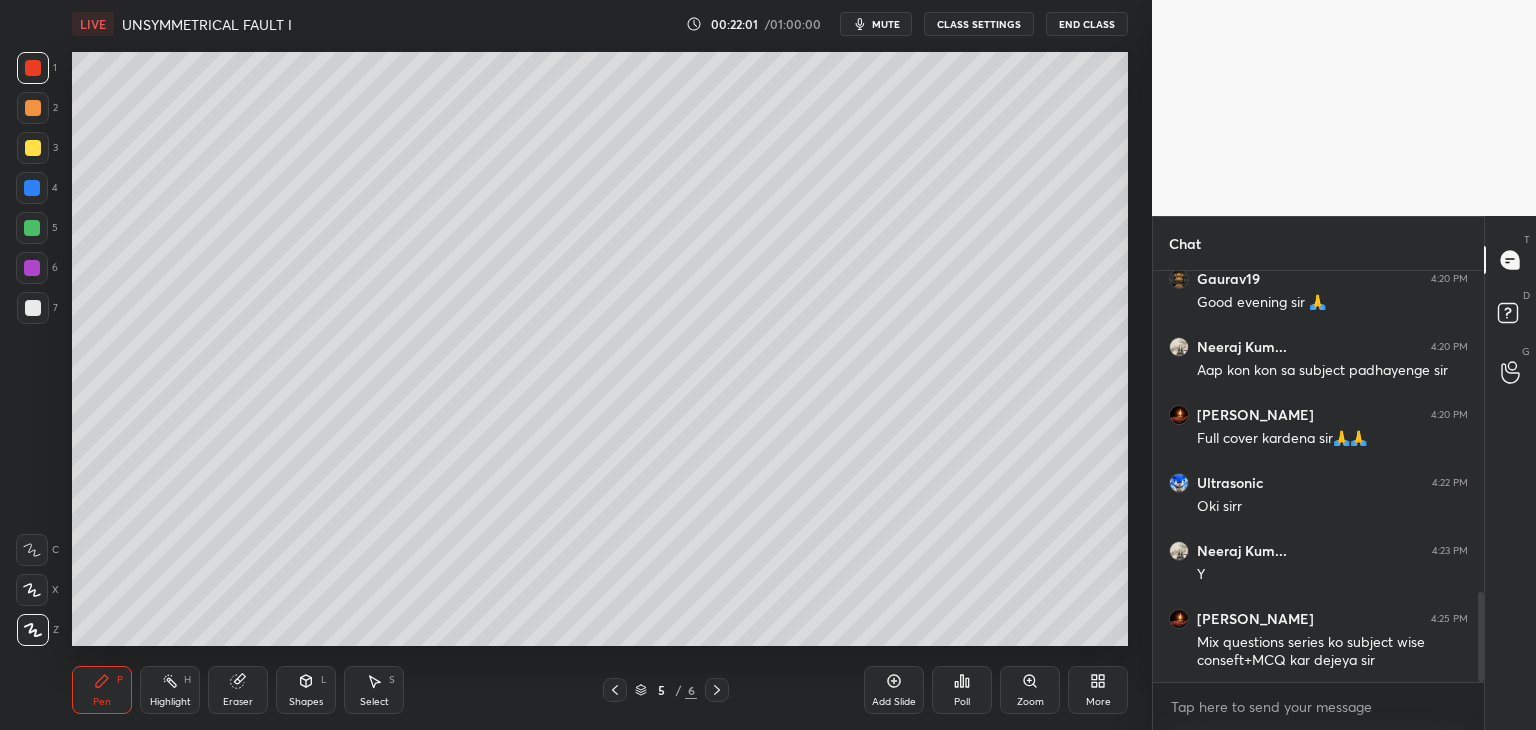 click on "Eraser" at bounding box center (238, 690) 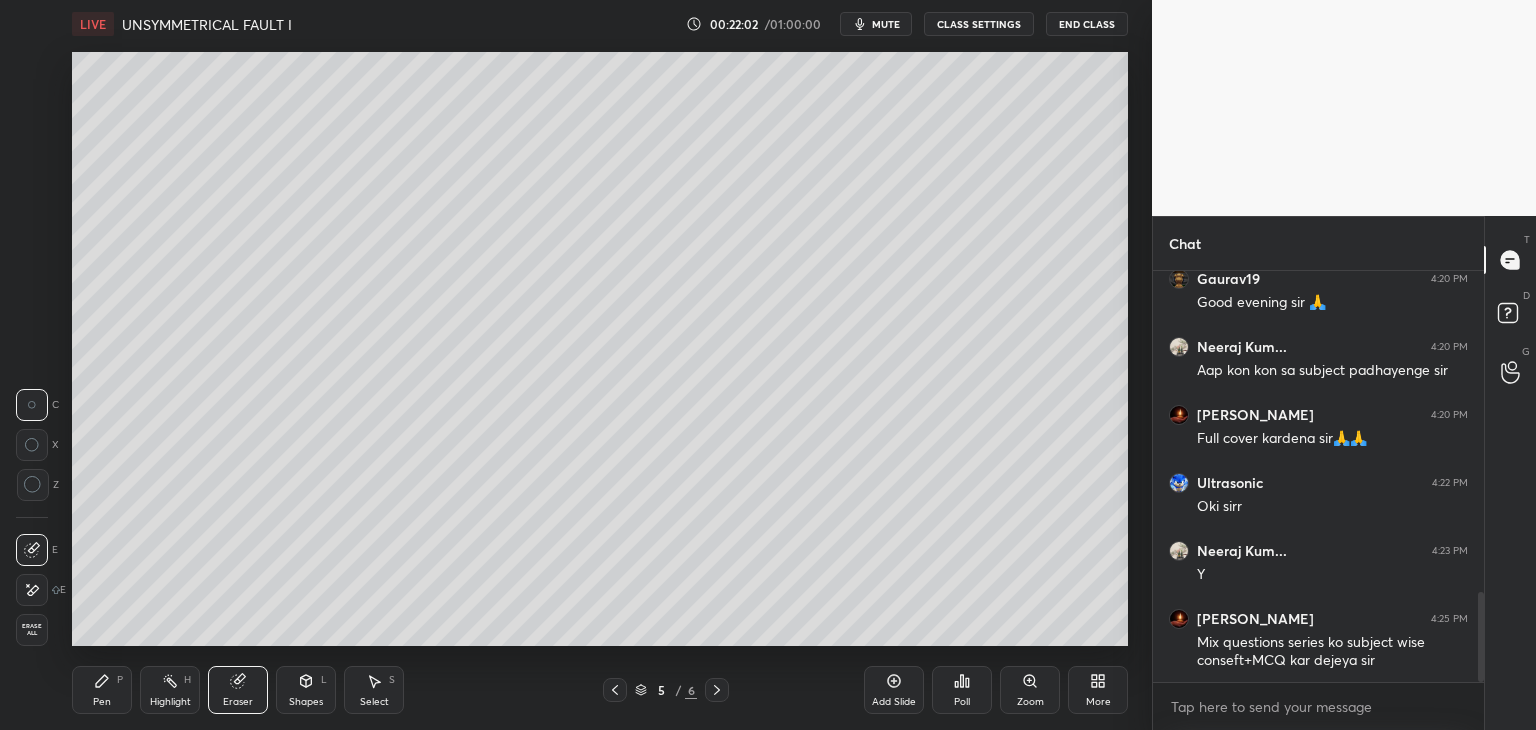 drag, startPoint x: 36, startPoint y: 631, endPoint x: 44, endPoint y: 648, distance: 18.788294 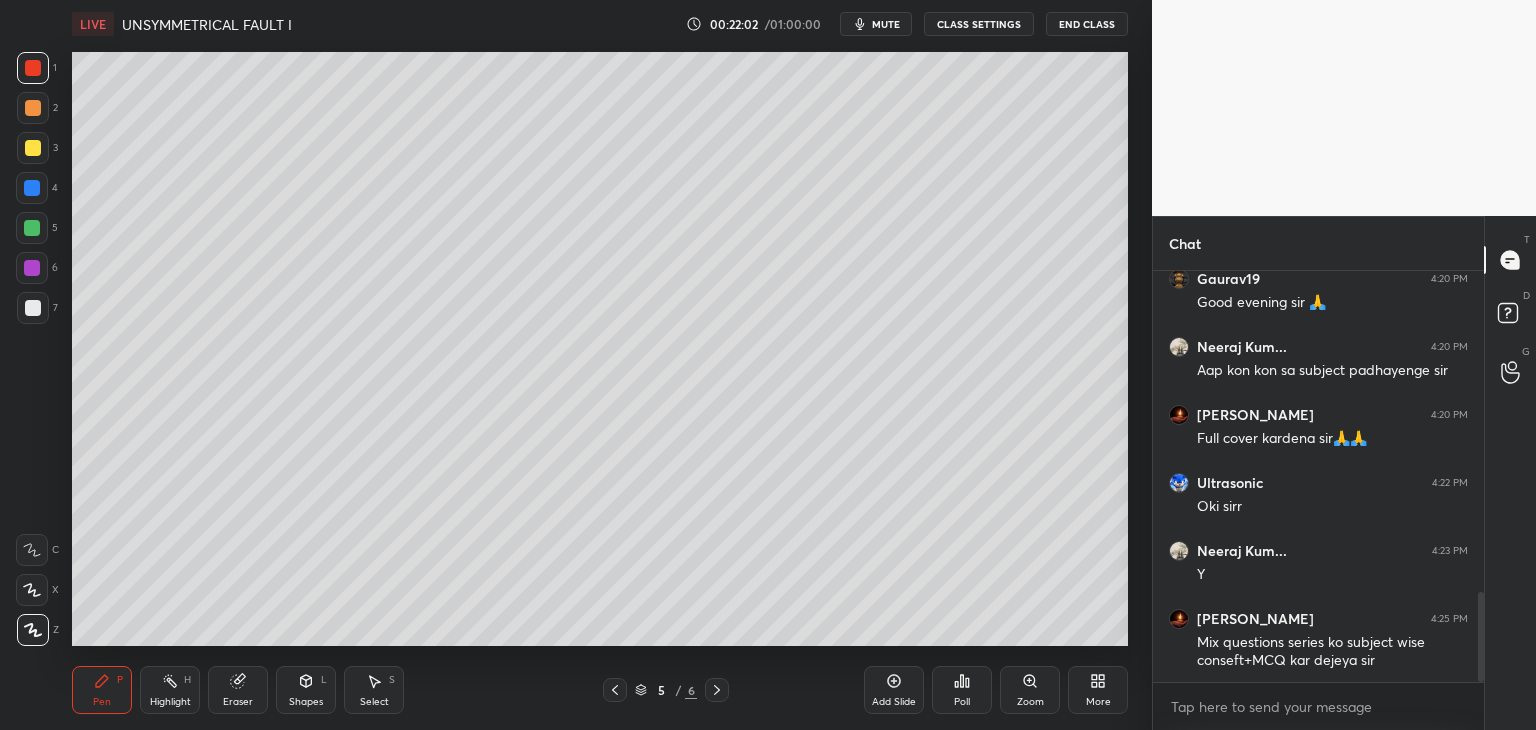 click on "LIVE UNSYMMETRICAL FAULT I 00:22:02 /  01:00:00 mute CLASS SETTINGS End Class Setting up your live class Poll for   secs No correct answer Start poll Back UNSYMMETRICAL FAULT I • L1 of Complete Course on Power System [PERSON_NAME] Pen P Highlight H Eraser Shapes L Select S 5 / 6 Add Slide Poll Zoom More" at bounding box center [600, 365] 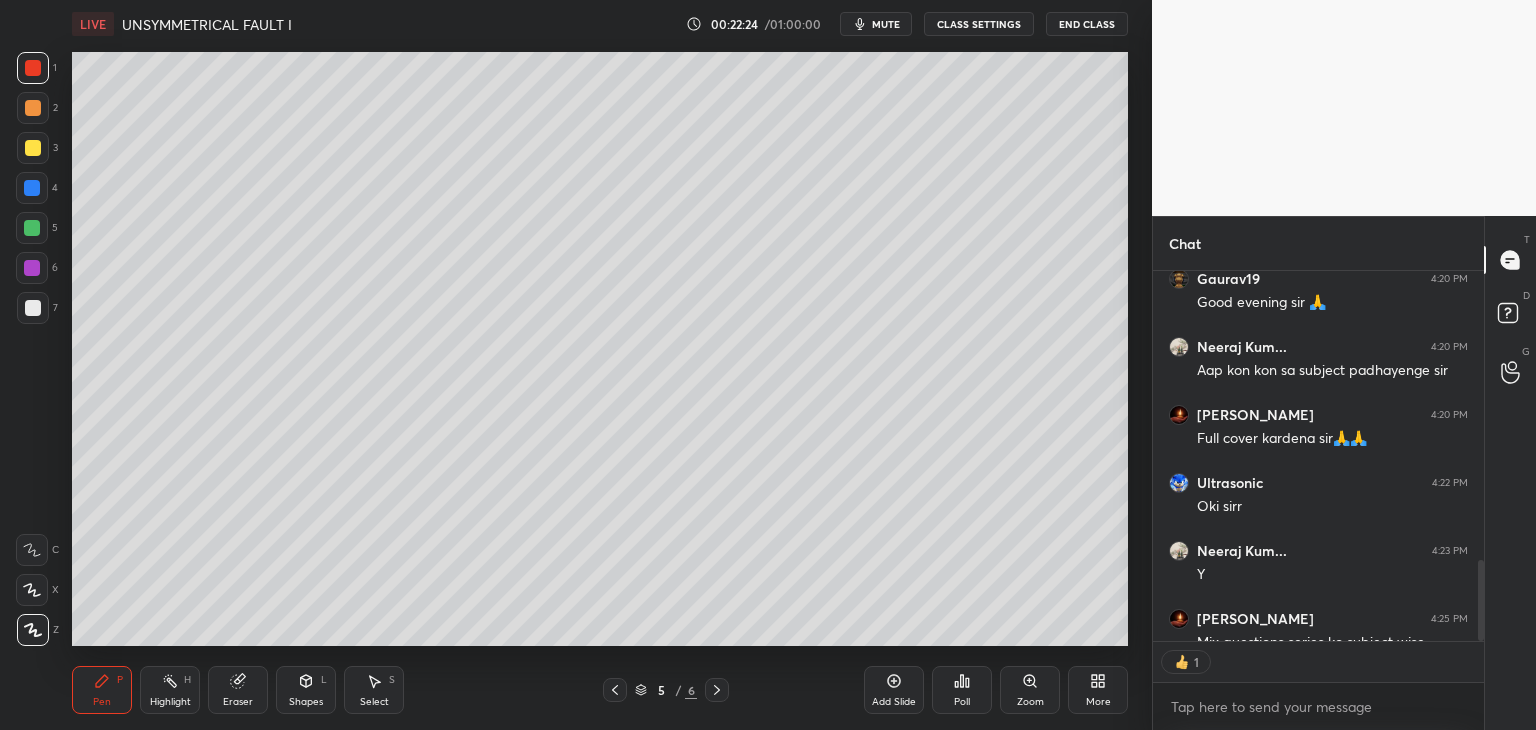 scroll, scrollTop: 7, scrollLeft: 6, axis: both 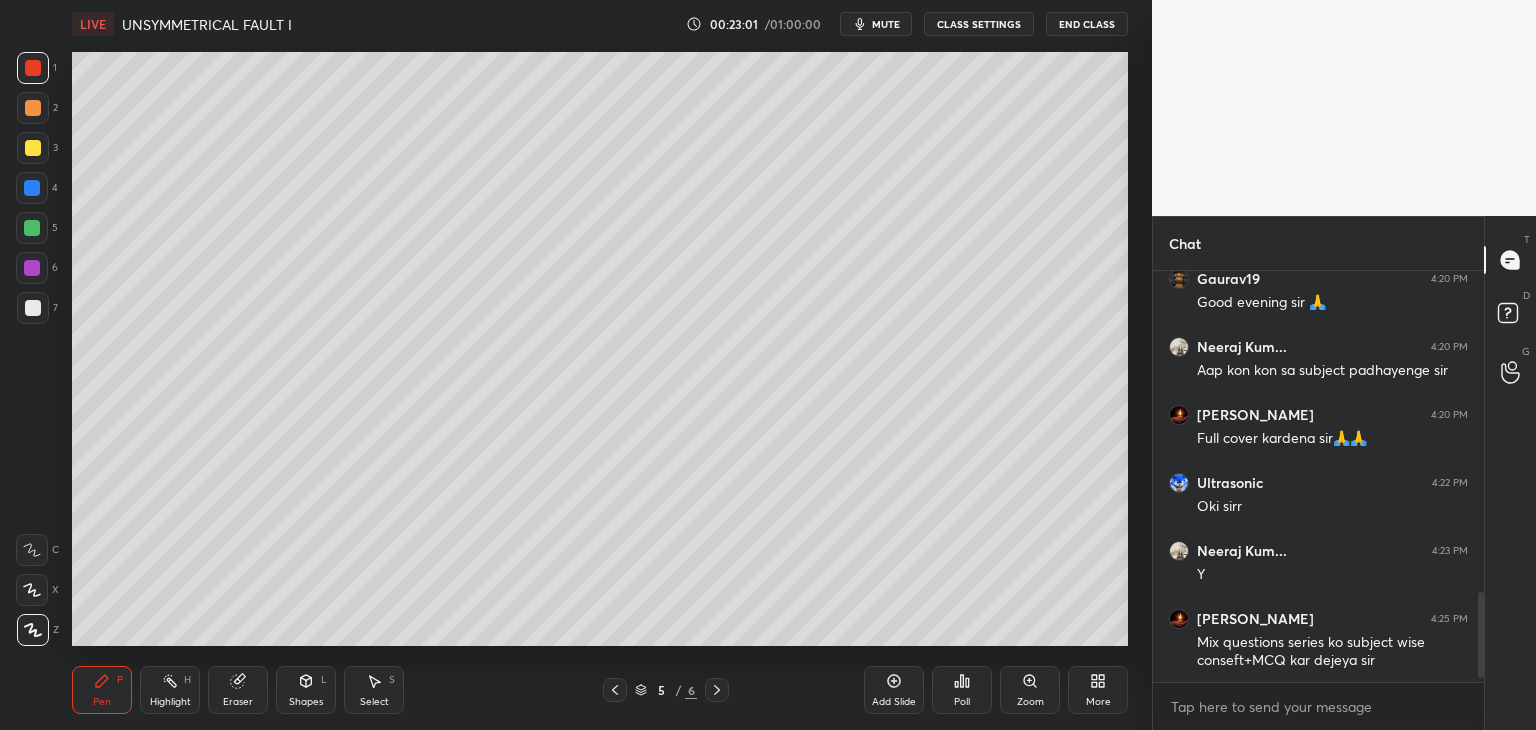 click 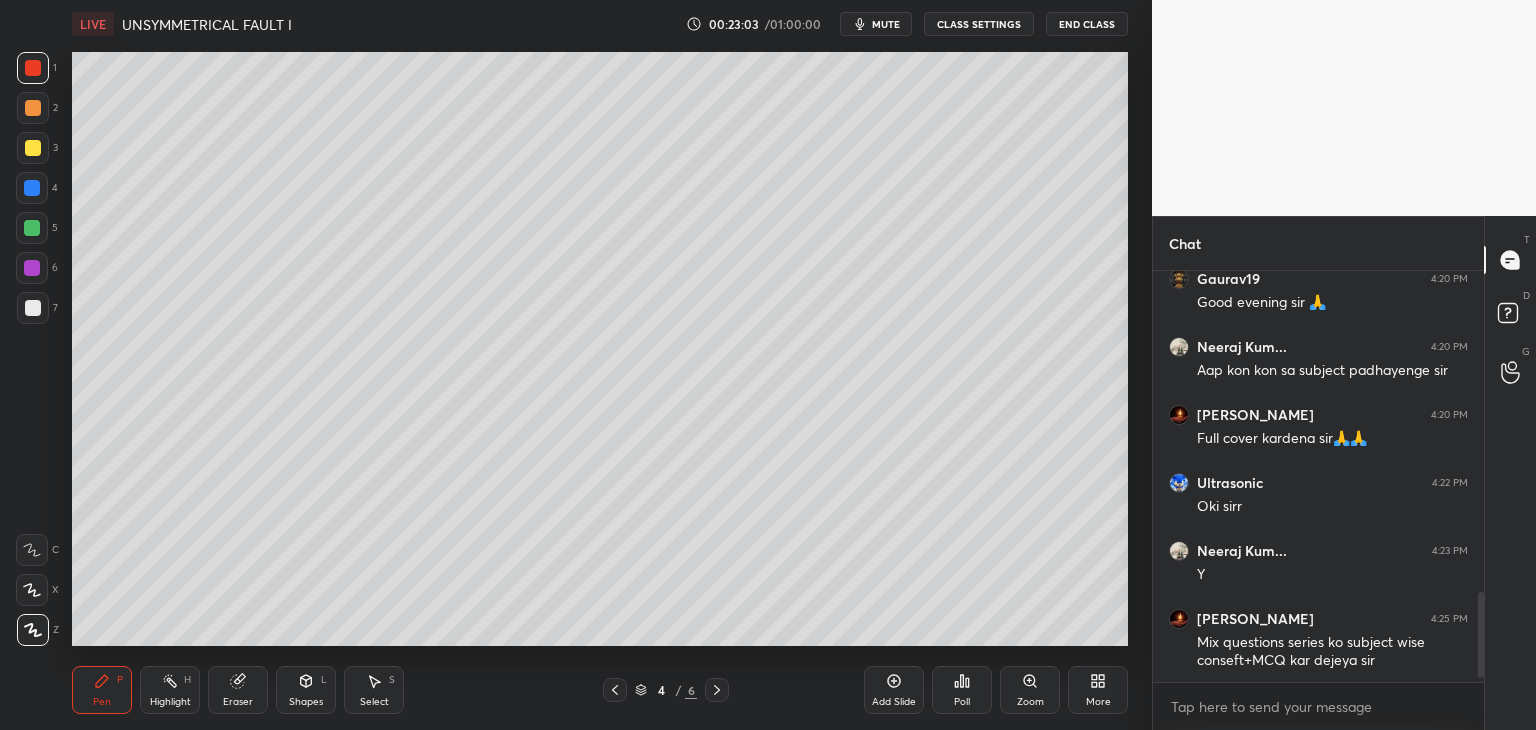 click on "Eraser" at bounding box center [238, 690] 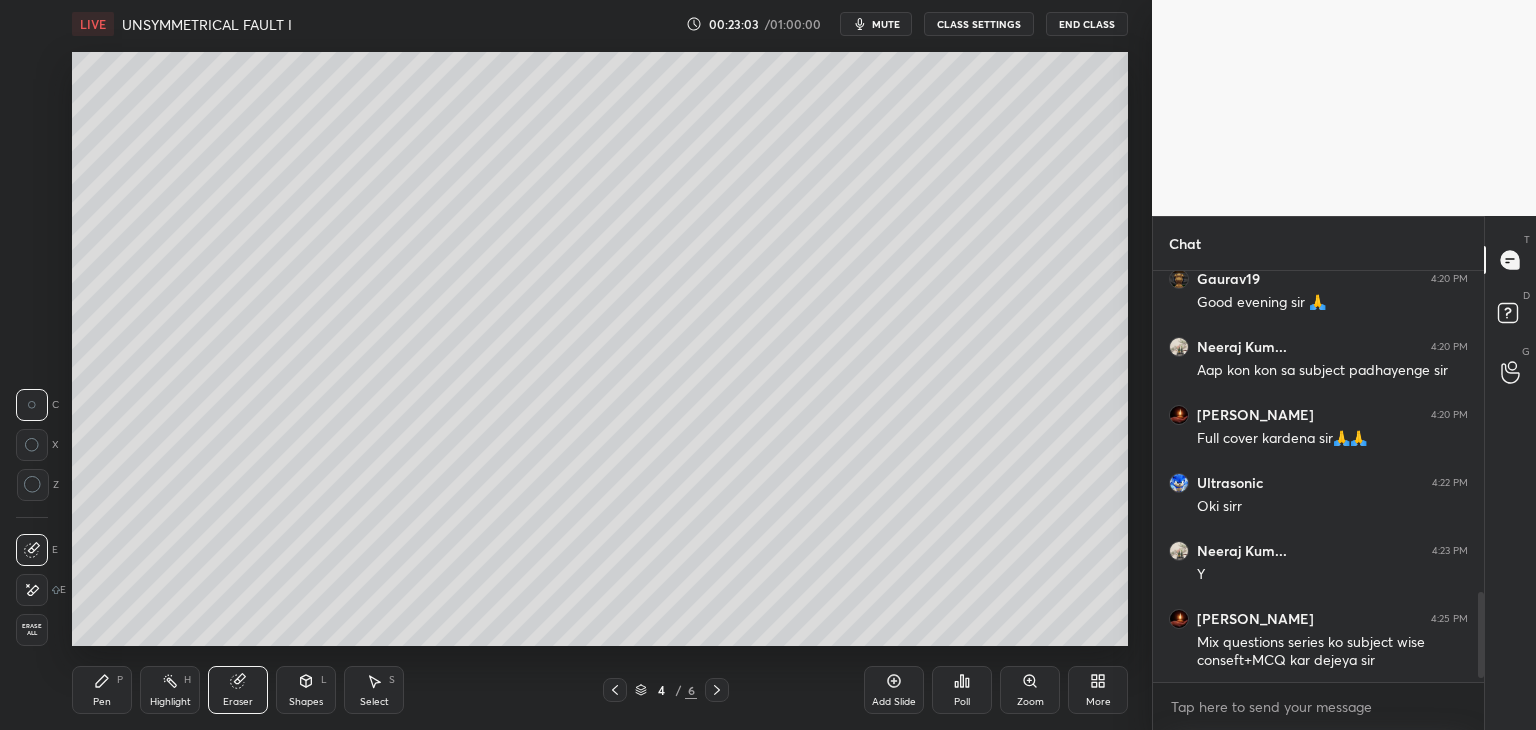 click on "Erase all" at bounding box center [32, 630] 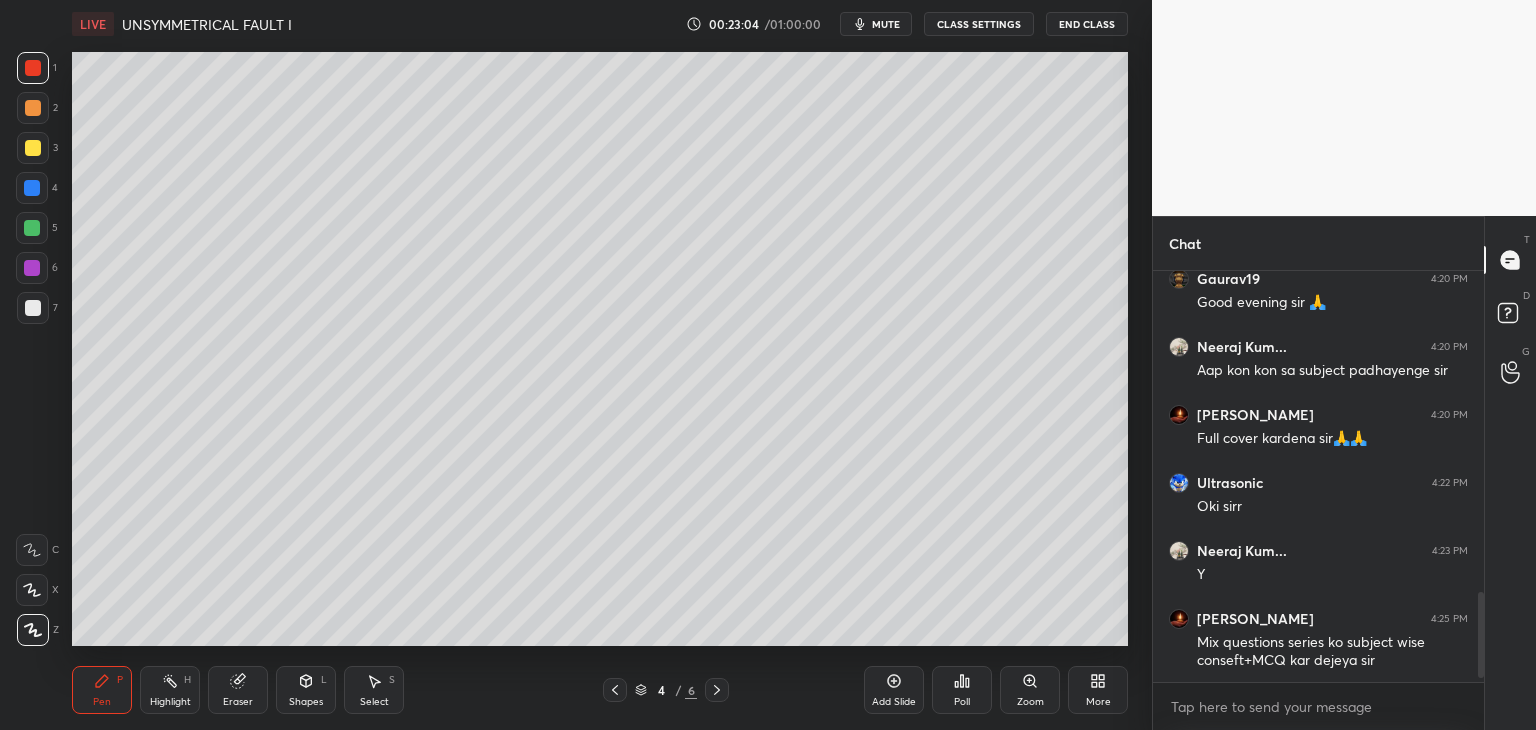 click on "Pen P" at bounding box center [102, 690] 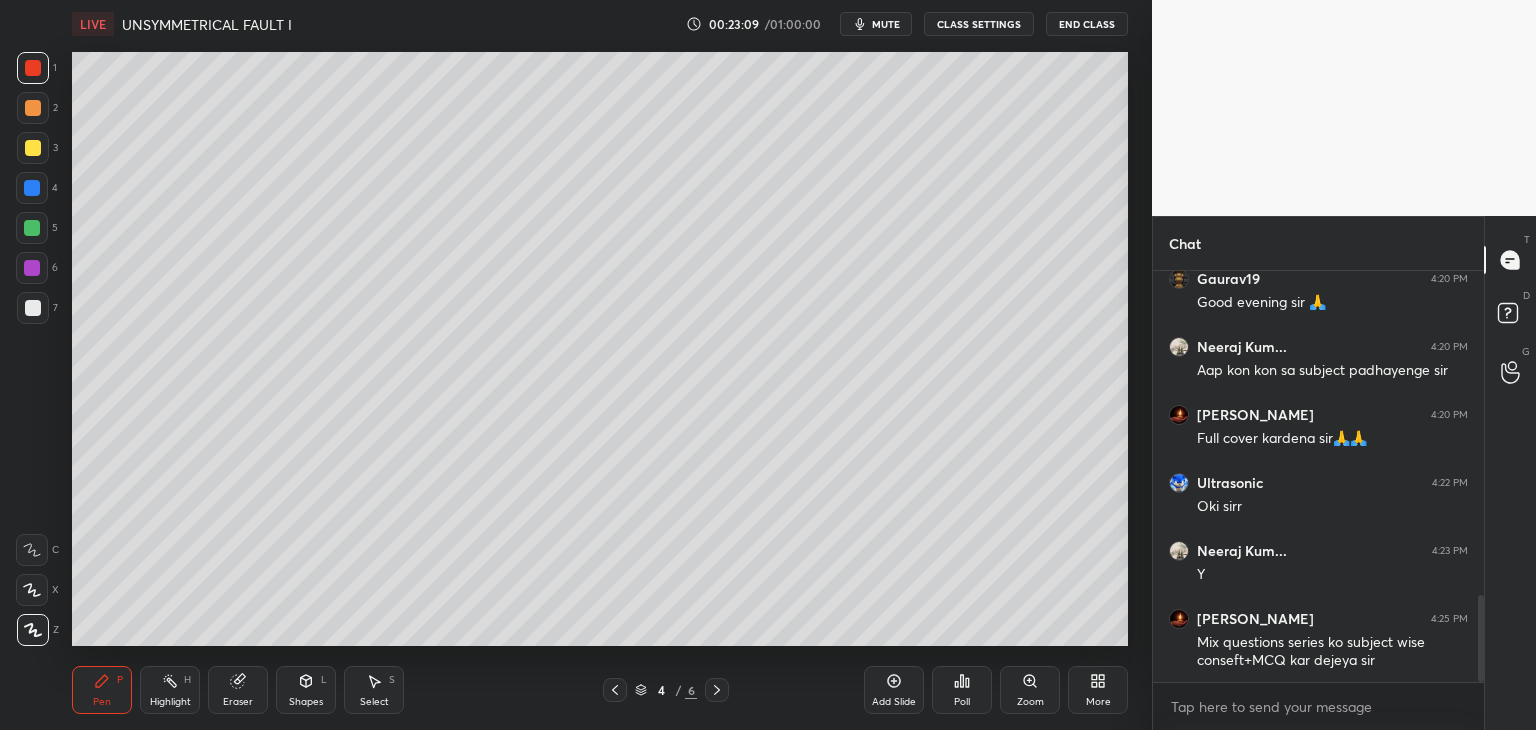 scroll, scrollTop: 1540, scrollLeft: 0, axis: vertical 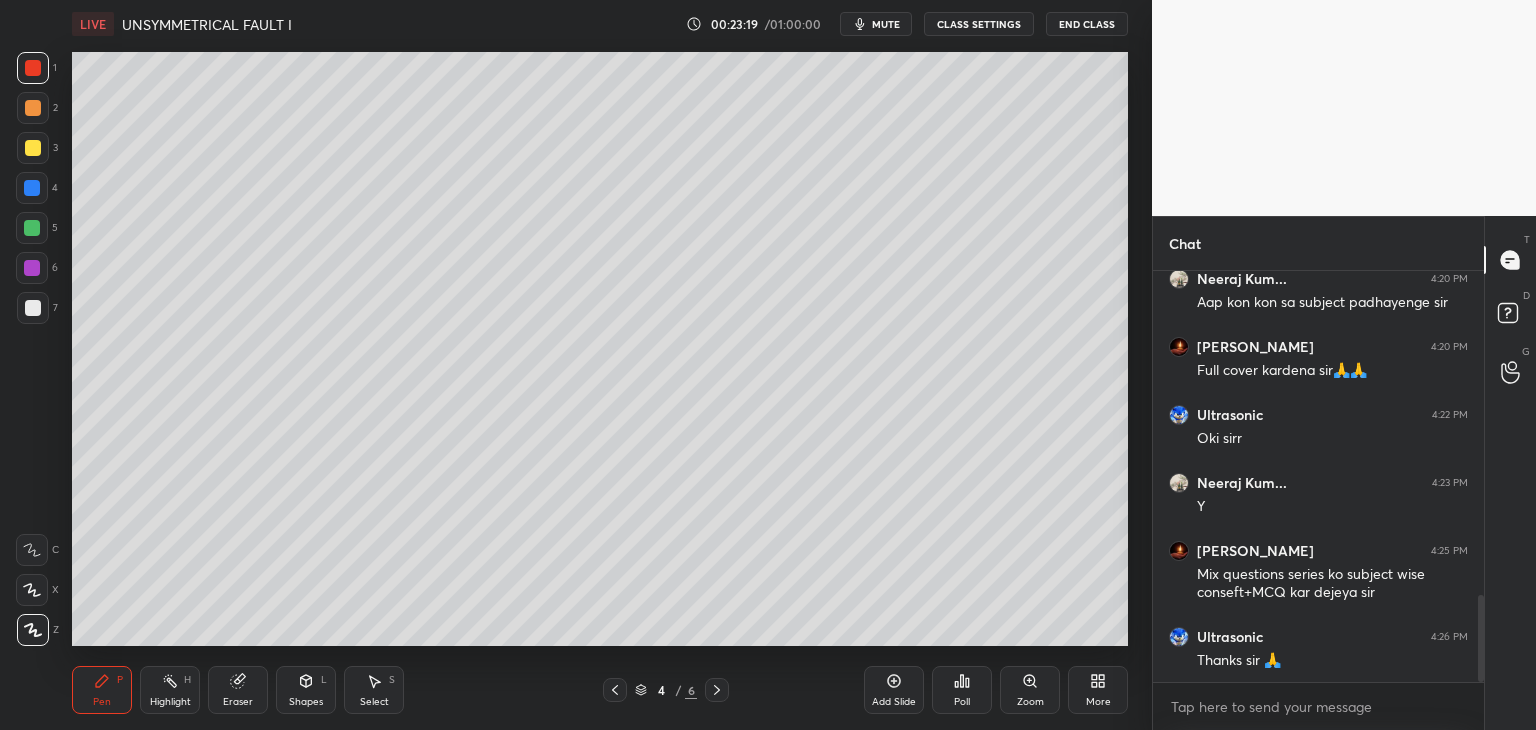 click at bounding box center [33, 148] 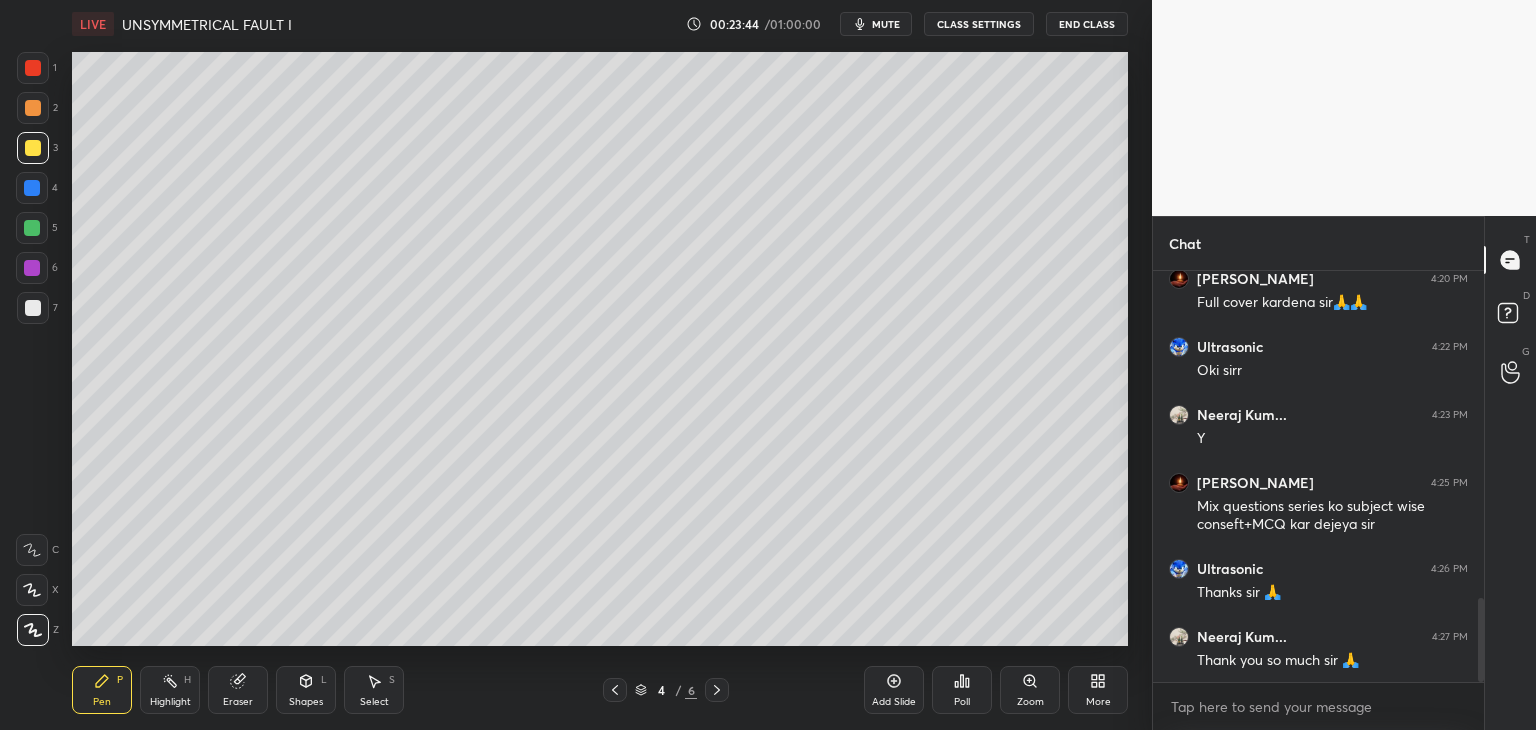 scroll, scrollTop: 1676, scrollLeft: 0, axis: vertical 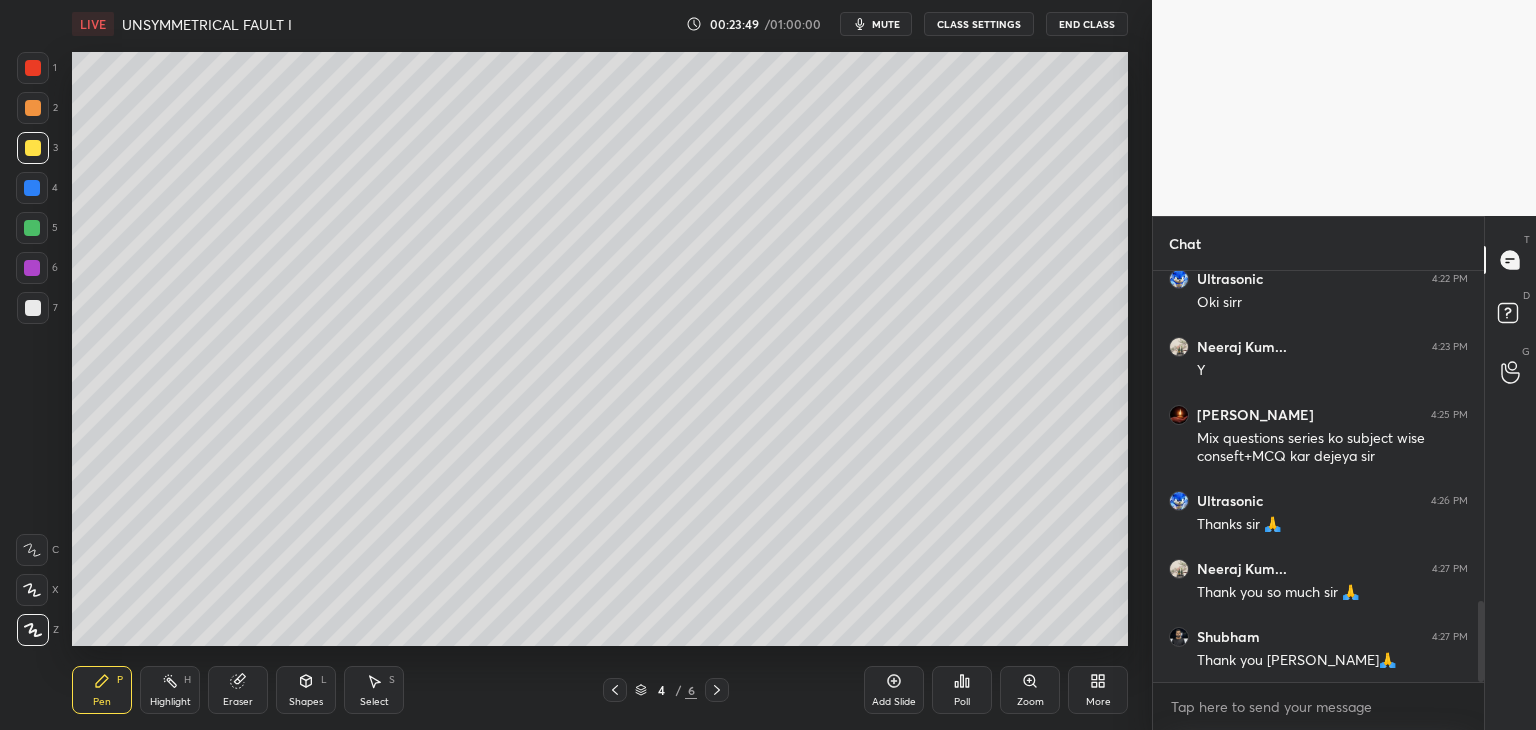 drag, startPoint x: 29, startPoint y: 224, endPoint x: 36, endPoint y: 240, distance: 17.464249 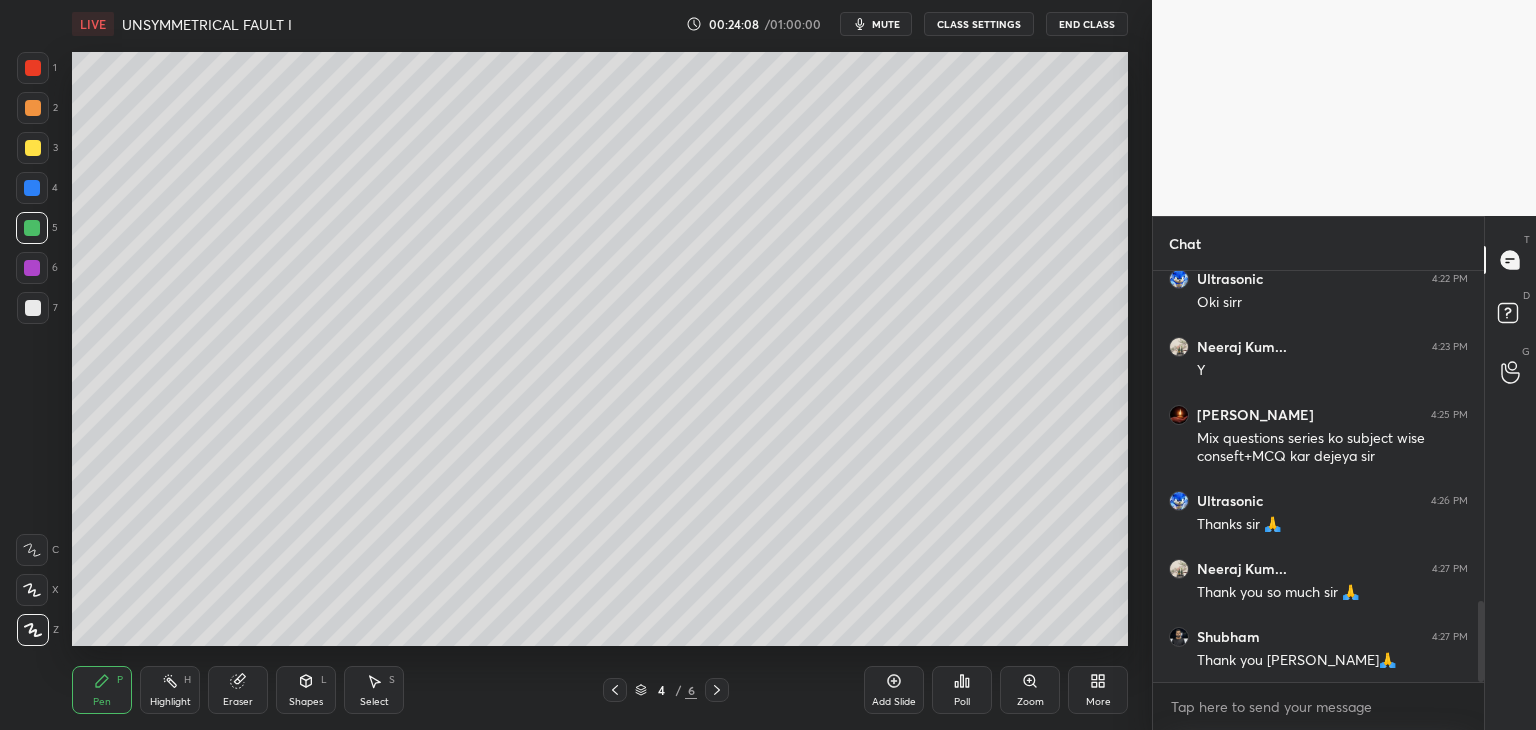 click at bounding box center [33, 68] 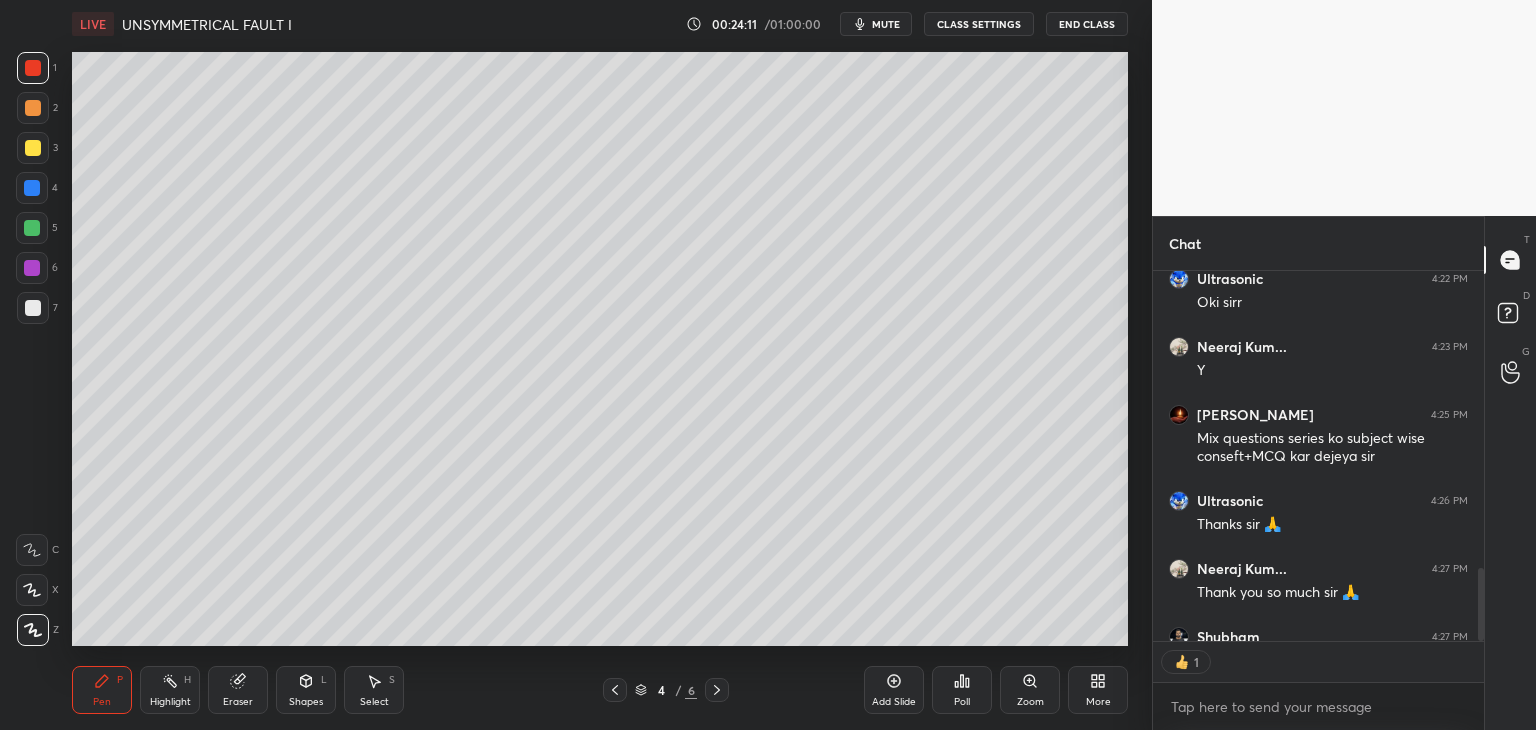 scroll, scrollTop: 365, scrollLeft: 325, axis: both 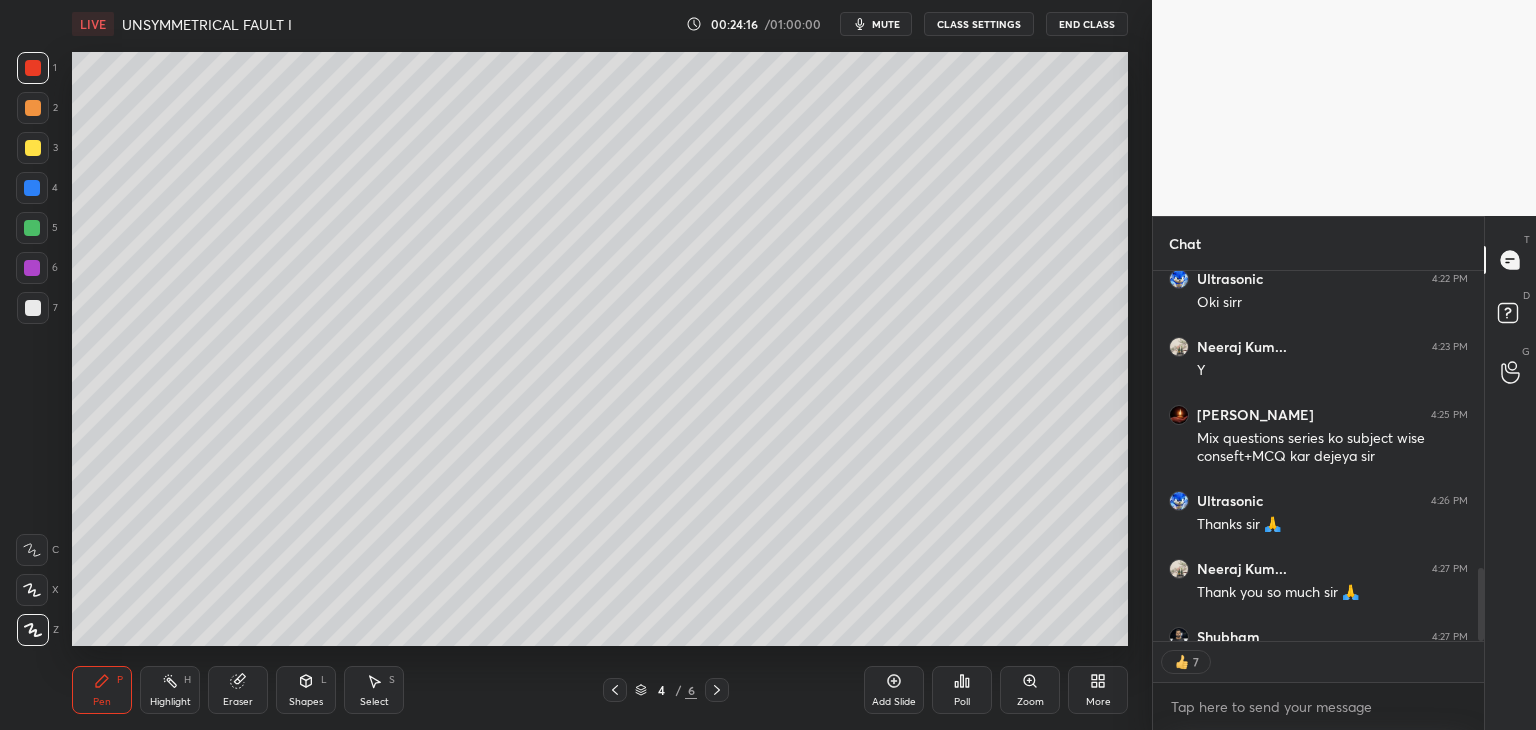 click at bounding box center [33, 68] 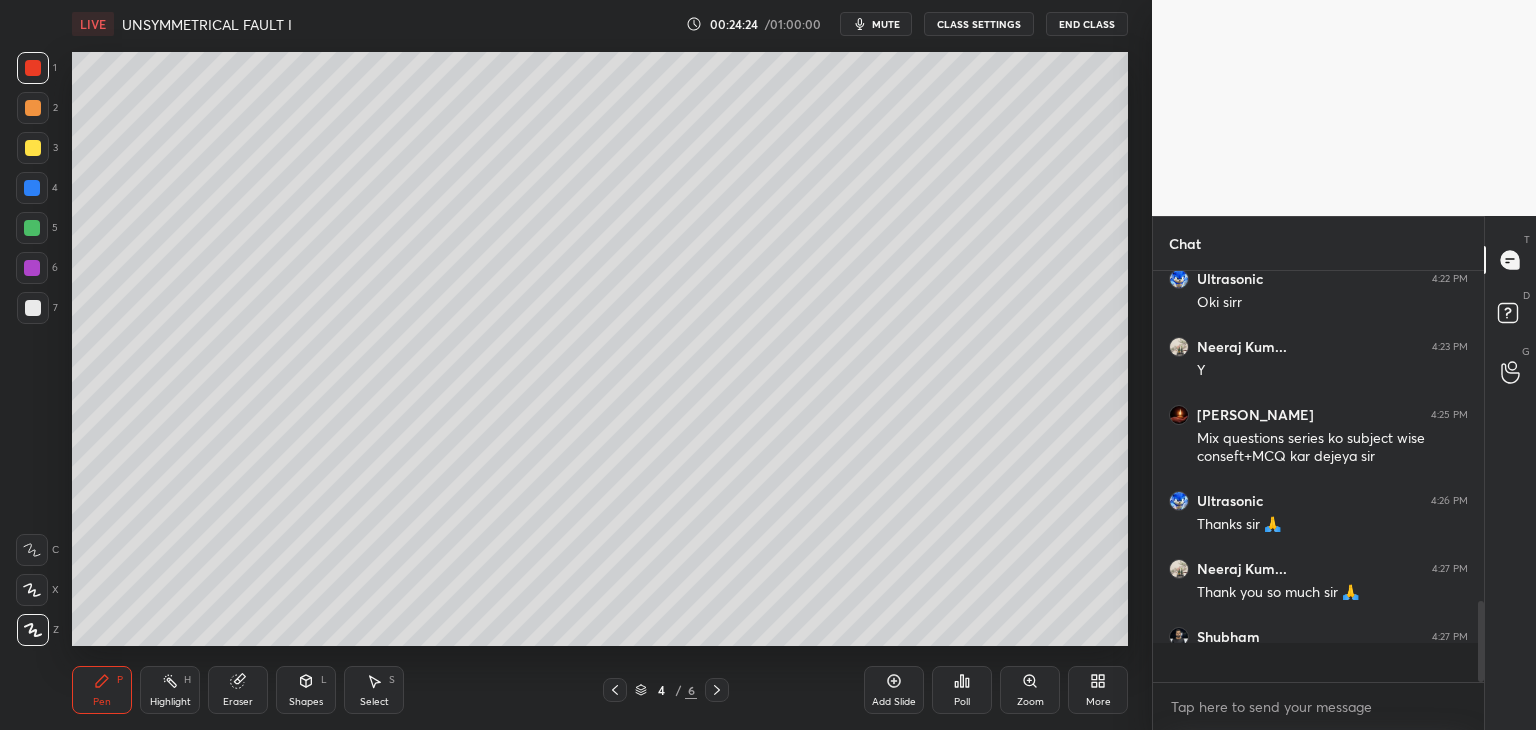 scroll, scrollTop: 6, scrollLeft: 6, axis: both 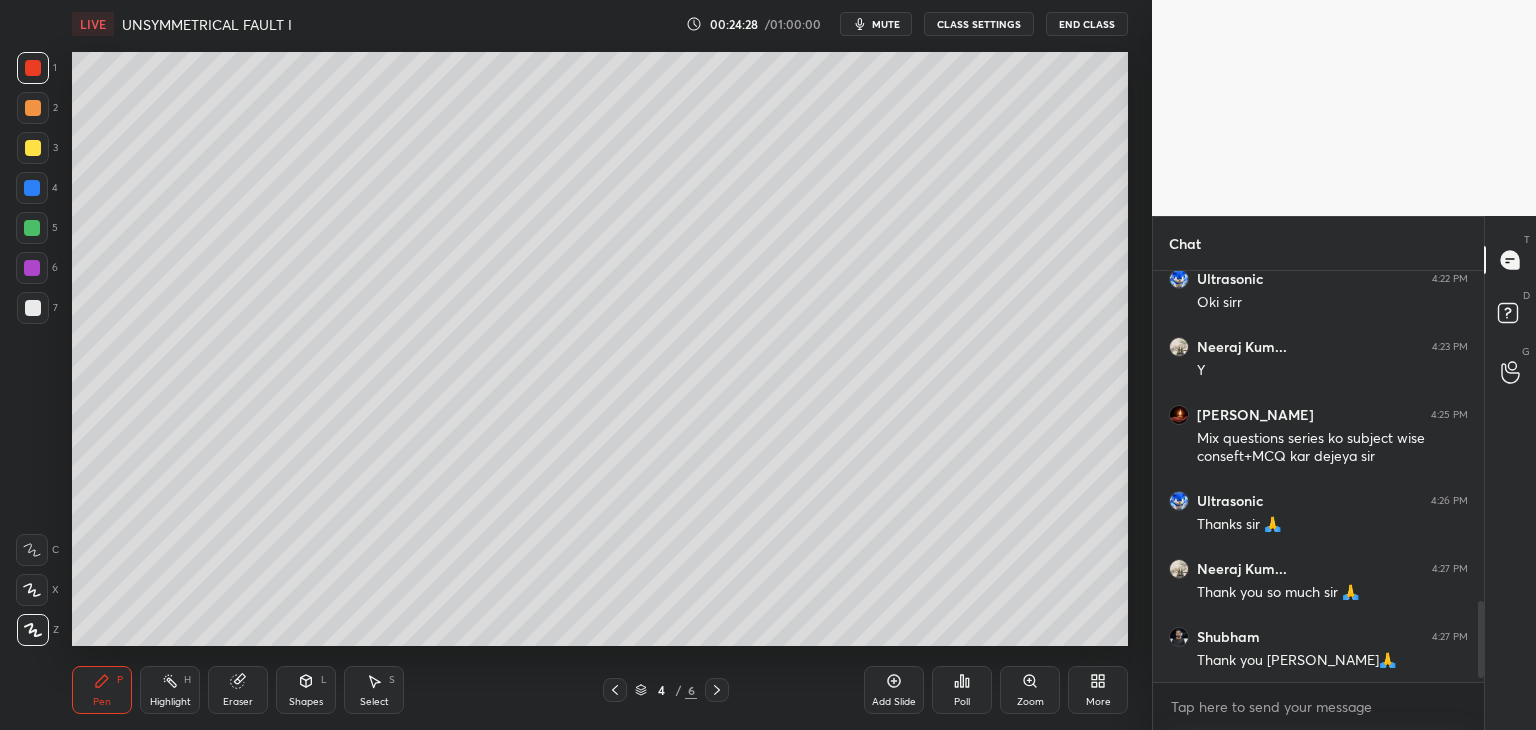 click at bounding box center [32, 228] 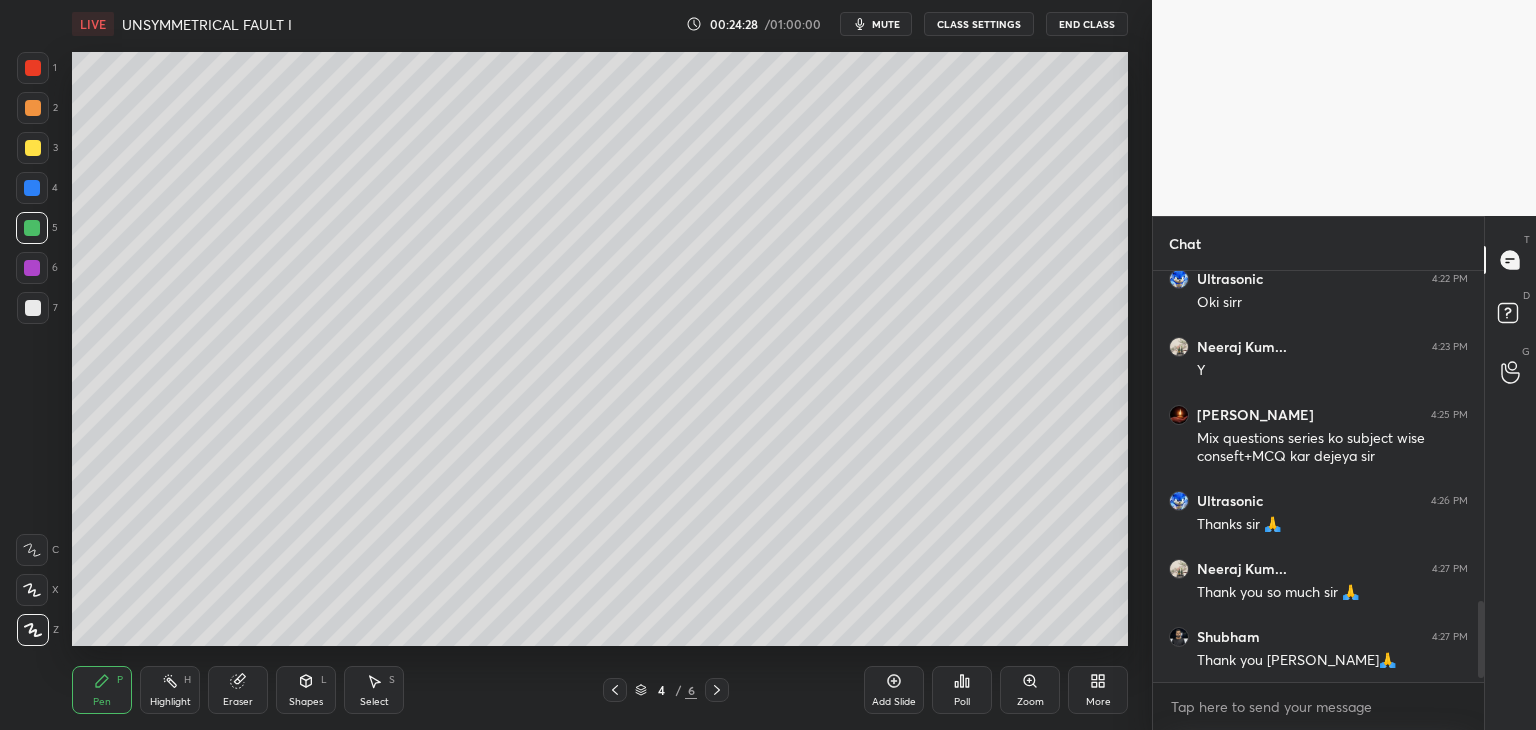 click at bounding box center [32, 268] 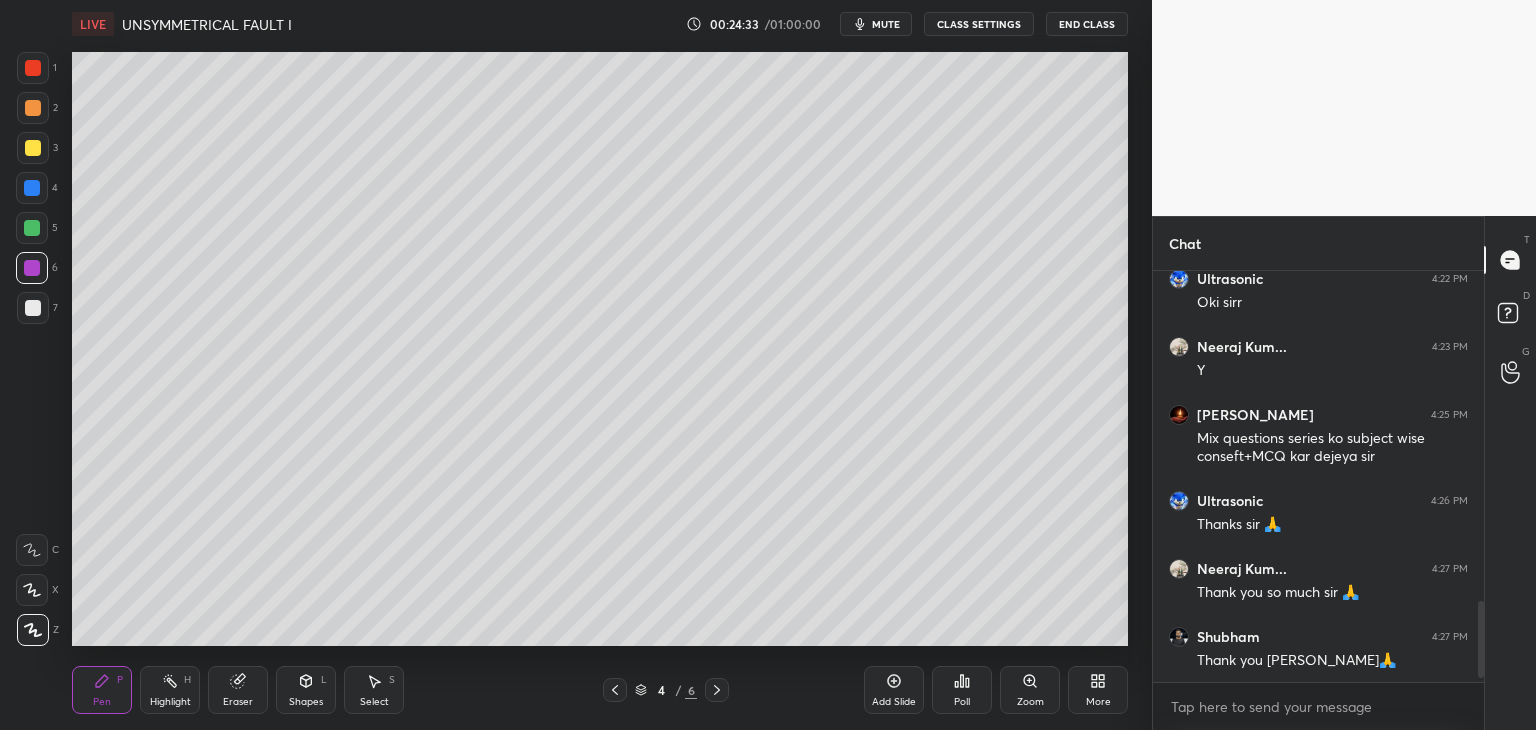 click at bounding box center [33, 68] 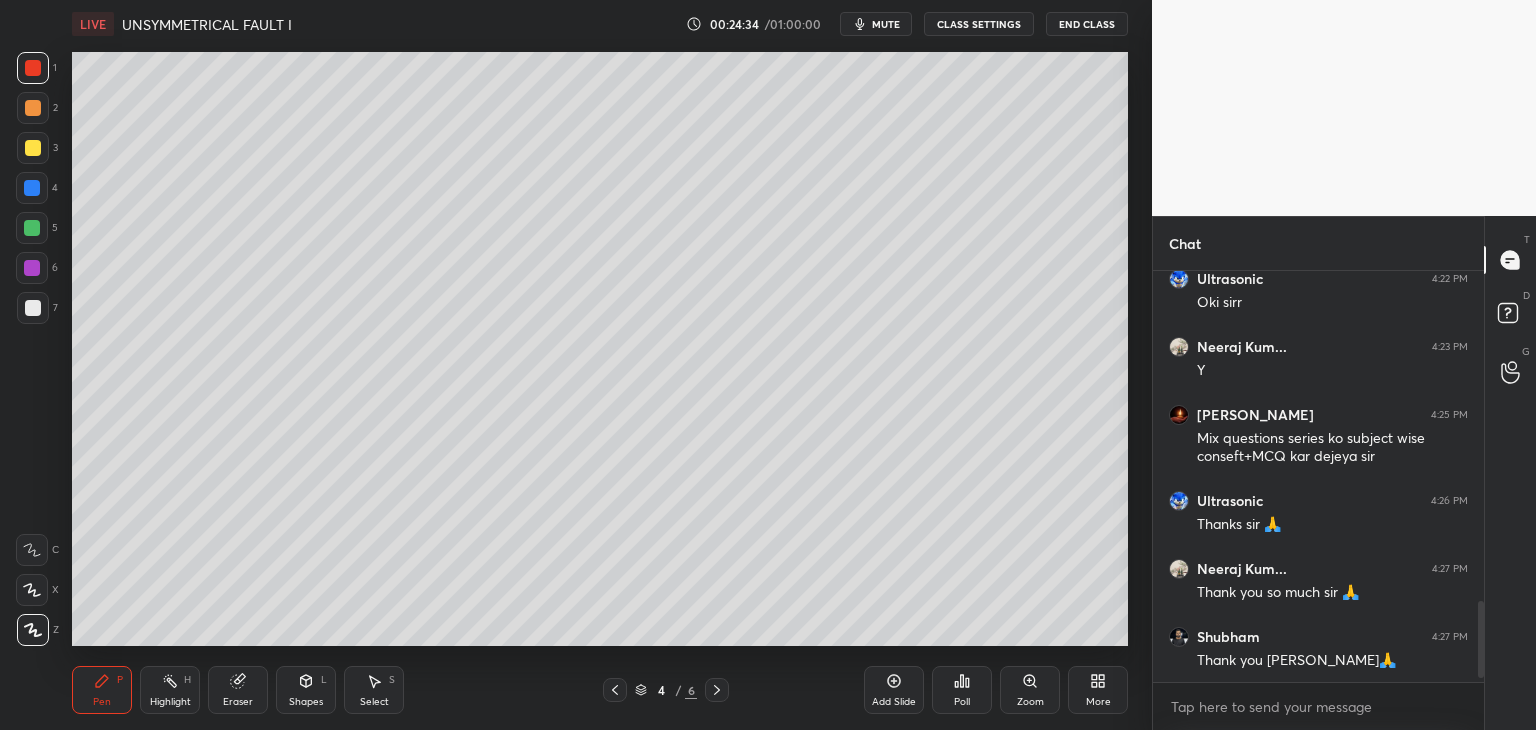 click at bounding box center [33, 108] 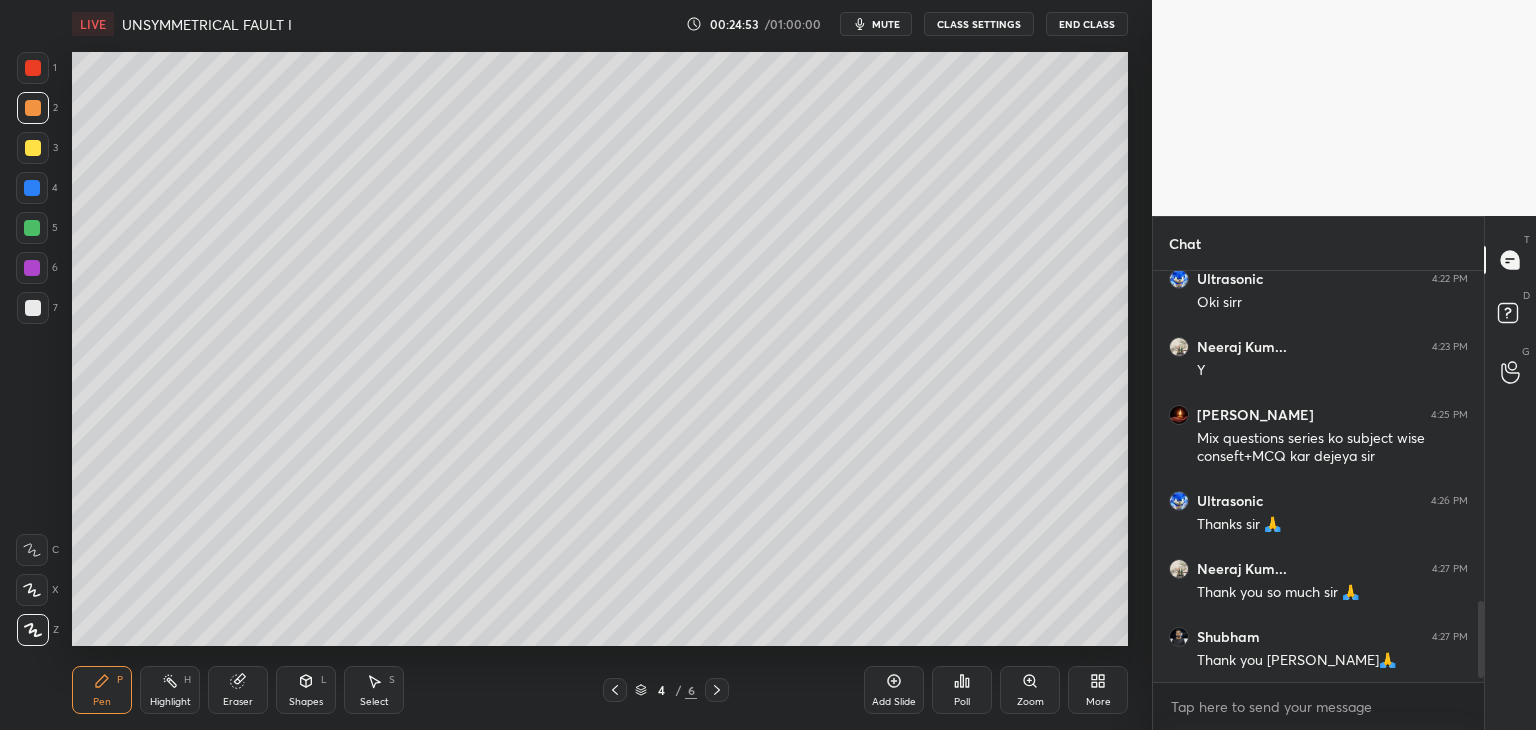 click at bounding box center [33, 308] 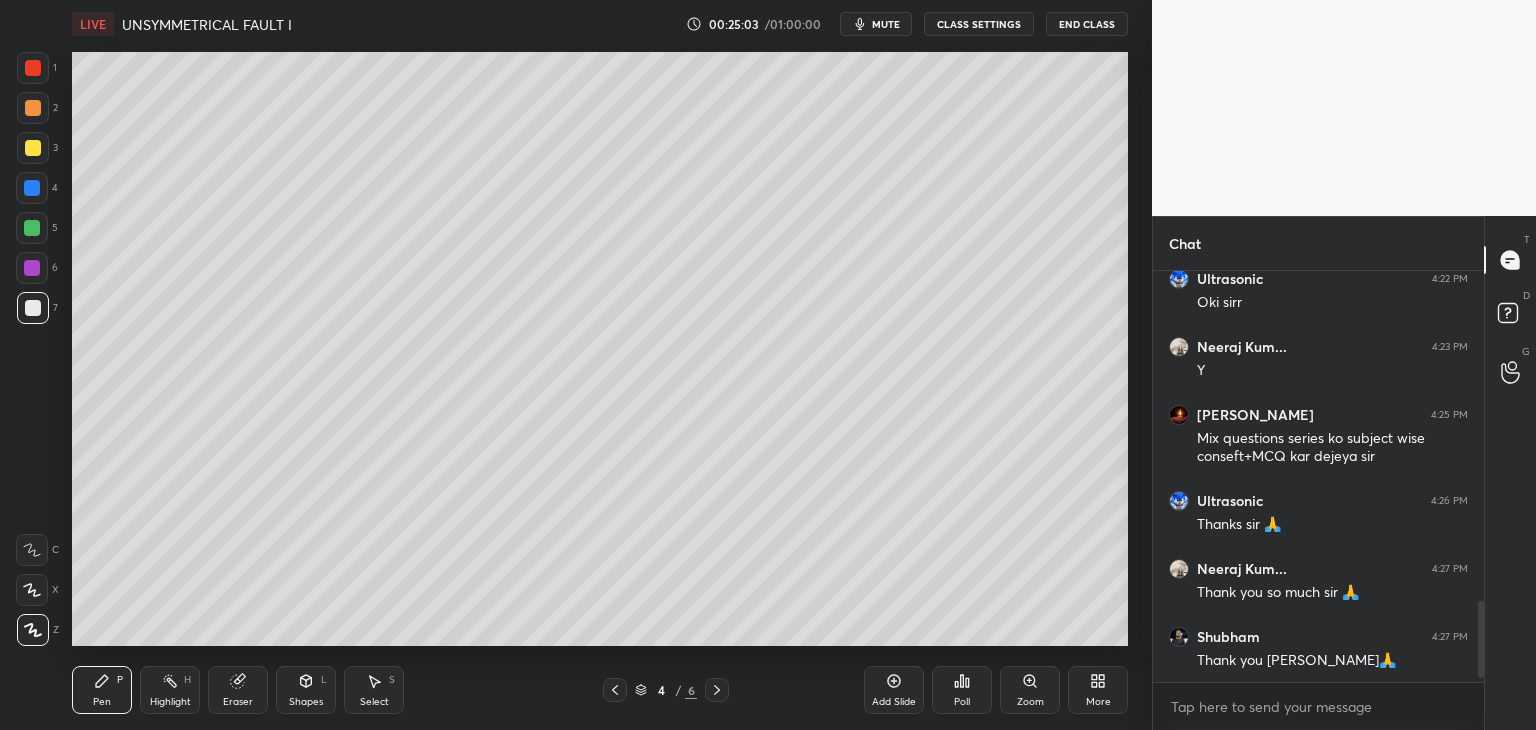 click on "End Class" at bounding box center [1087, 24] 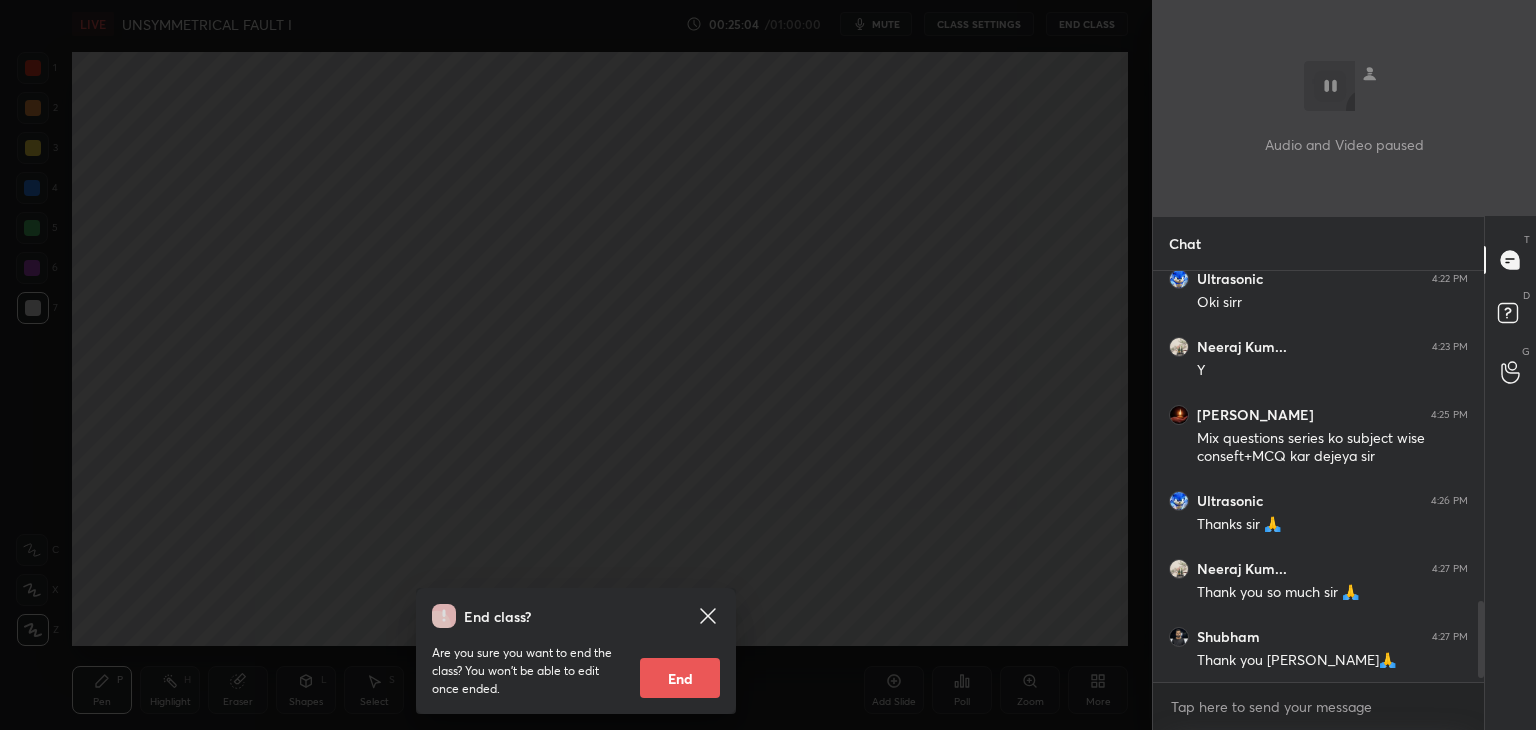 click on "End" at bounding box center (680, 678) 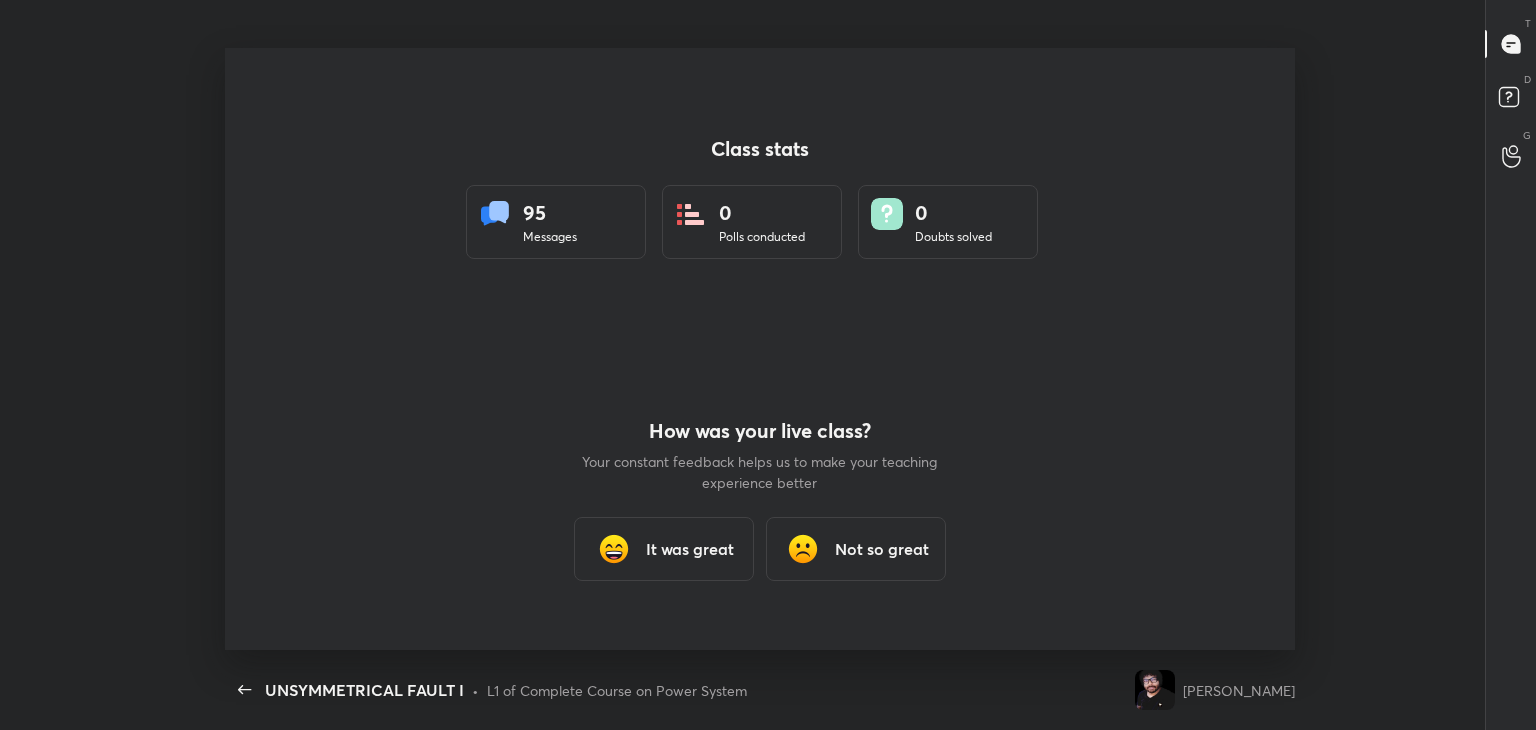 scroll, scrollTop: 99397, scrollLeft: 98756, axis: both 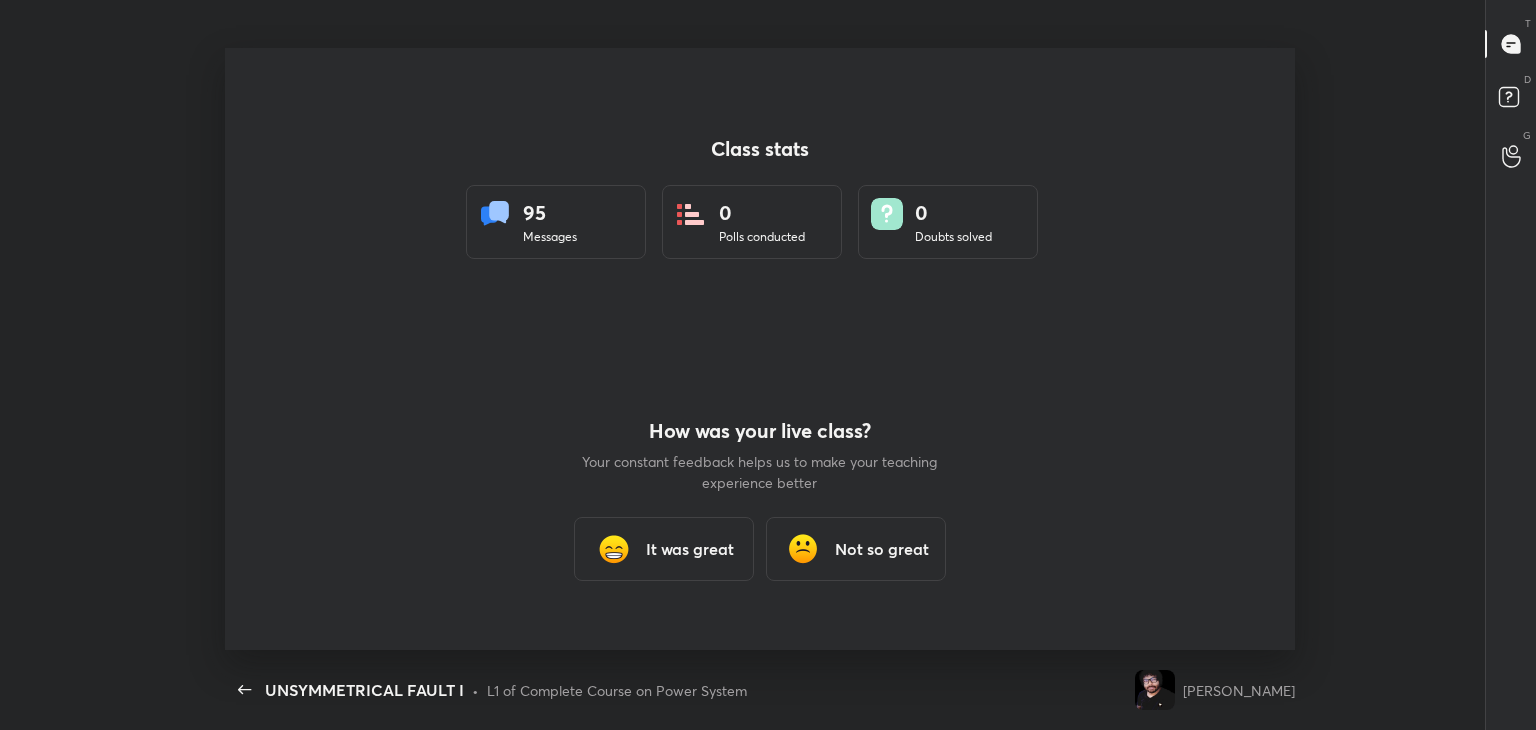 click on "It was great" at bounding box center [690, 549] 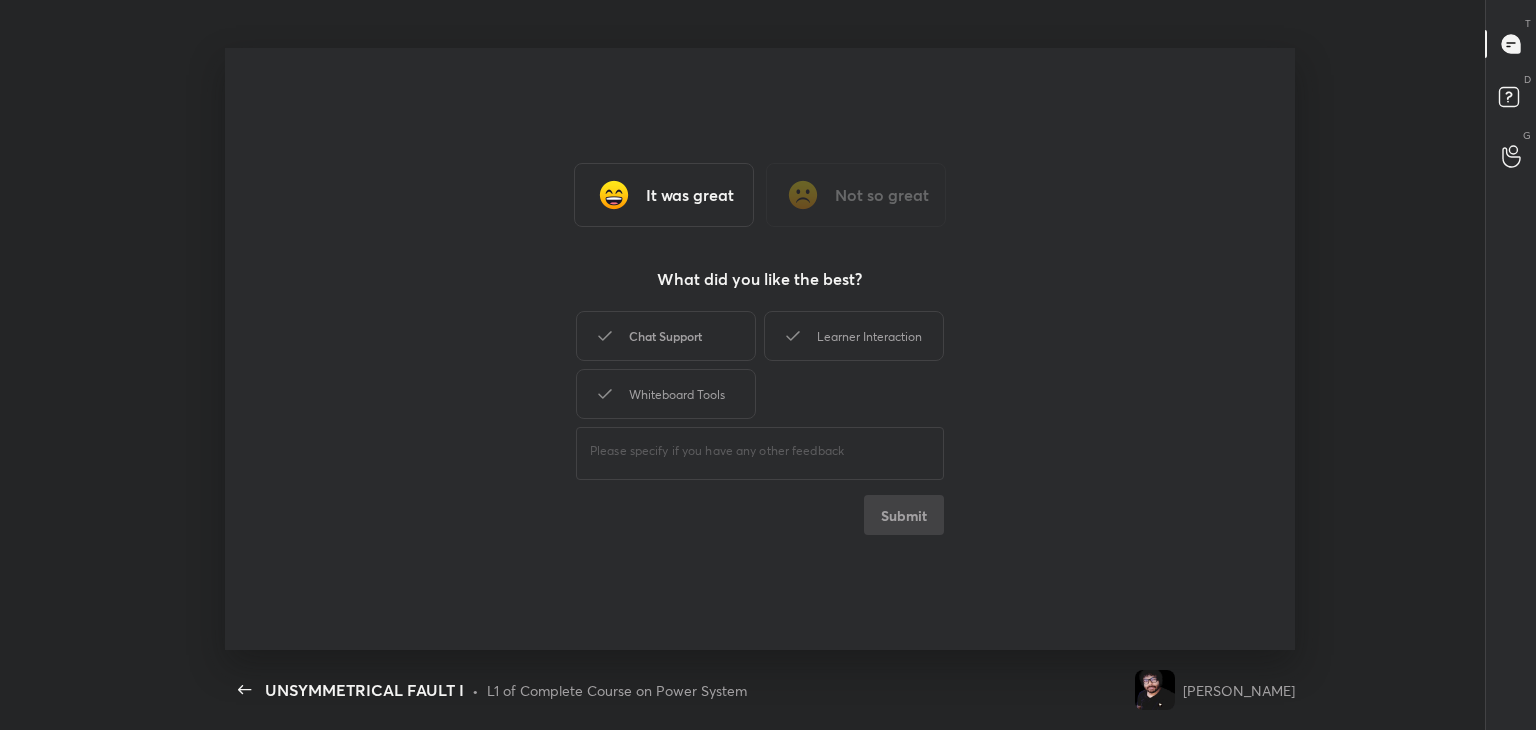 click on "Chat Support" at bounding box center [666, 336] 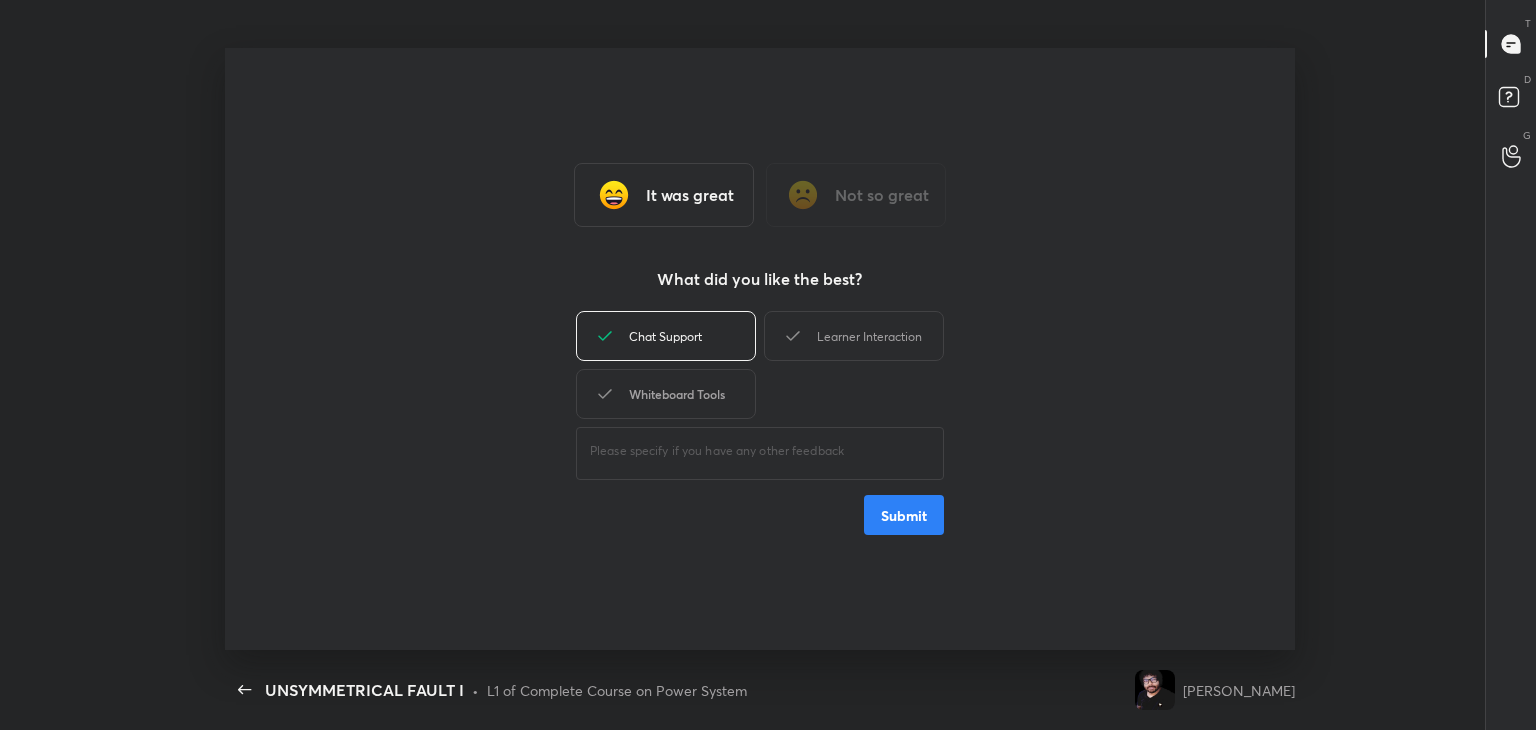 click on "Whiteboard Tools" at bounding box center [666, 394] 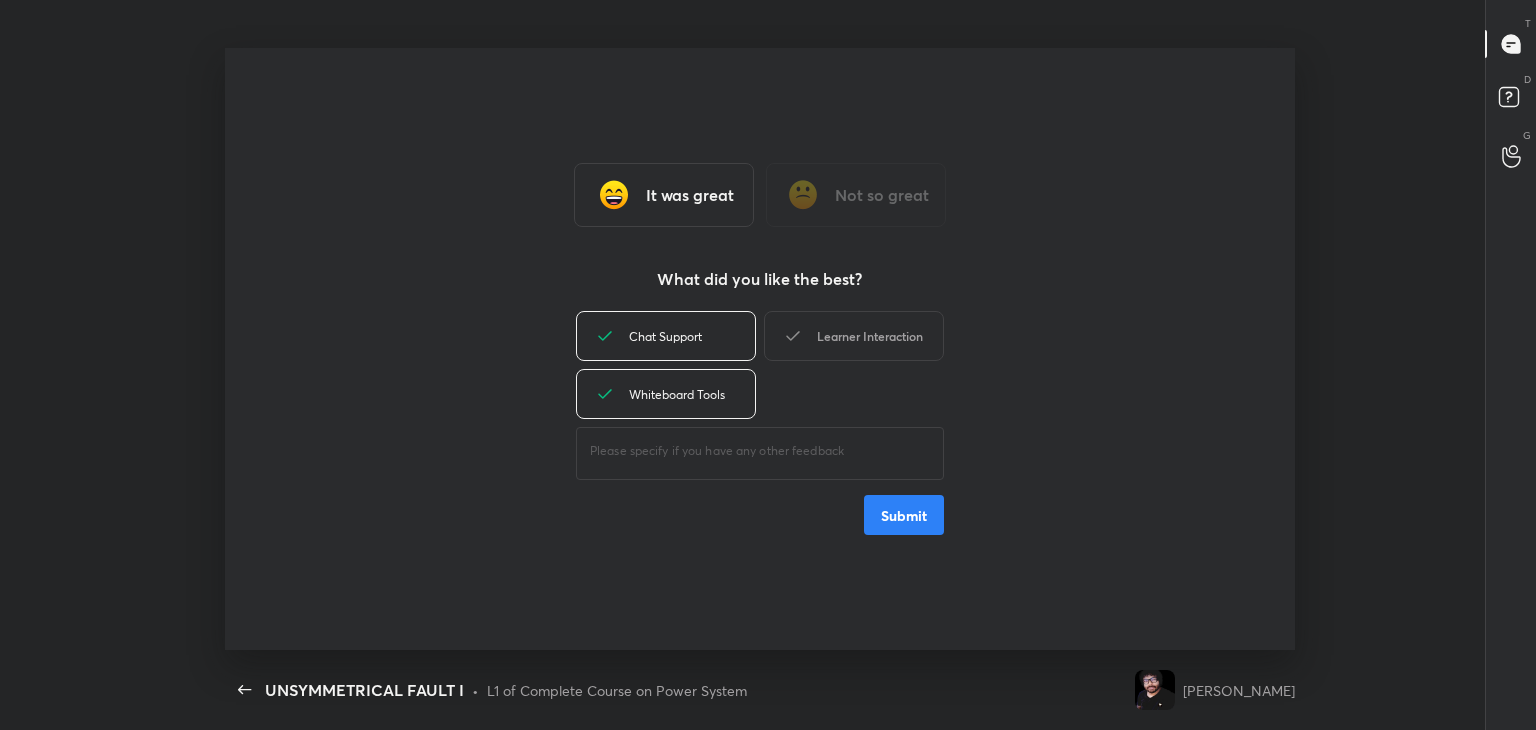 click on "Learner Interaction" at bounding box center [854, 336] 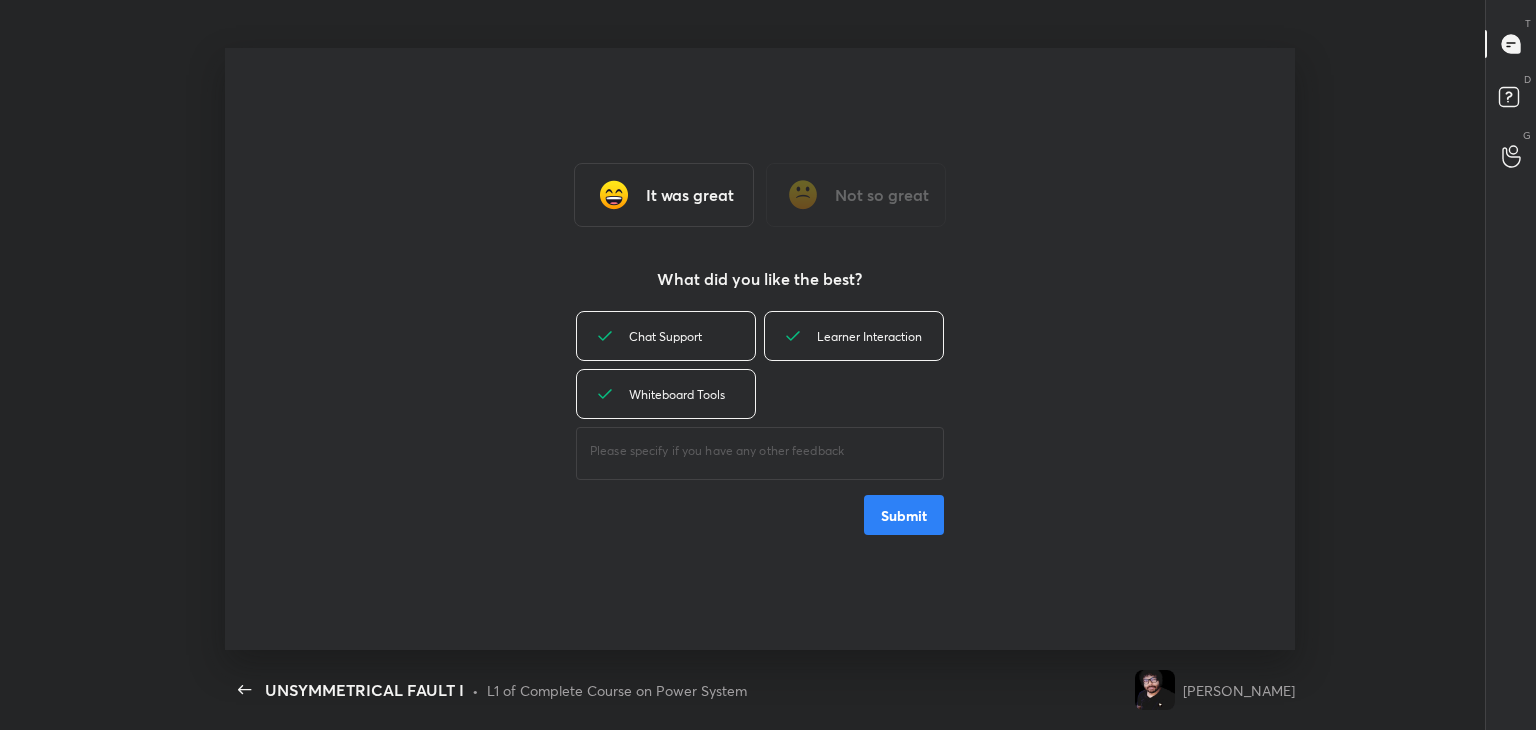 click on "Submit" at bounding box center [904, 515] 